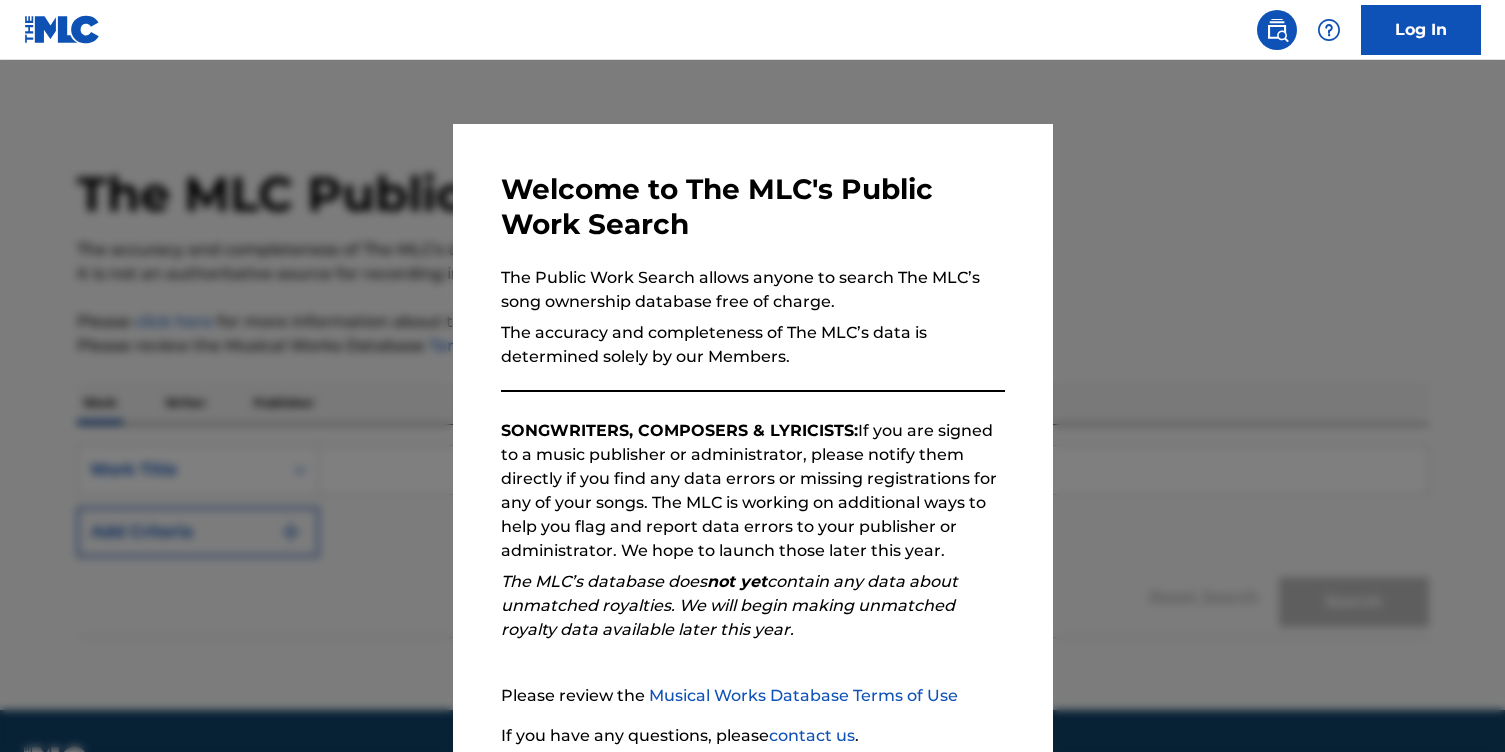 scroll, scrollTop: 0, scrollLeft: 0, axis: both 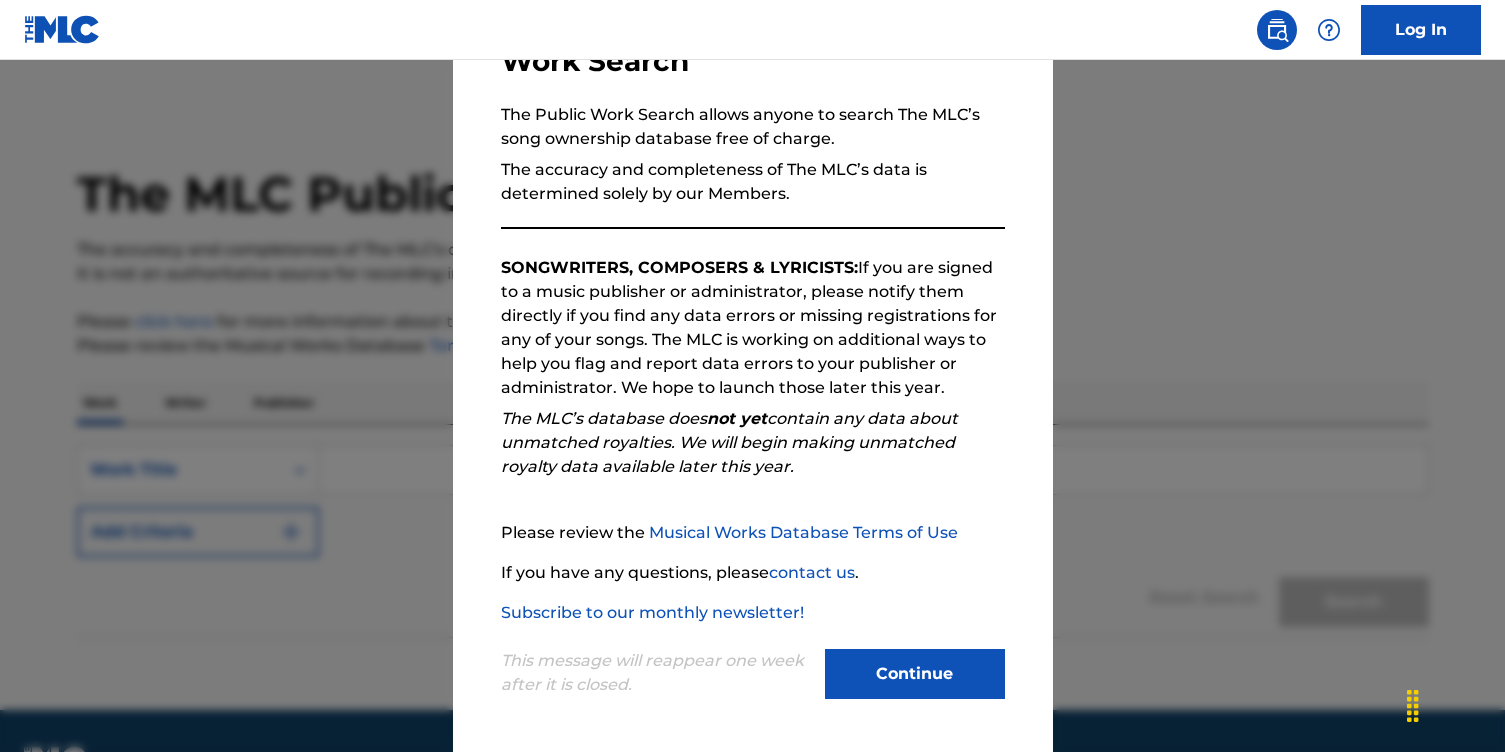 click on "Continue" at bounding box center (915, 674) 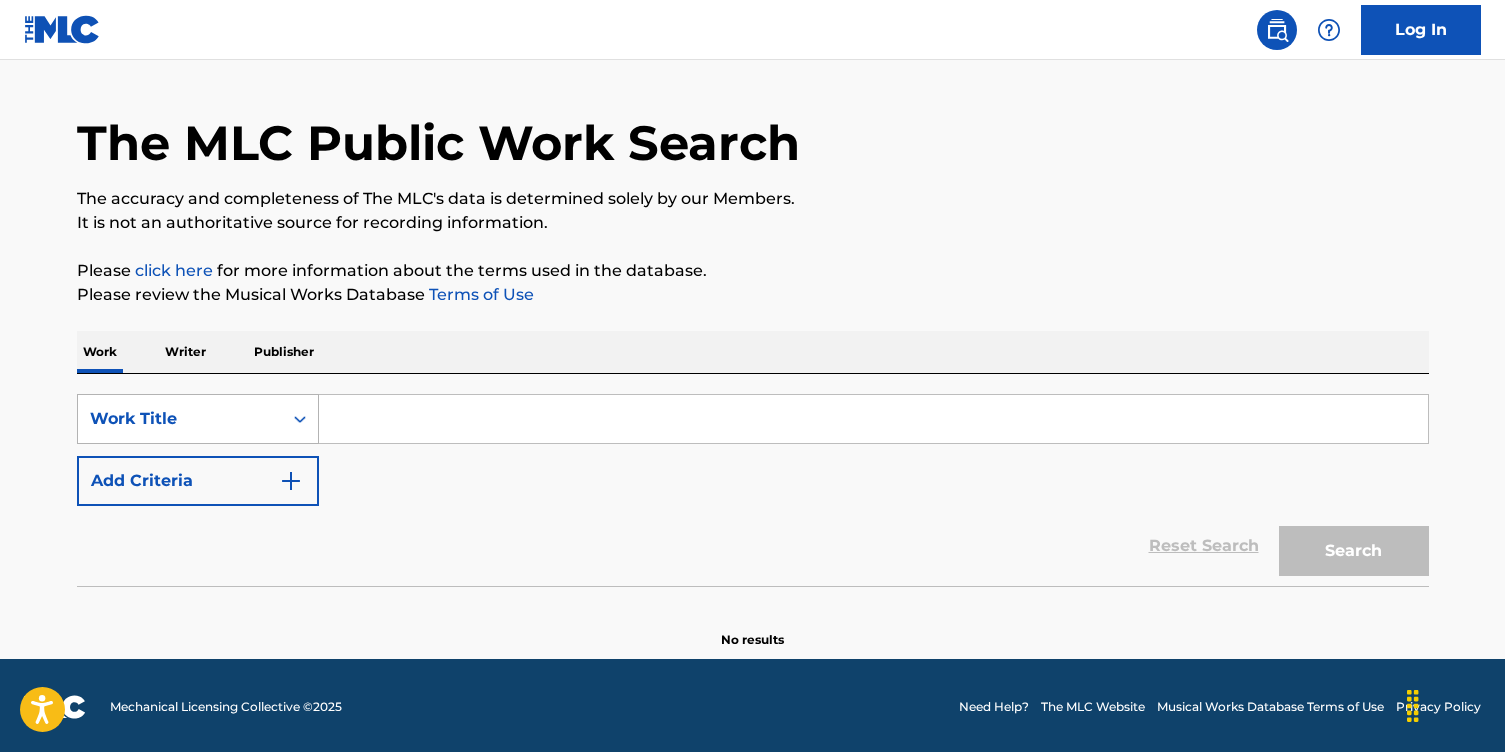 scroll, scrollTop: 54, scrollLeft: 0, axis: vertical 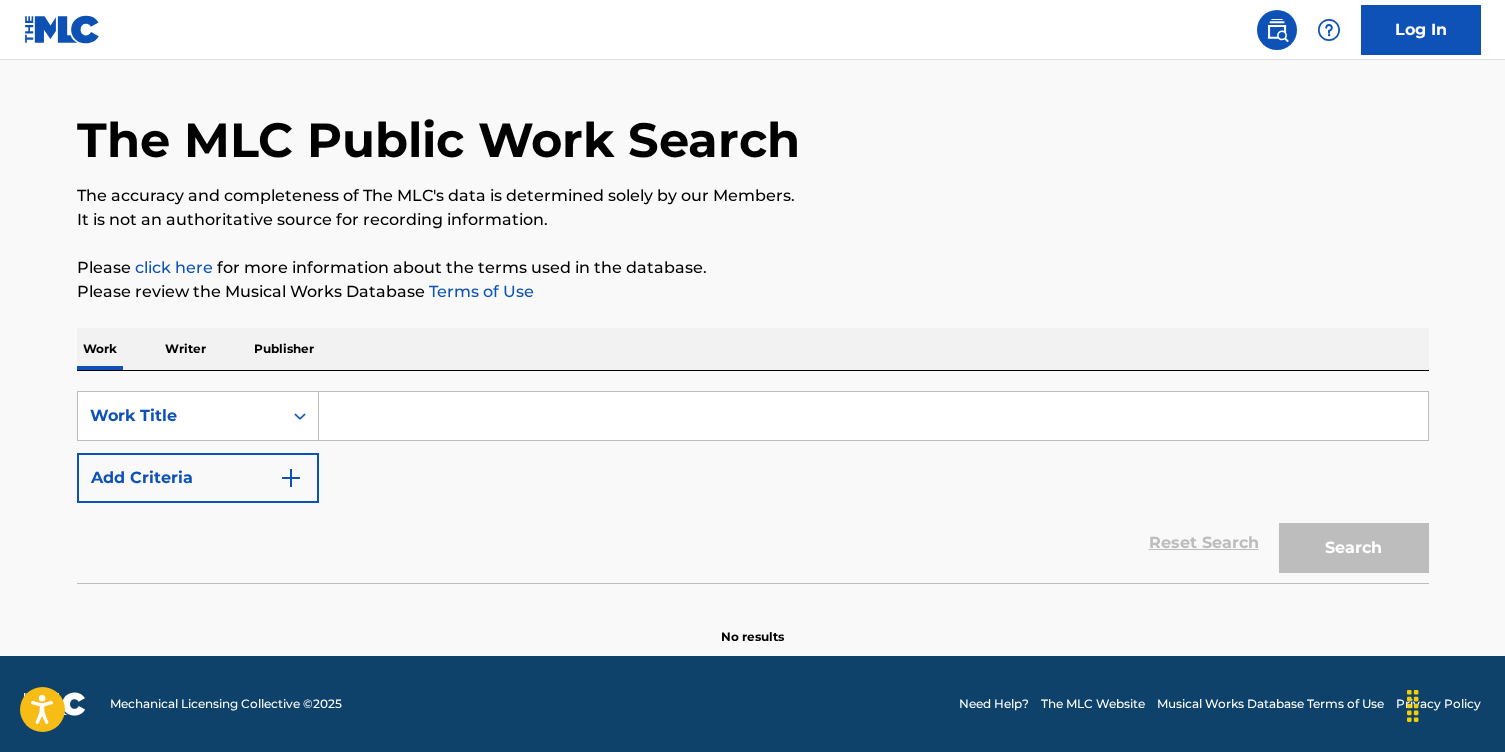 click at bounding box center [873, 416] 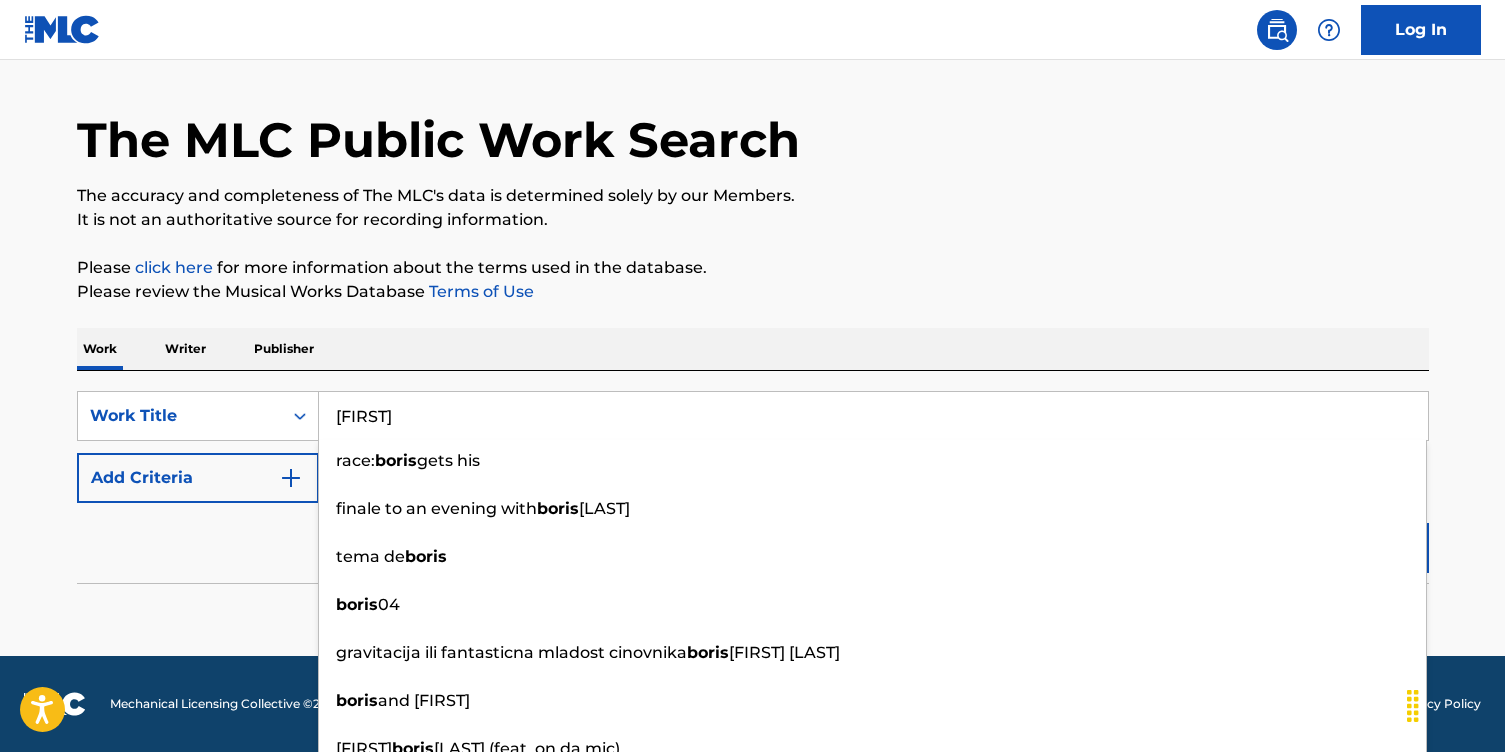 click on "[FIRST]" at bounding box center [873, 416] 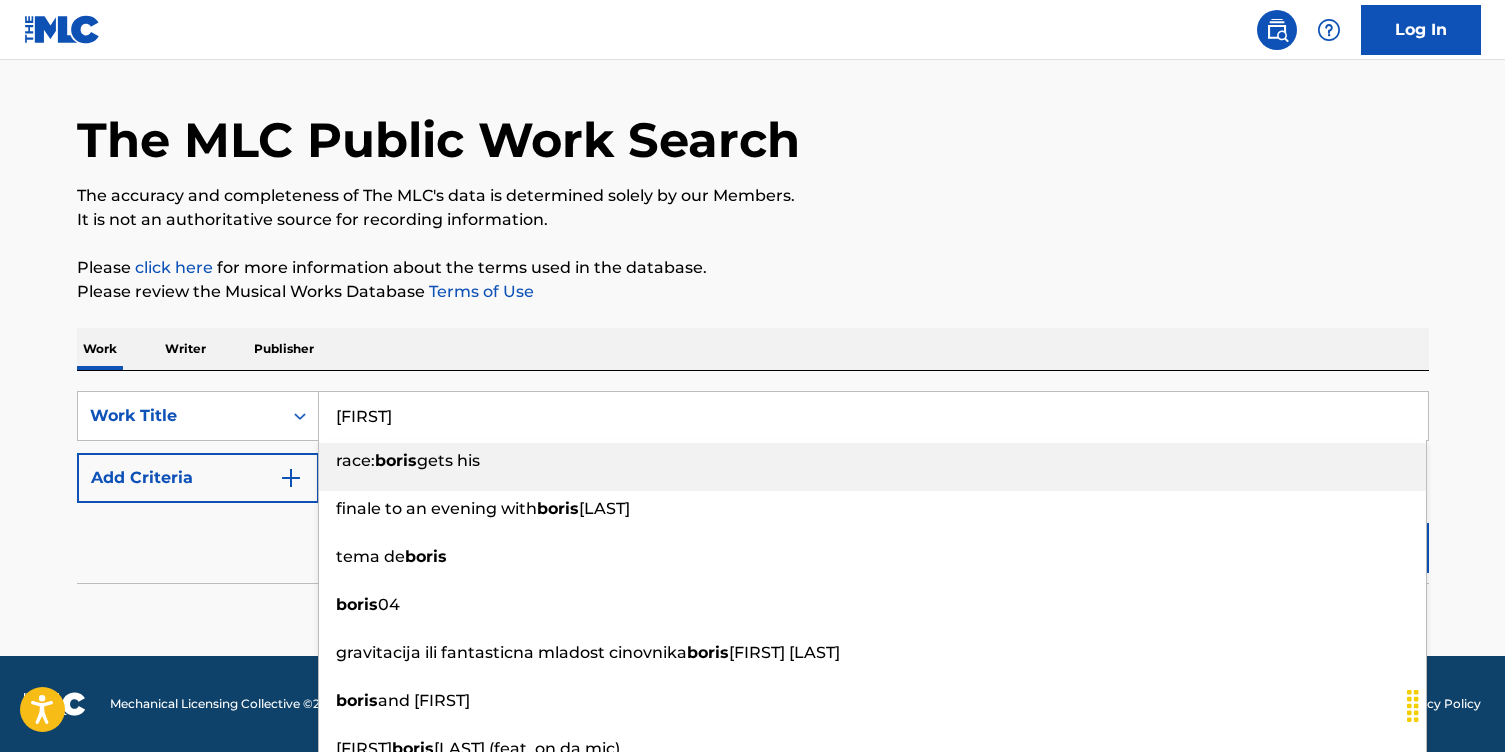 click on "race:  boris  gets his" at bounding box center [872, 467] 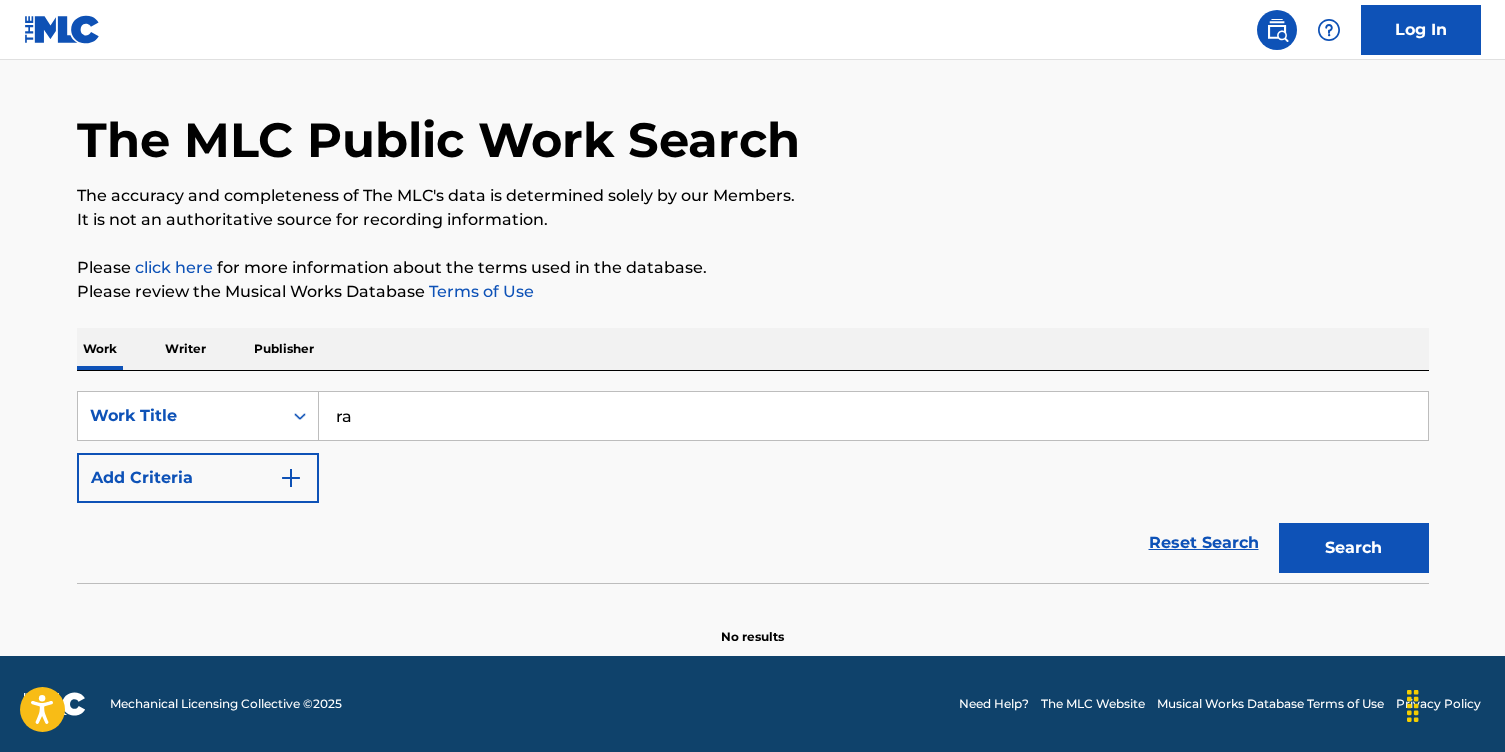 type on "r" 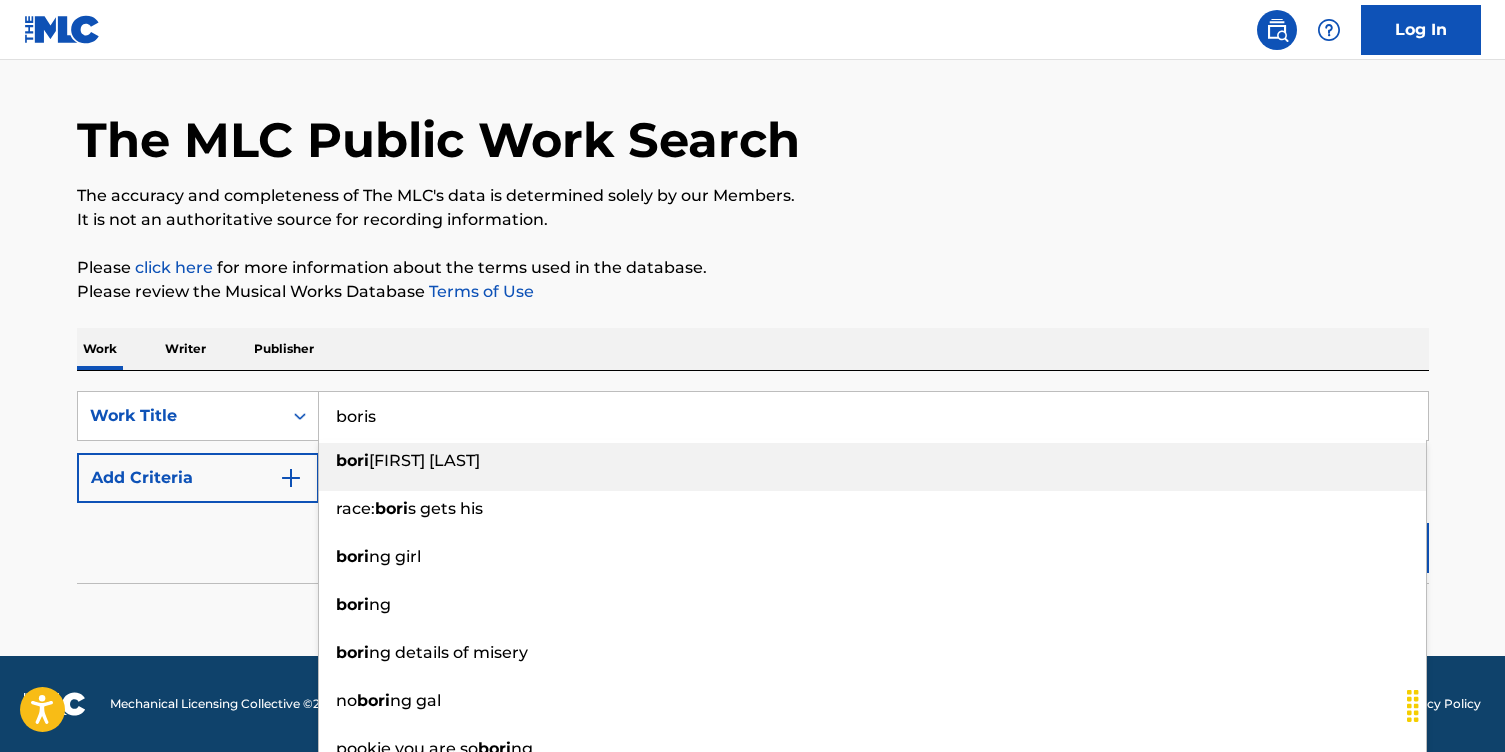 click on "bori ba riba" at bounding box center (872, 467) 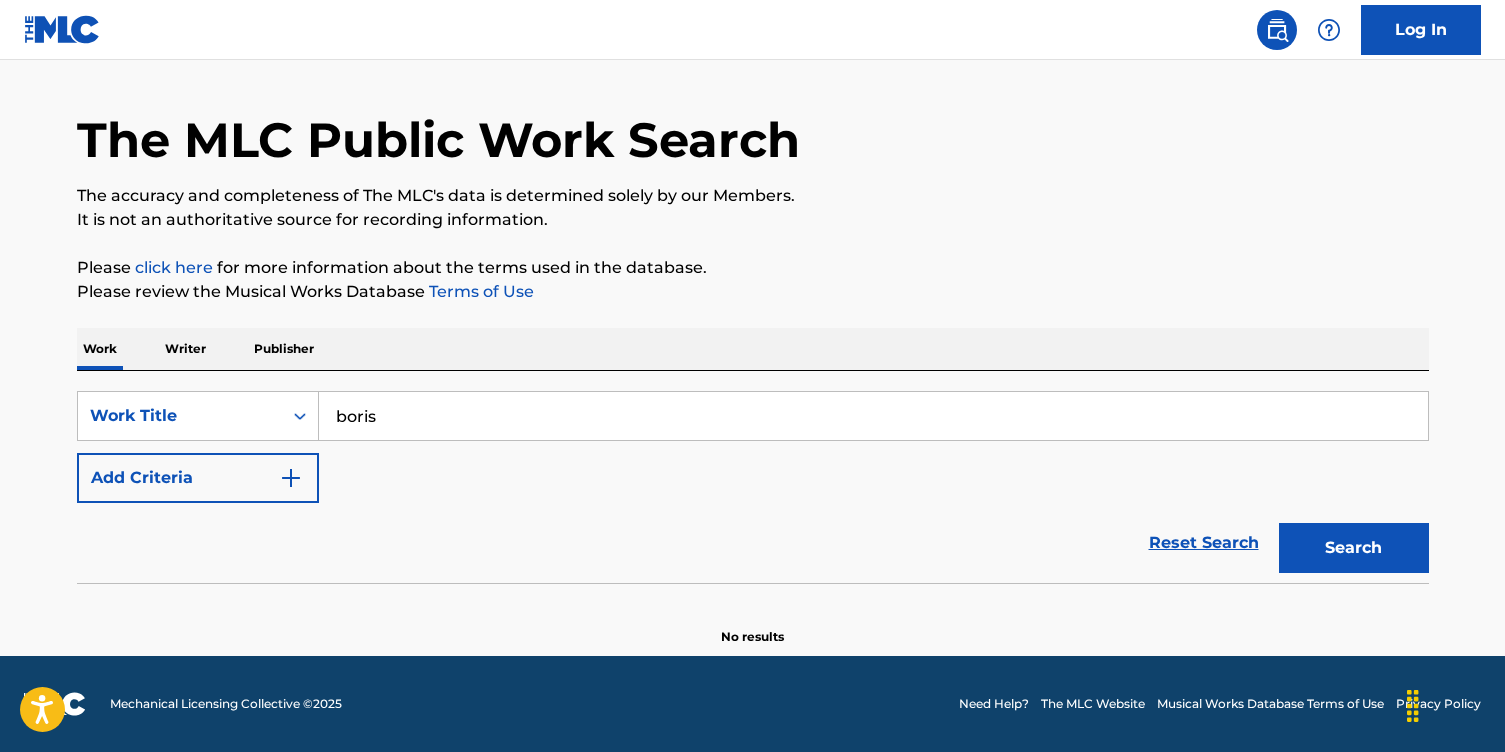 drag, startPoint x: 530, startPoint y: 402, endPoint x: 378, endPoint y: 405, distance: 152.0296 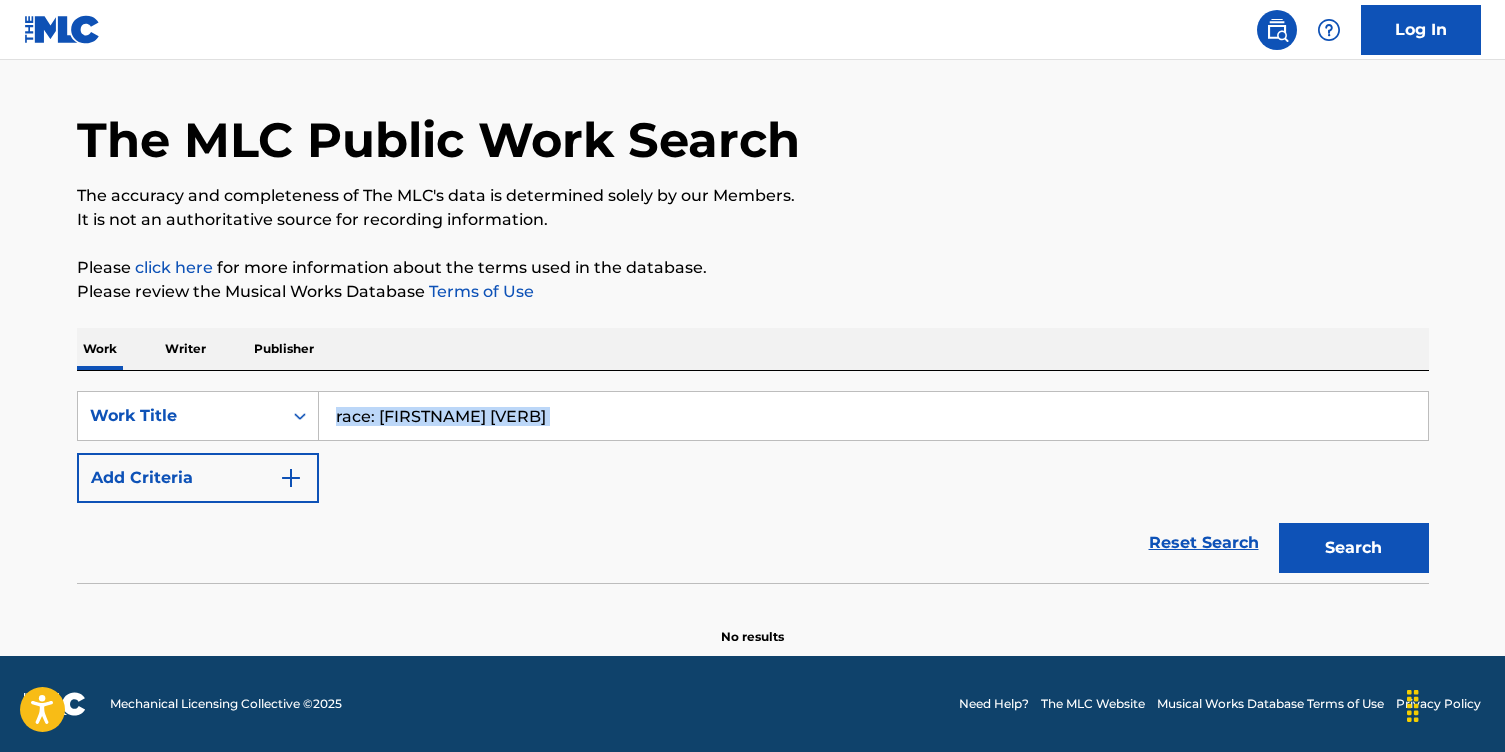 drag, startPoint x: 567, startPoint y: 442, endPoint x: 394, endPoint y: 407, distance: 176.50496 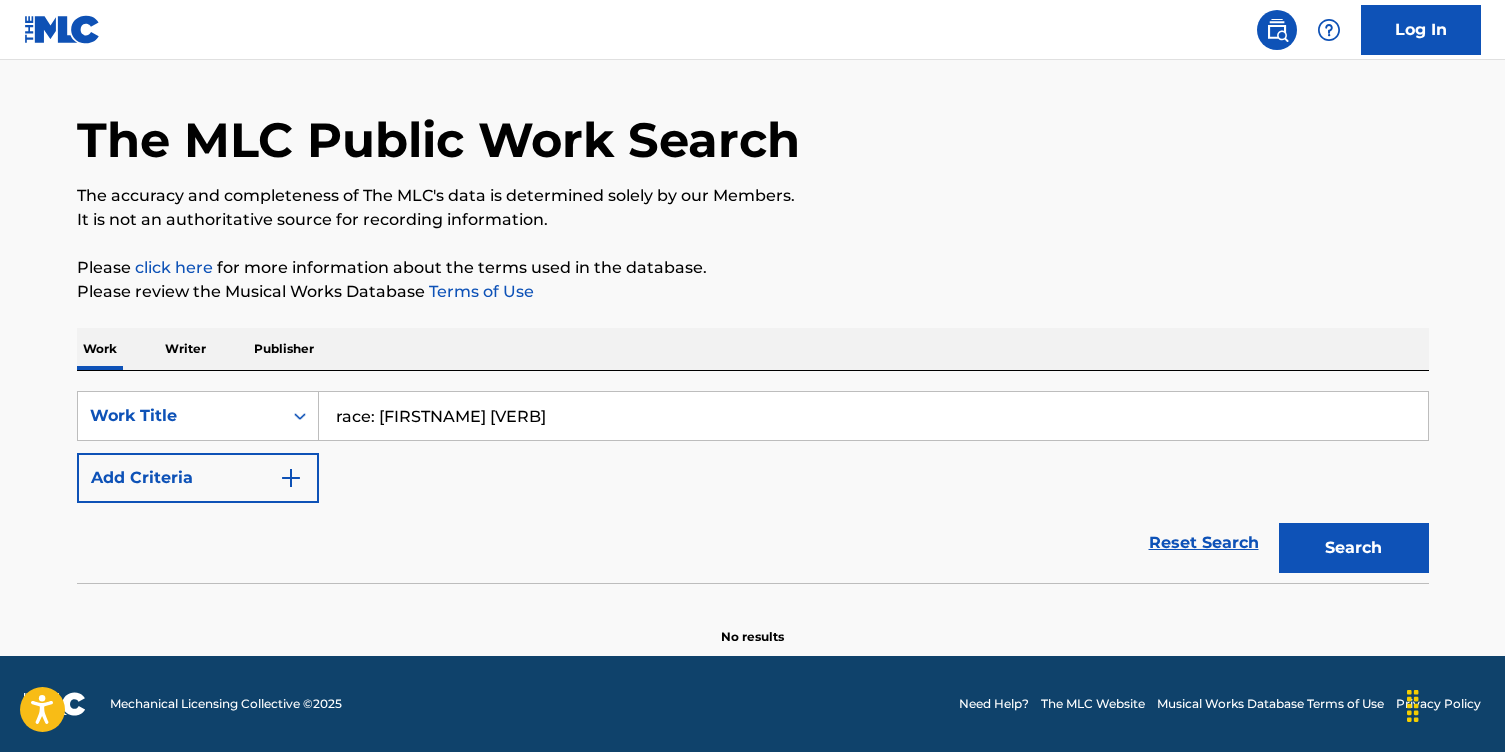 click on "race: [USERNAME] gets his" at bounding box center (873, 416) 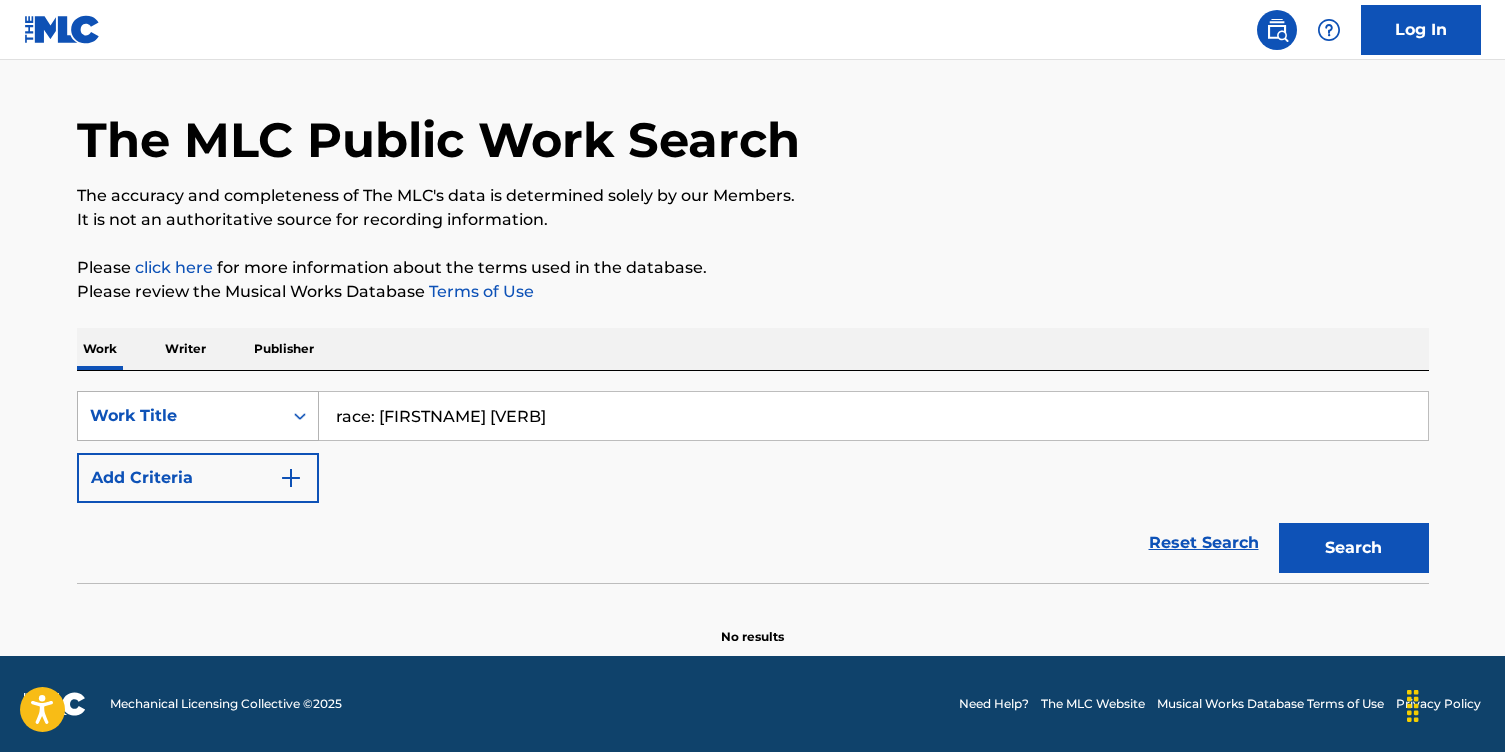 drag, startPoint x: 518, startPoint y: 419, endPoint x: 317, endPoint y: 390, distance: 203.08127 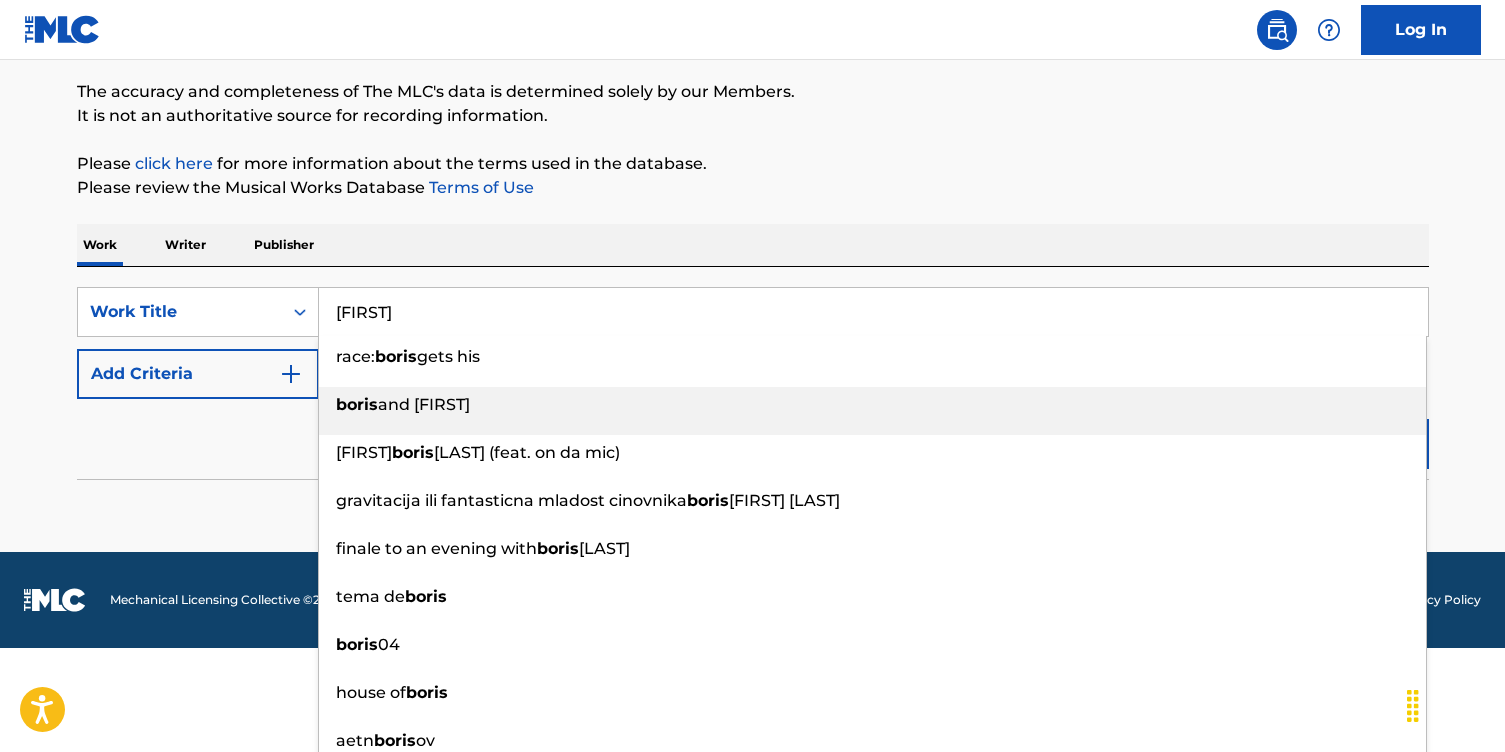scroll, scrollTop: 214, scrollLeft: 0, axis: vertical 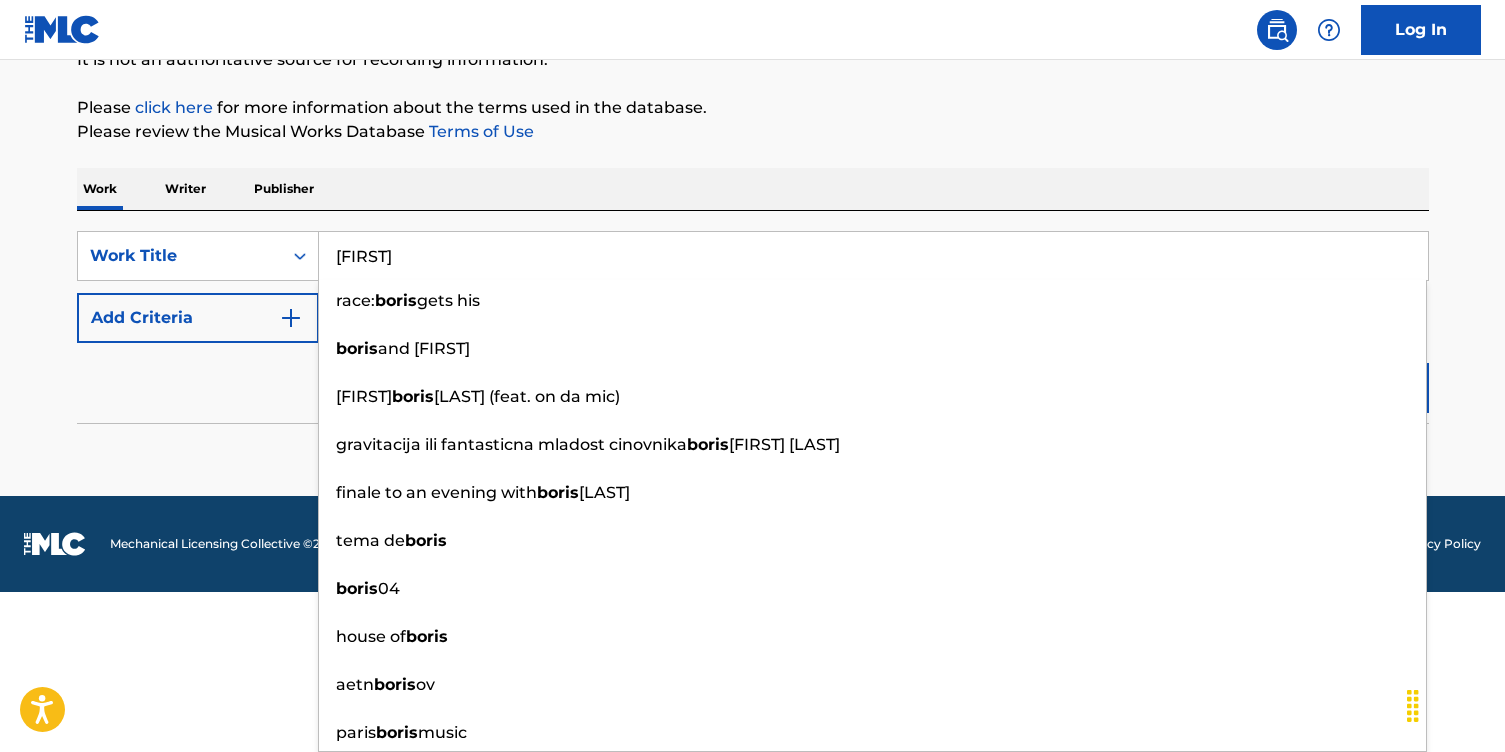 click on "Boris" at bounding box center [873, 256] 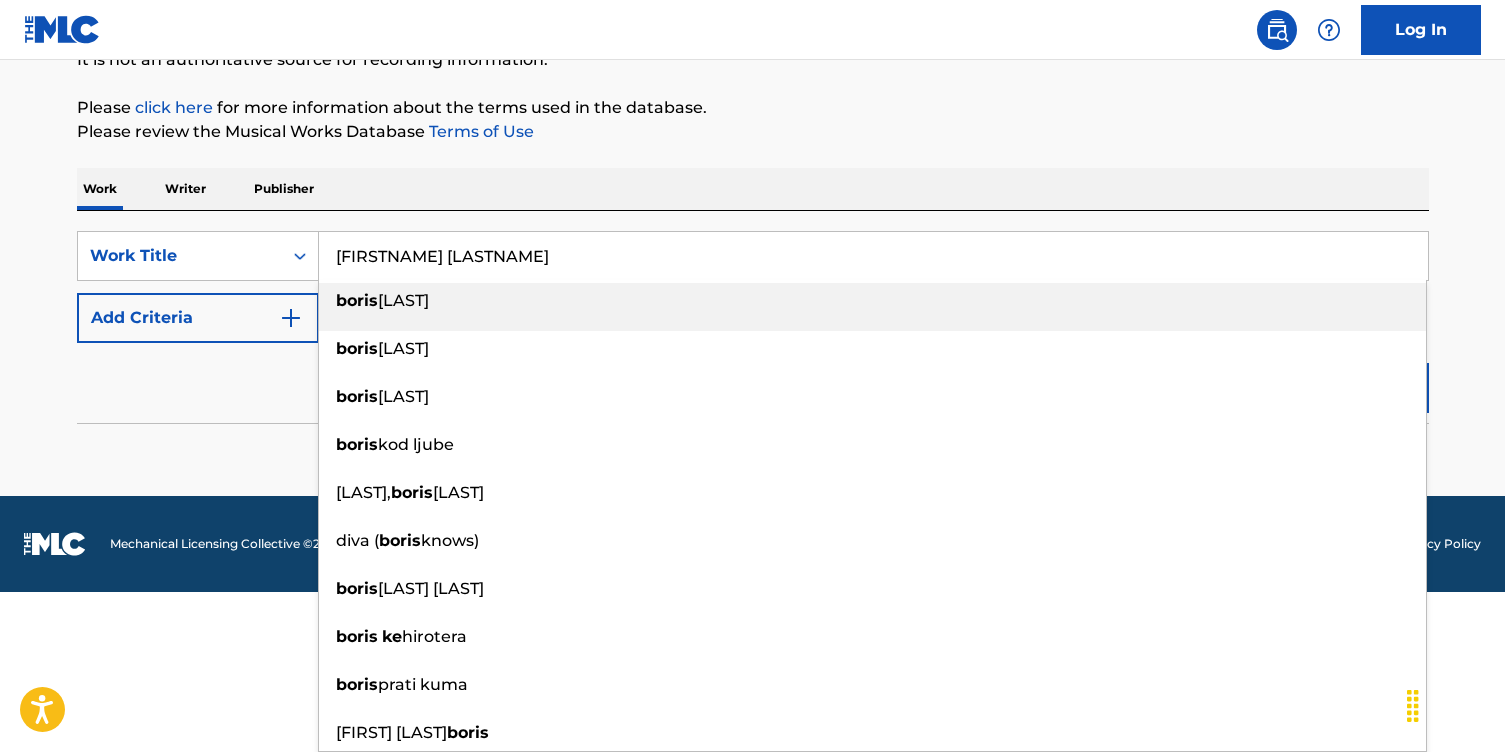 scroll, scrollTop: 54, scrollLeft: 0, axis: vertical 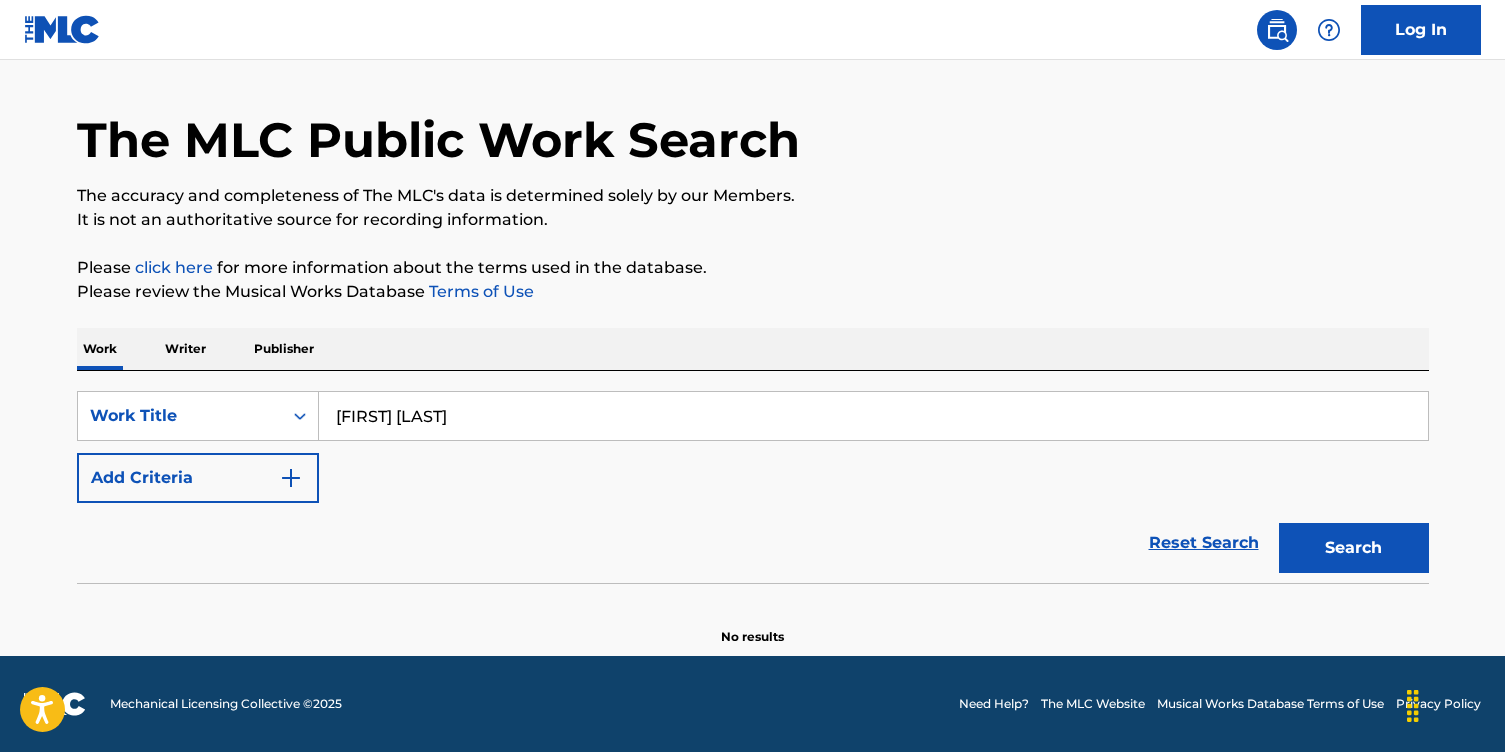 type on "Boris Kerner" 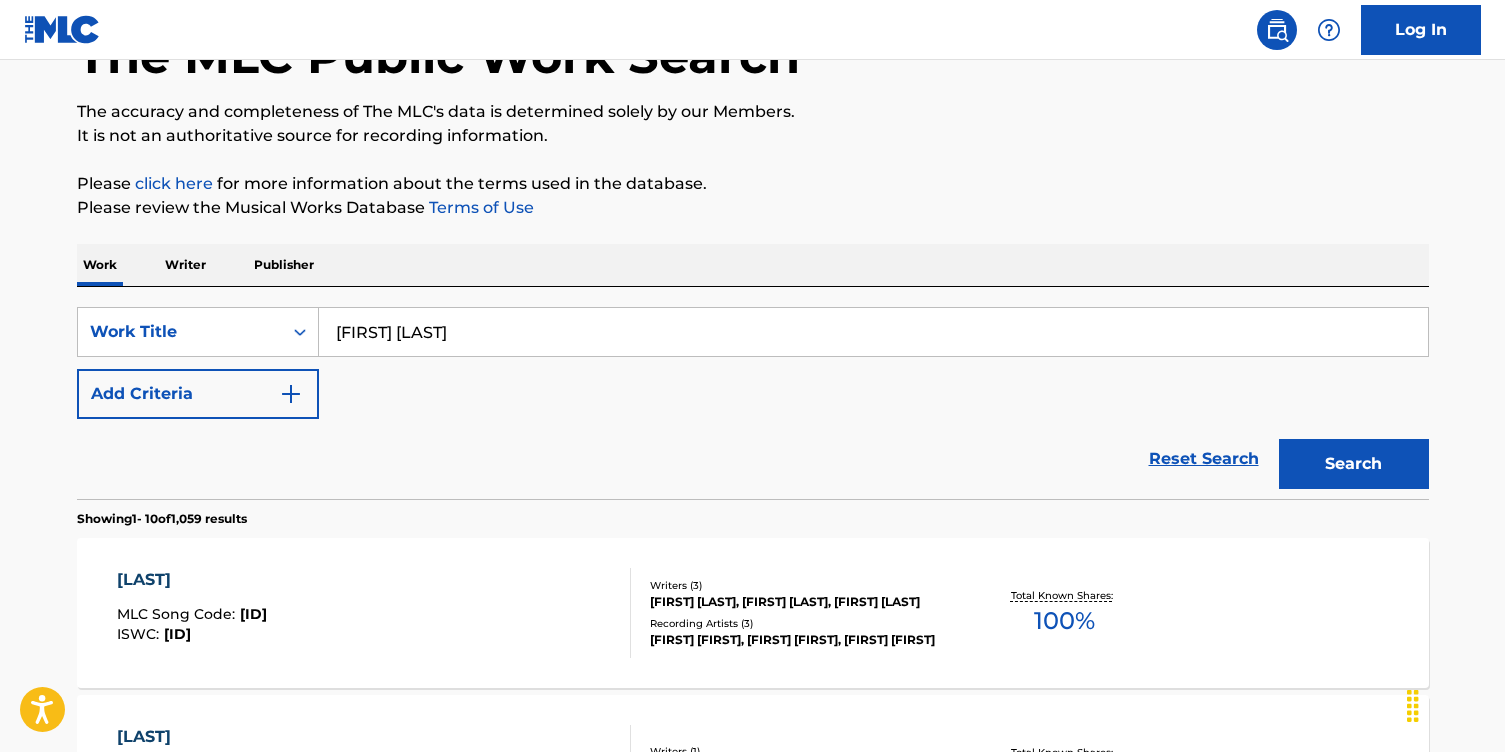 scroll, scrollTop: 0, scrollLeft: 0, axis: both 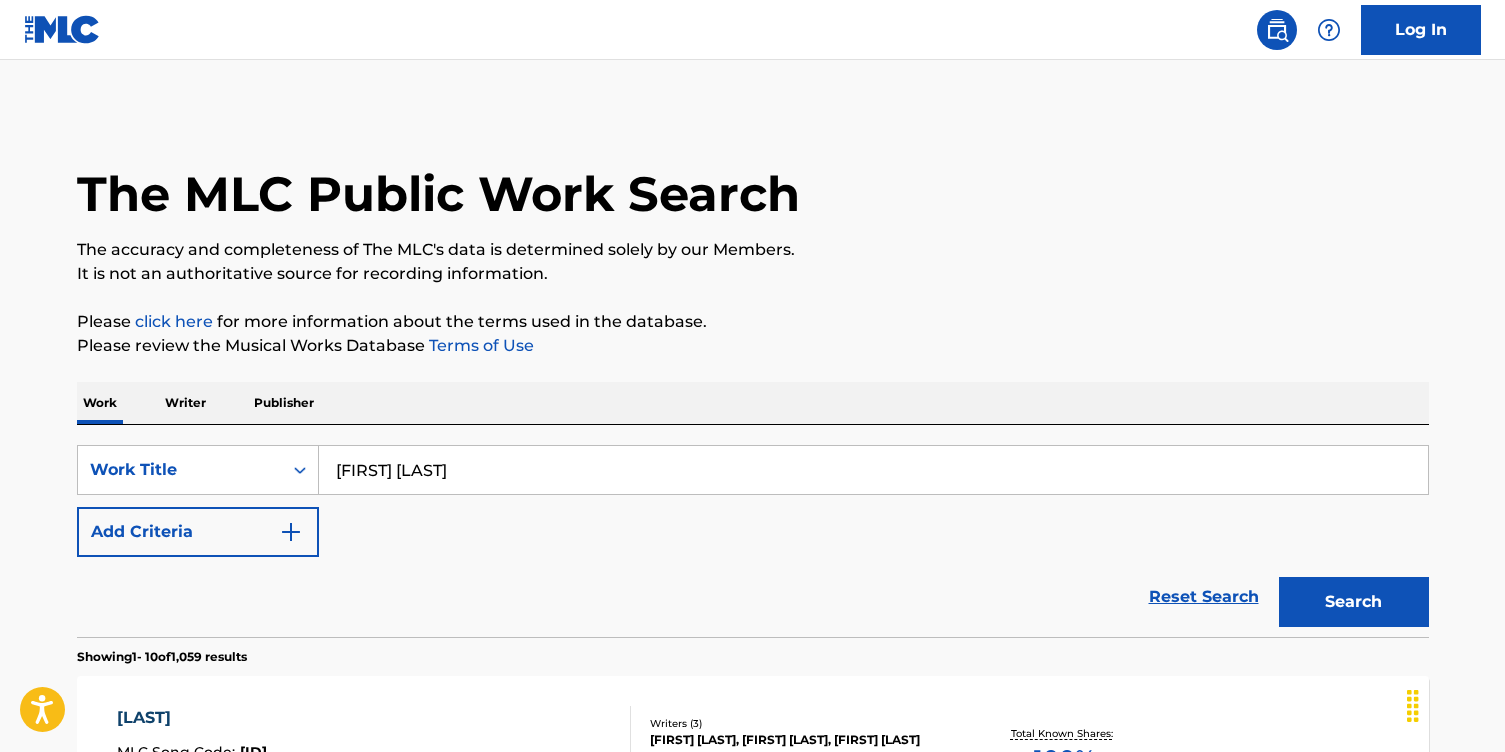 click on "Add Criteria" at bounding box center [198, 532] 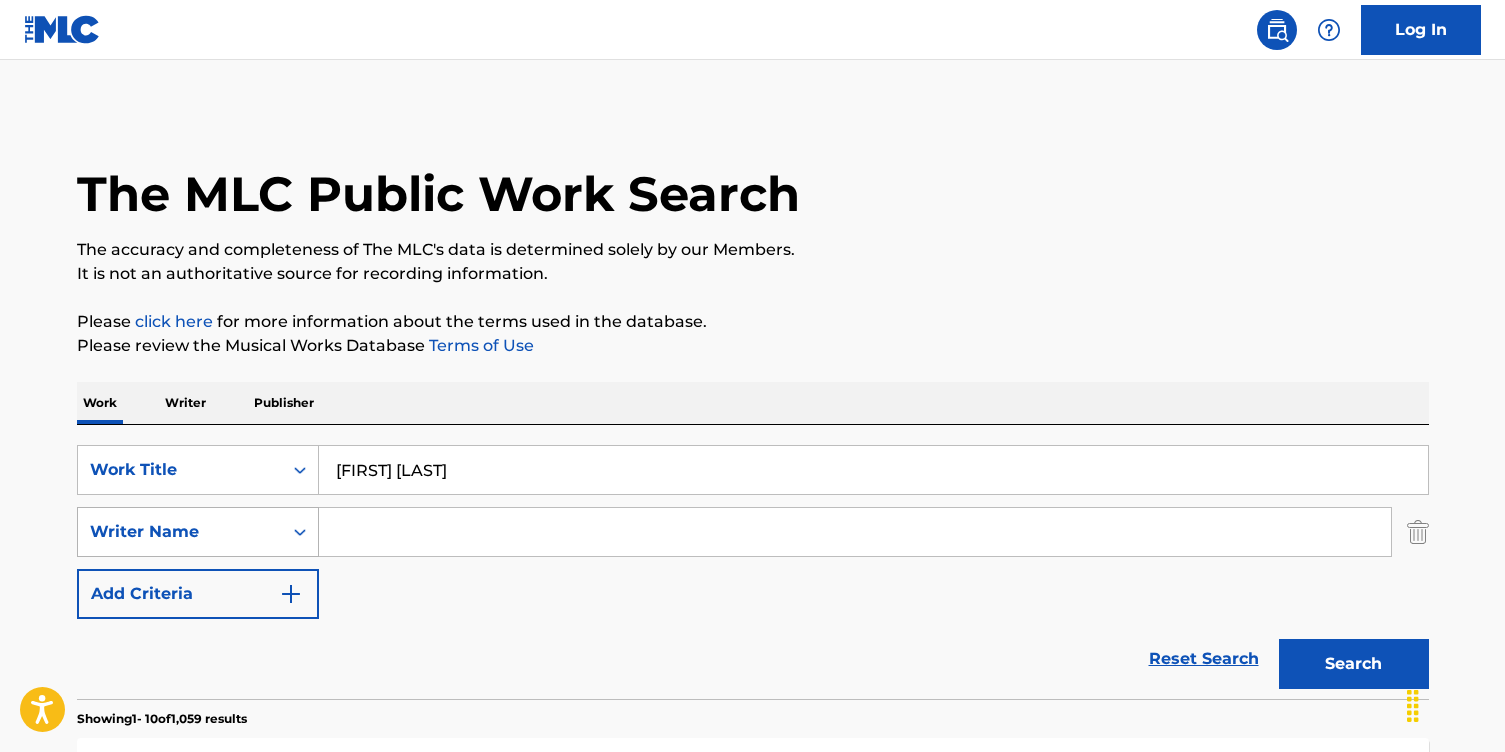 click on "Writer Name" at bounding box center (198, 532) 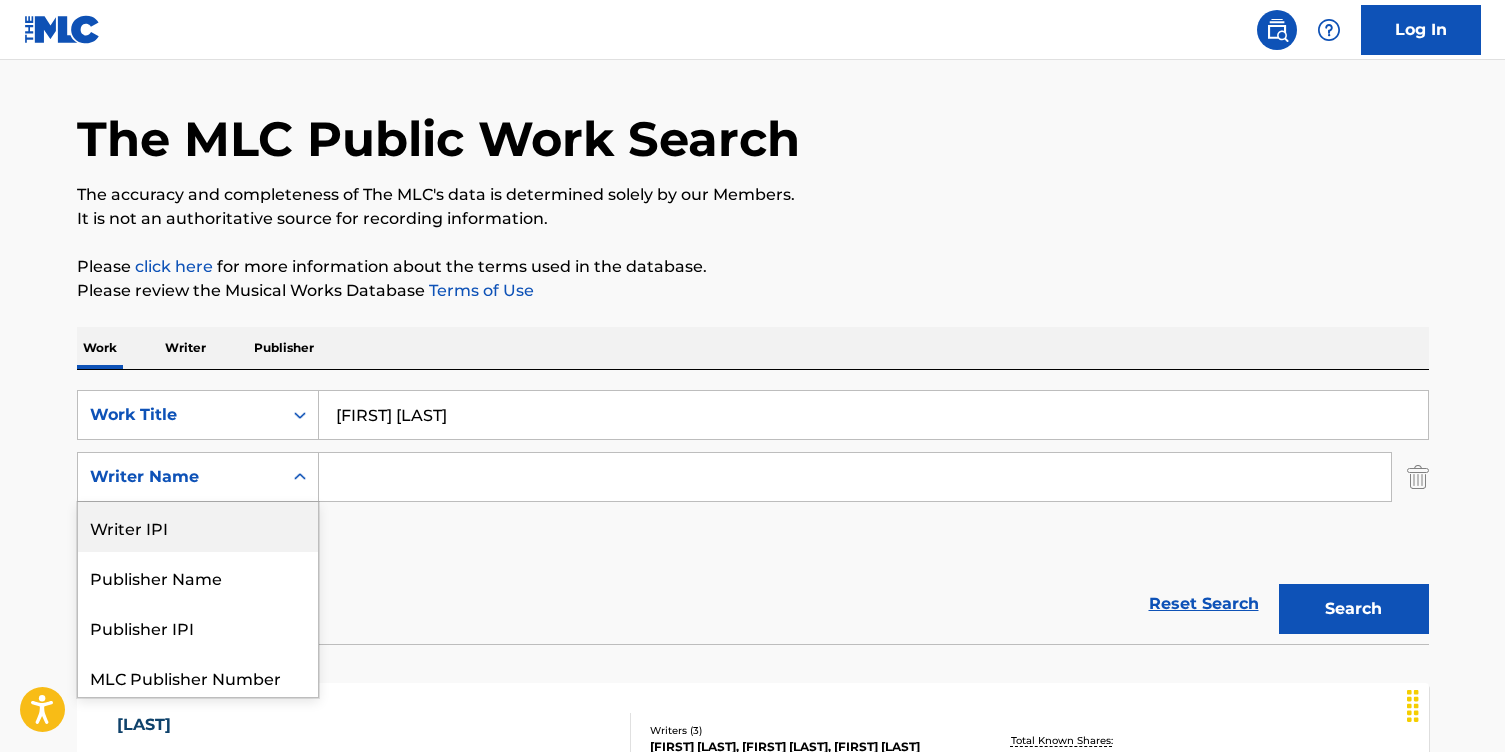 scroll, scrollTop: 56, scrollLeft: 0, axis: vertical 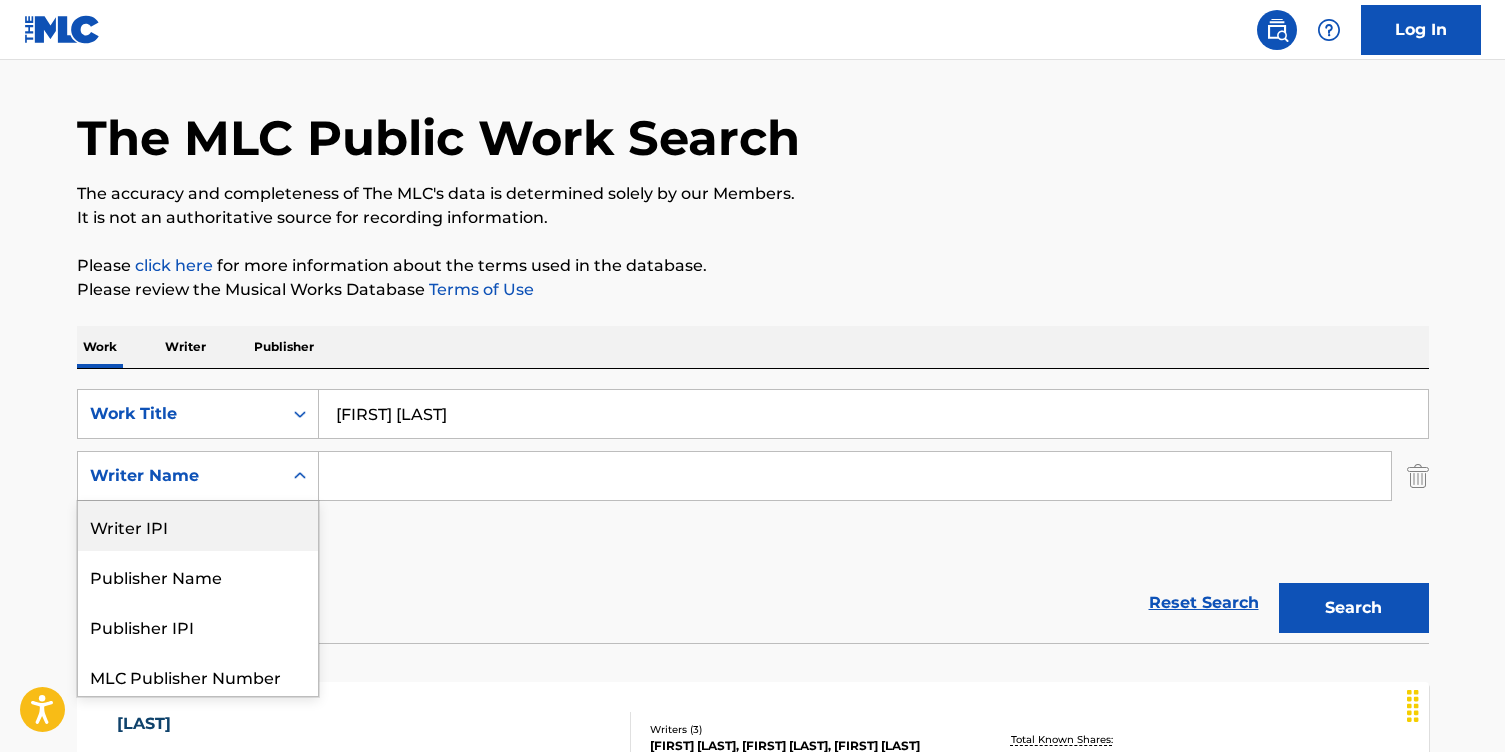 click at bounding box center (855, 476) 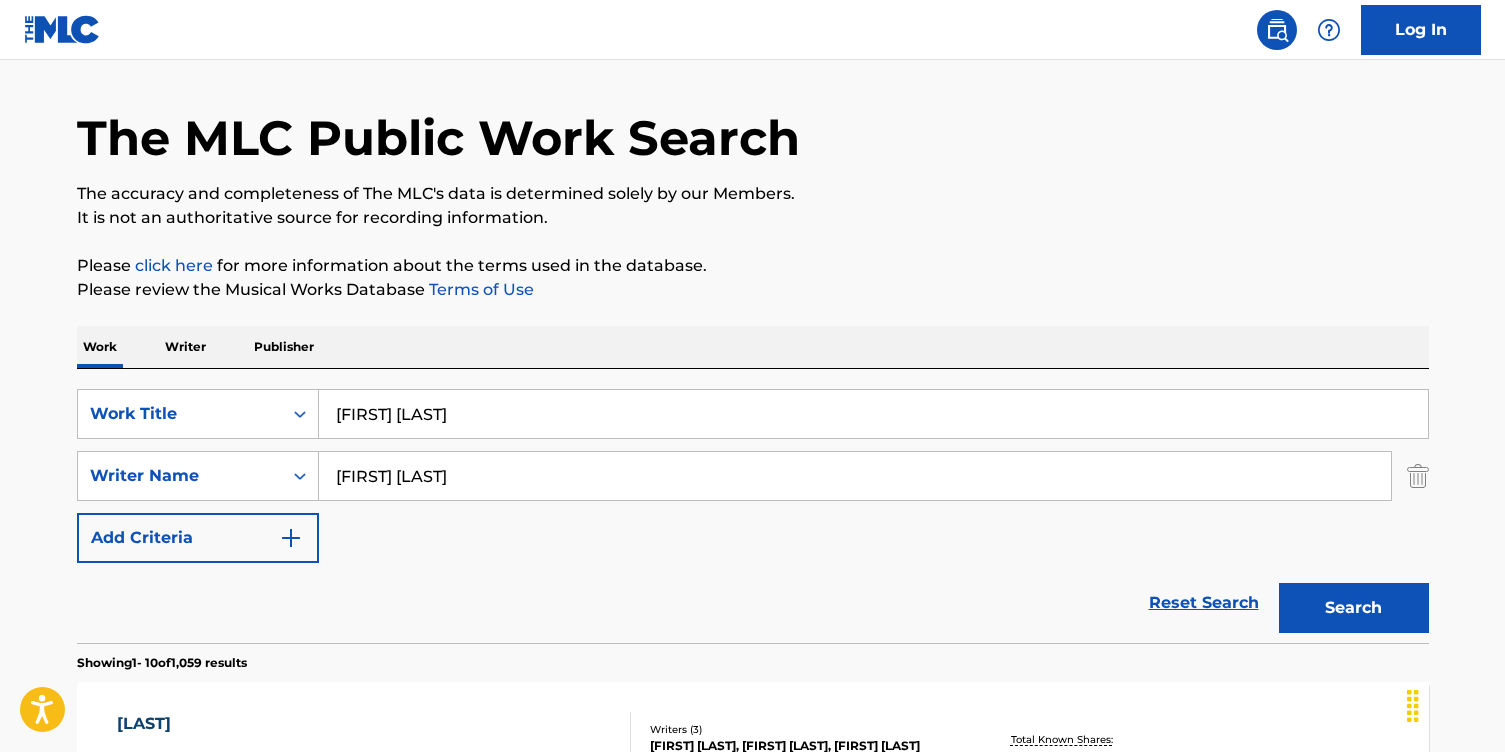 click on "Search" at bounding box center (1354, 608) 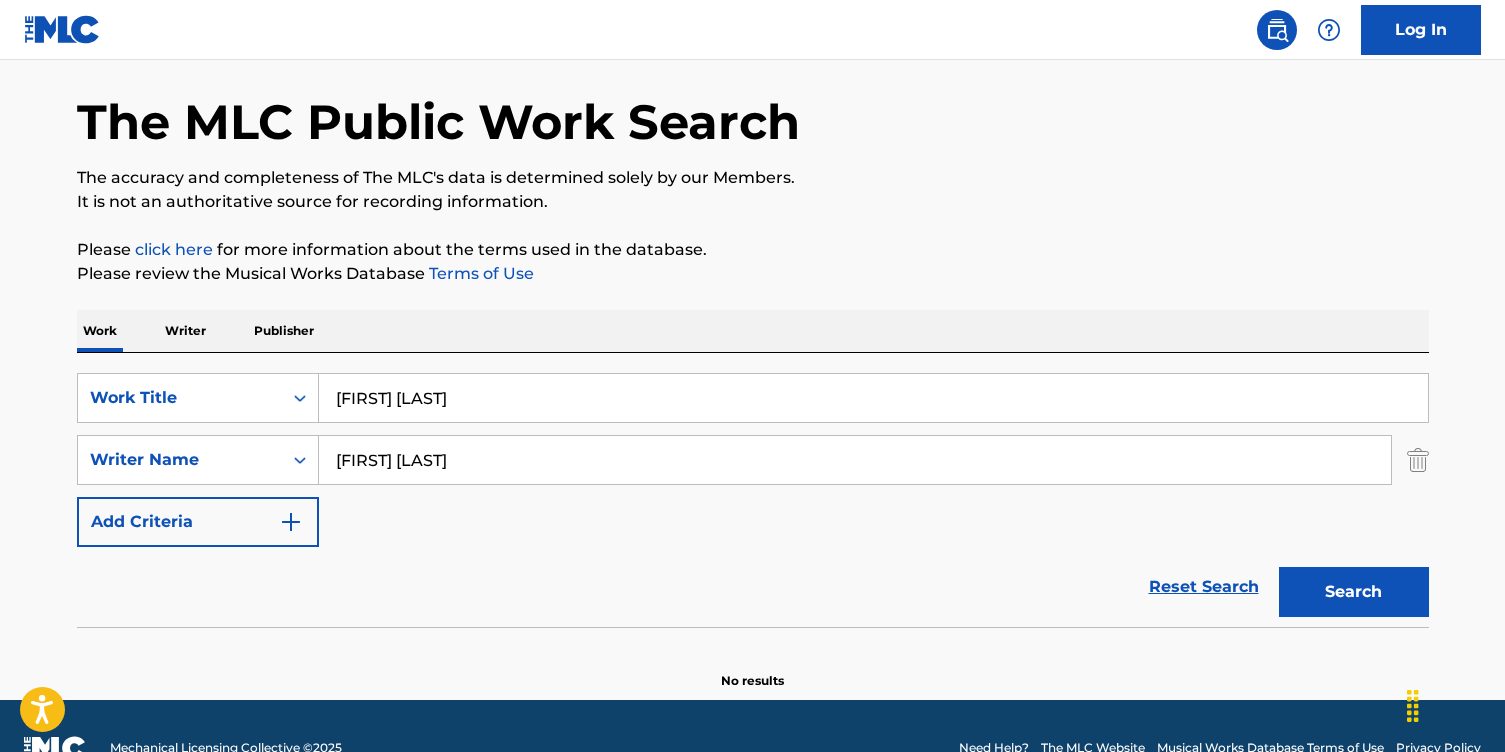 scroll, scrollTop: 116, scrollLeft: 0, axis: vertical 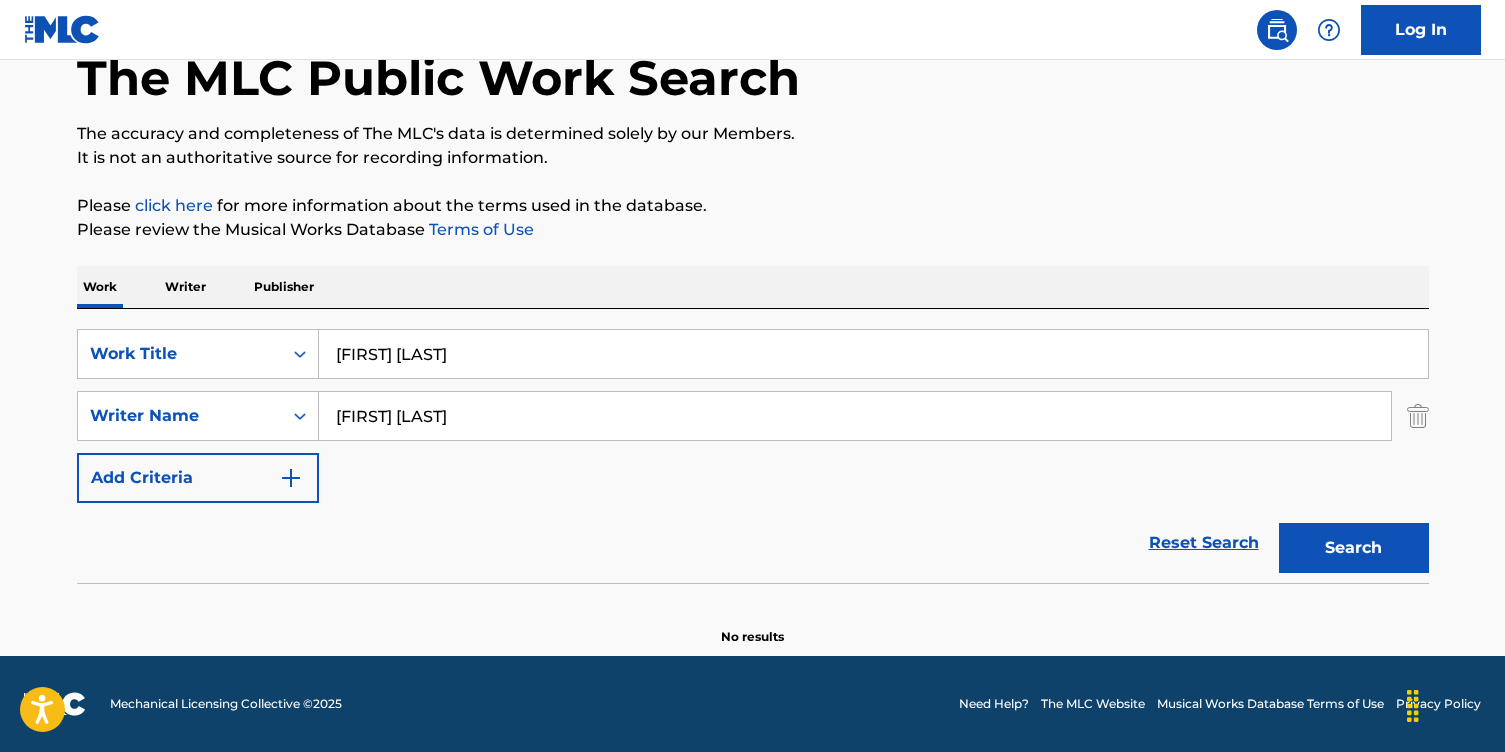 click on "SearchWithCriteria46d745c7-d853-41bf-aa90-ca979767985e Work Title Boris Kerner SearchWithCriteria8b96a6d1-c0ef-4779-8dc3-781bef82e828 Writer Name Caroline Shaw Add Criteria" at bounding box center (753, 416) 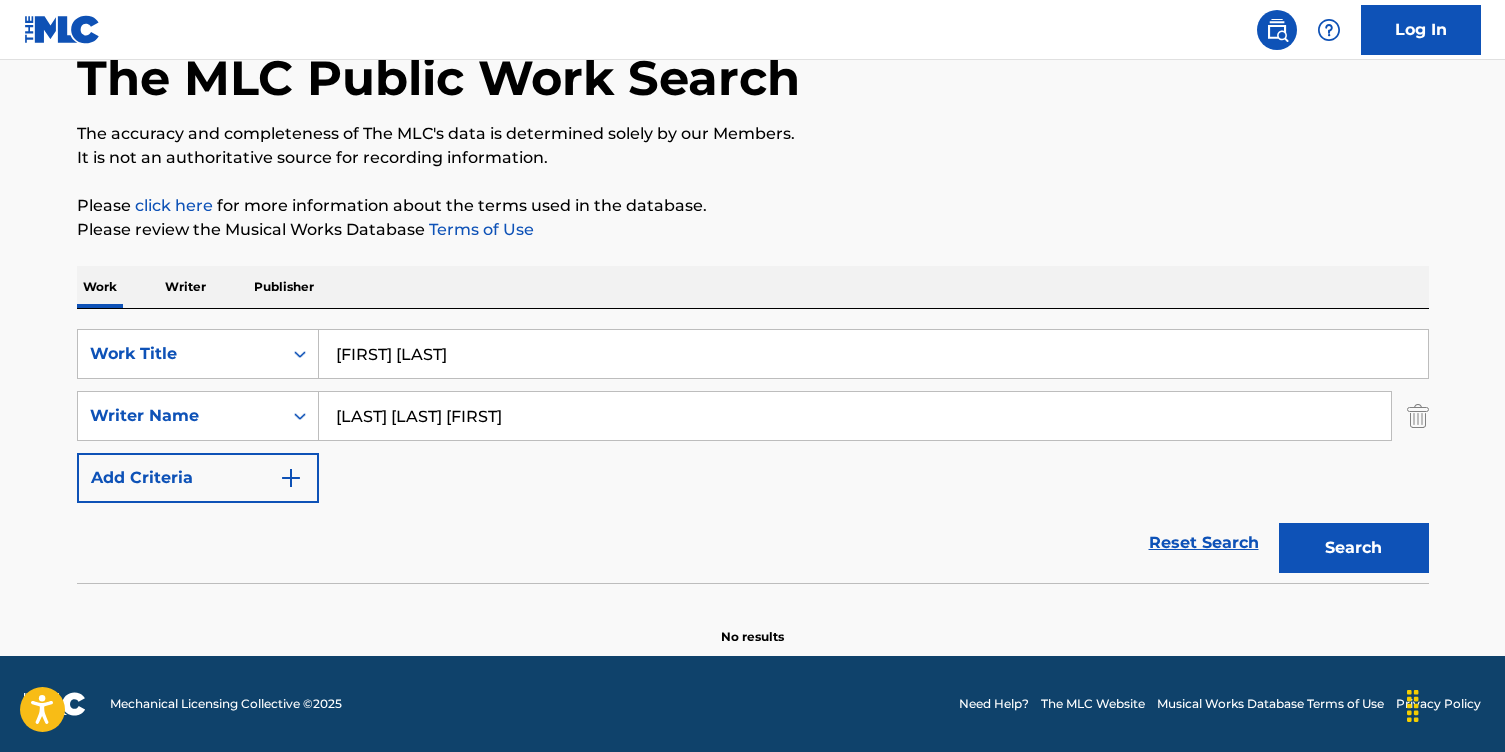 click on "Search" at bounding box center [1354, 548] 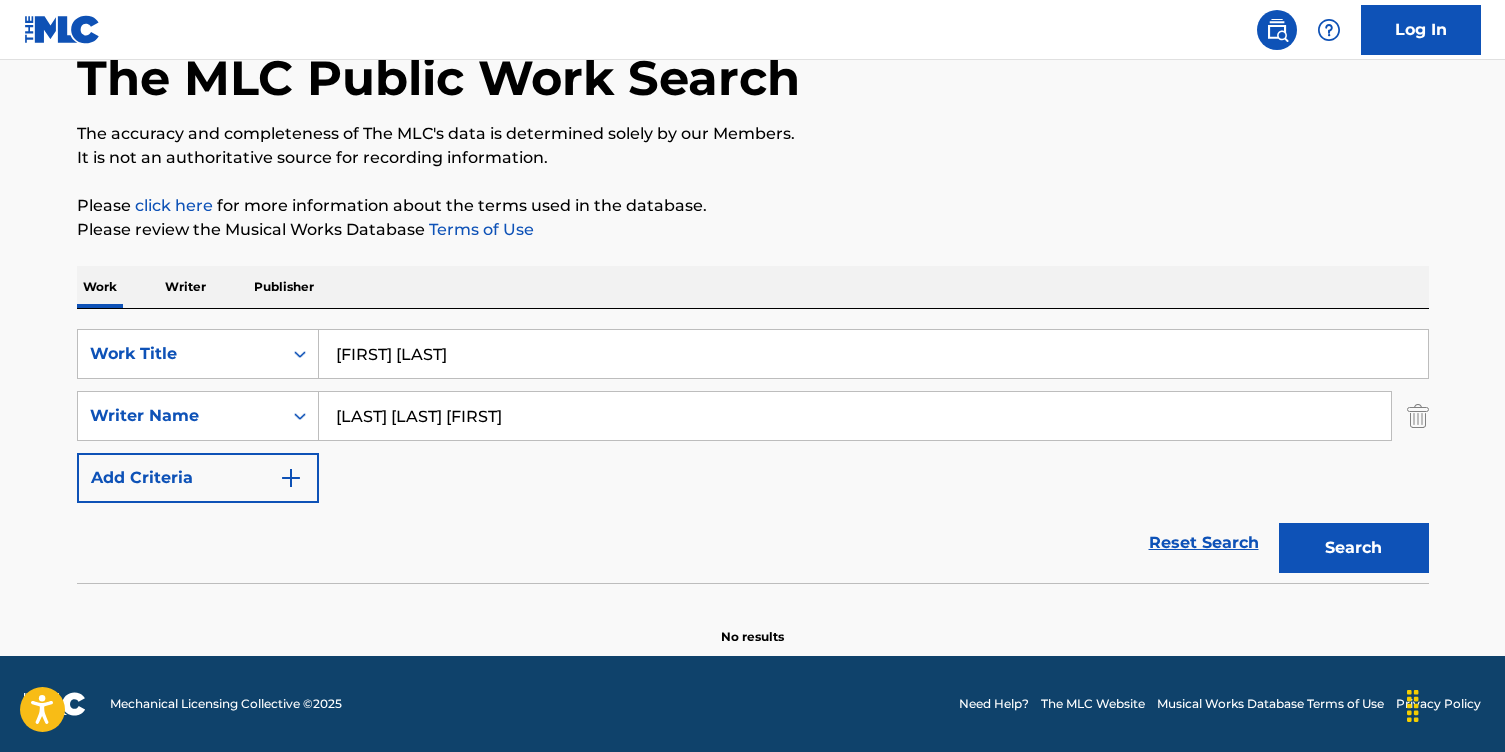 click on "Shaw Adelaide Caroline" at bounding box center (855, 416) 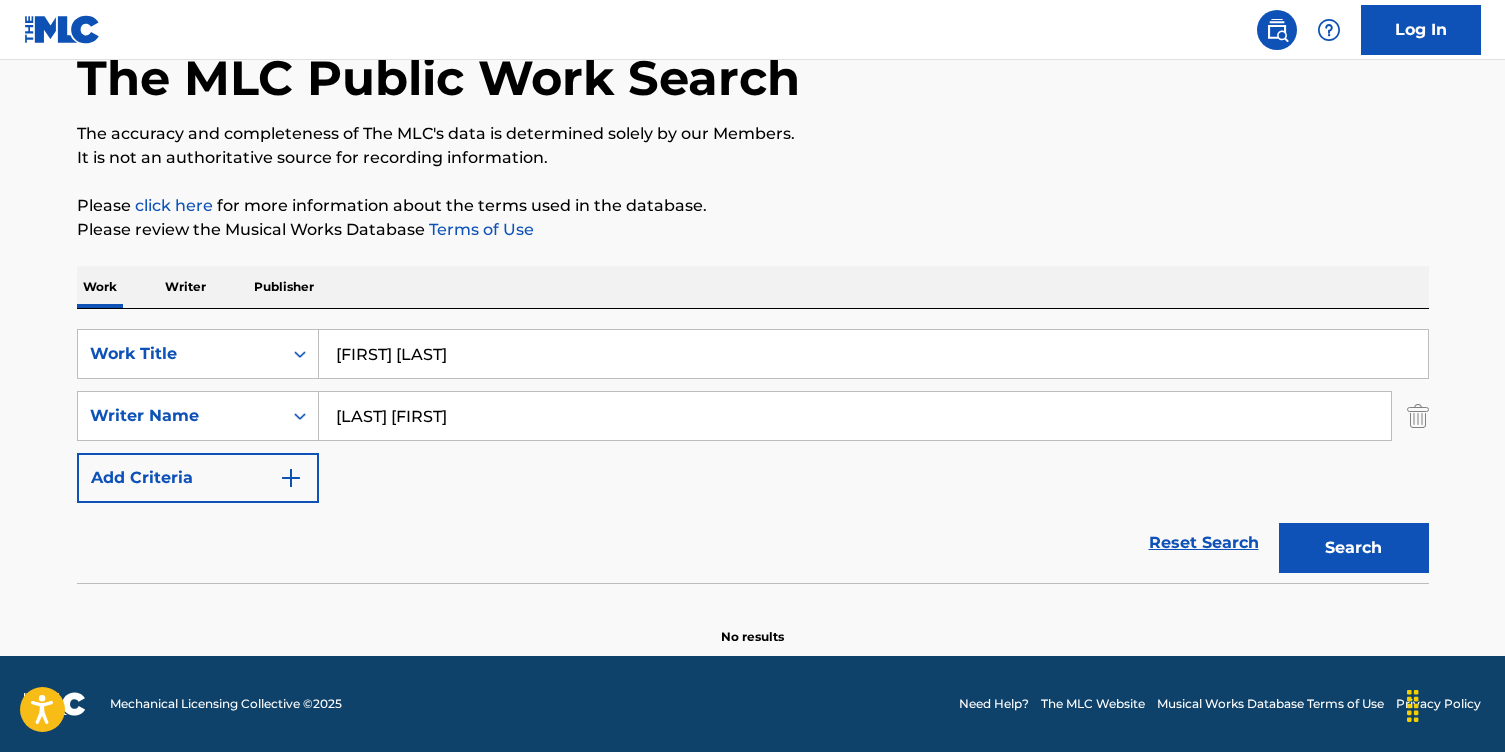 type on "Shaw Caroline" 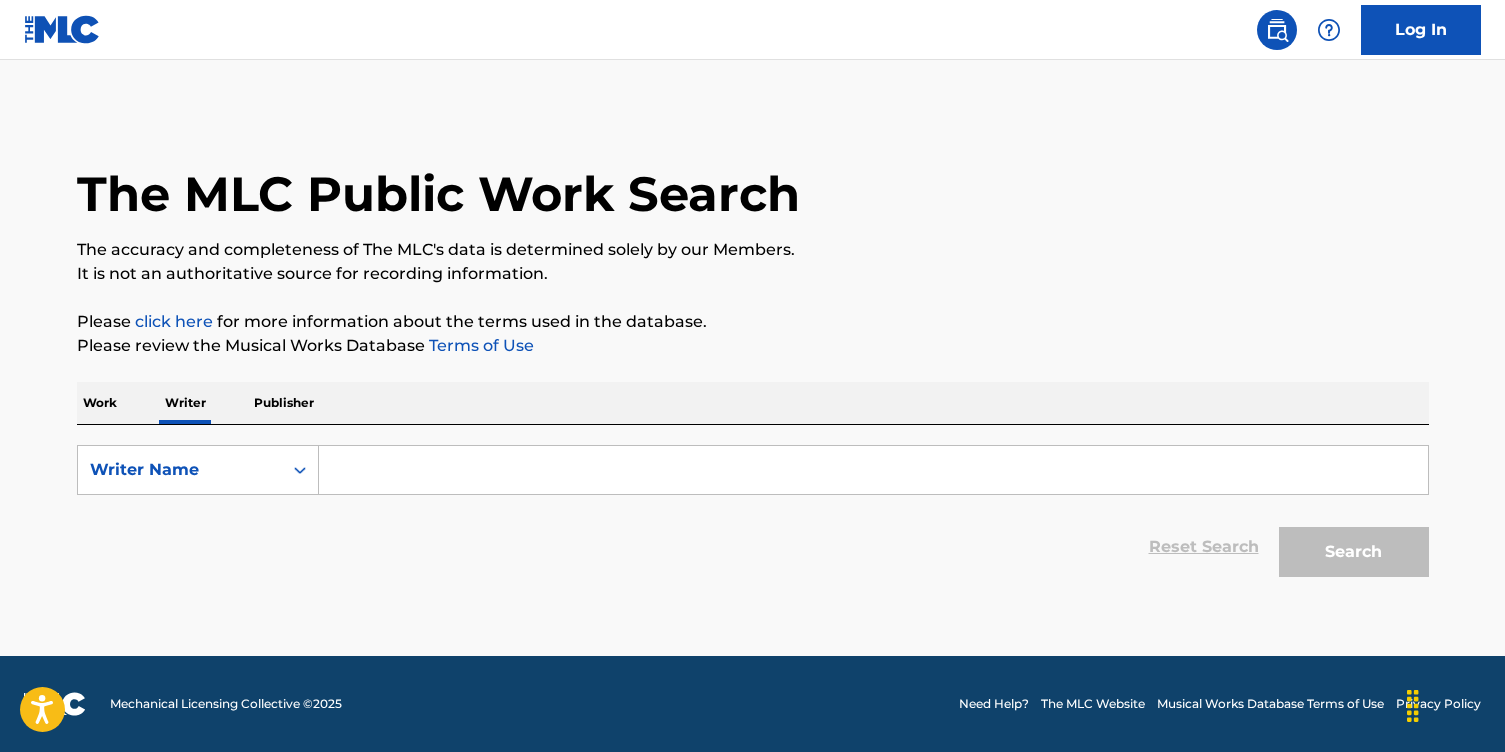 click on "Work Writer Publisher" at bounding box center (753, 403) 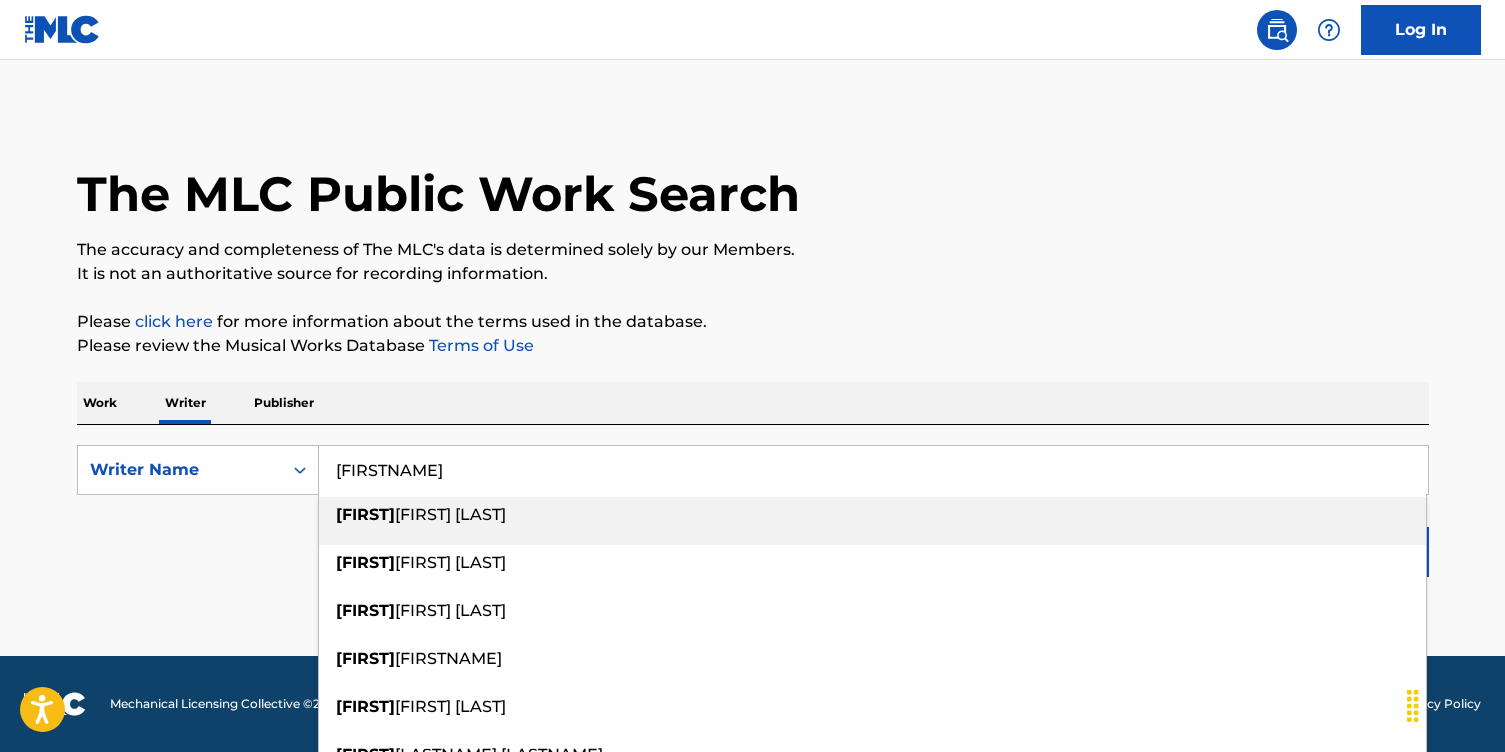 click on "carolien  van de kooij" at bounding box center [872, 521] 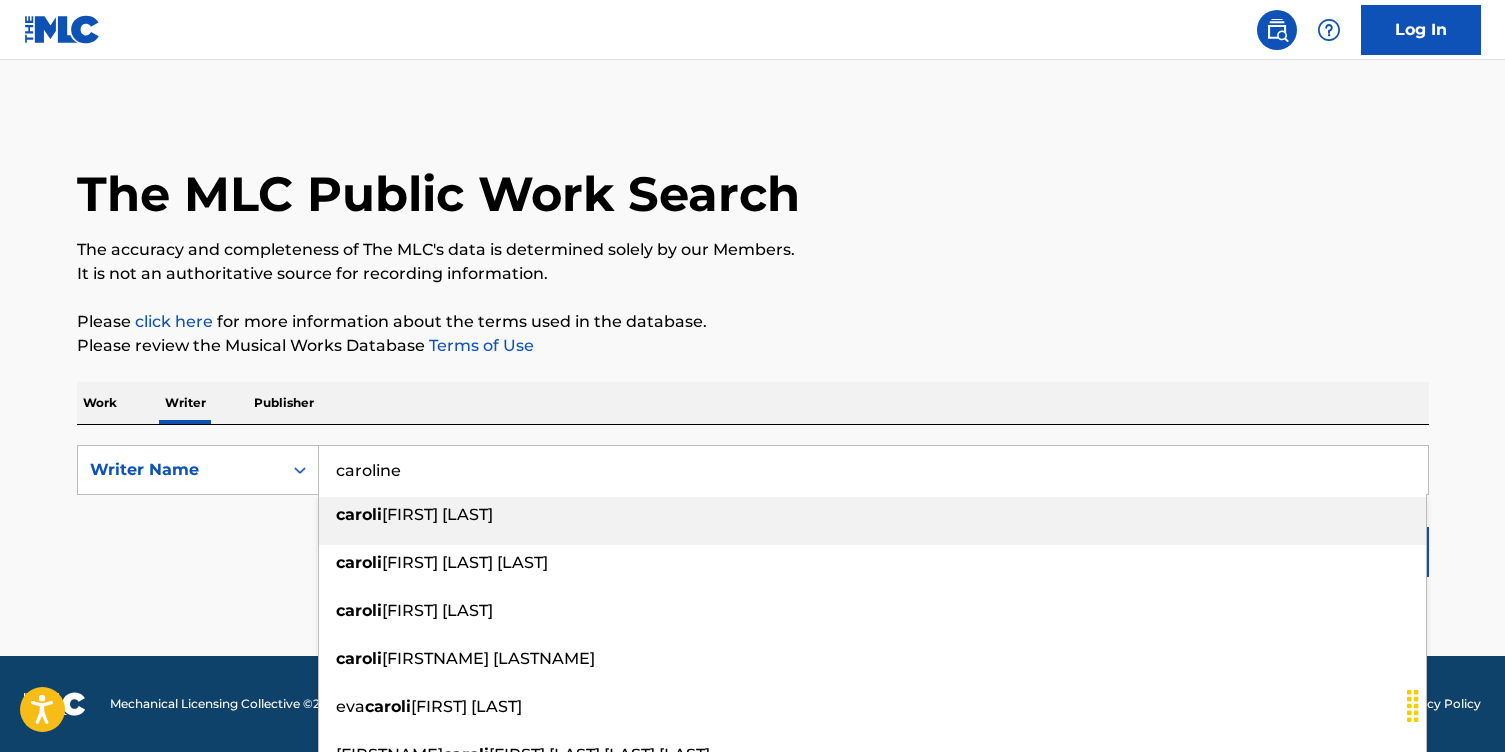 click on "caroli ne taraskevics" at bounding box center [872, 521] 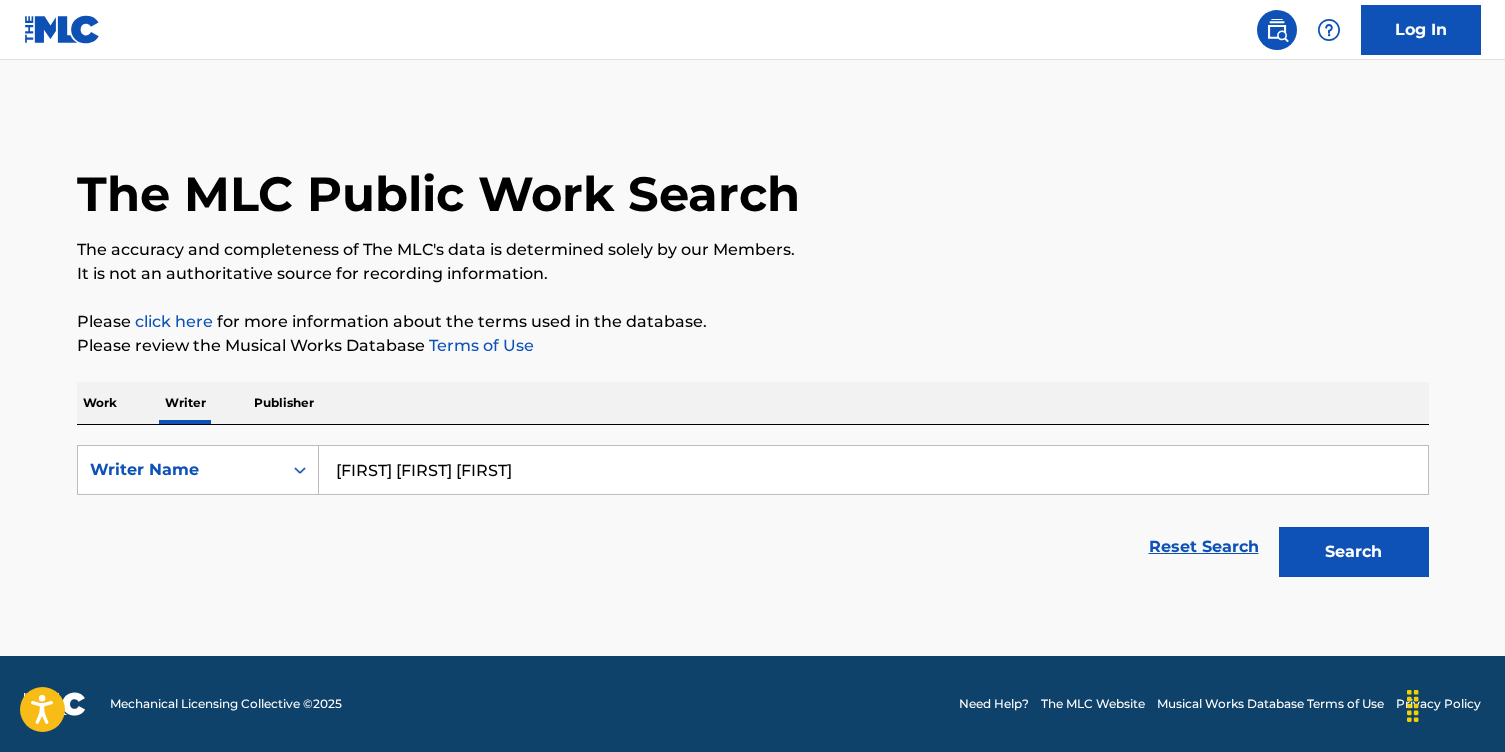 type on "grace caroline catheysah" 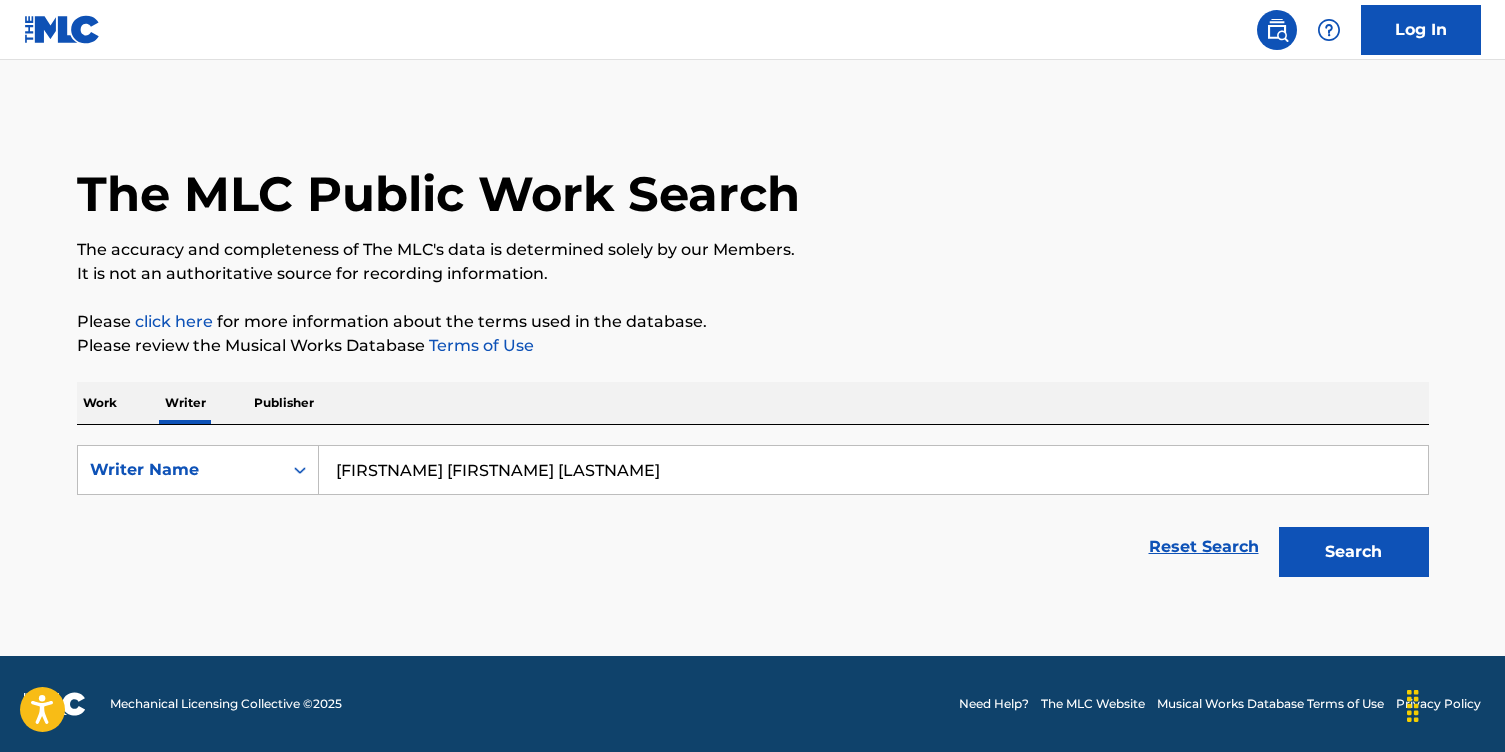 drag, startPoint x: 563, startPoint y: 480, endPoint x: 334, endPoint y: 450, distance: 230.95671 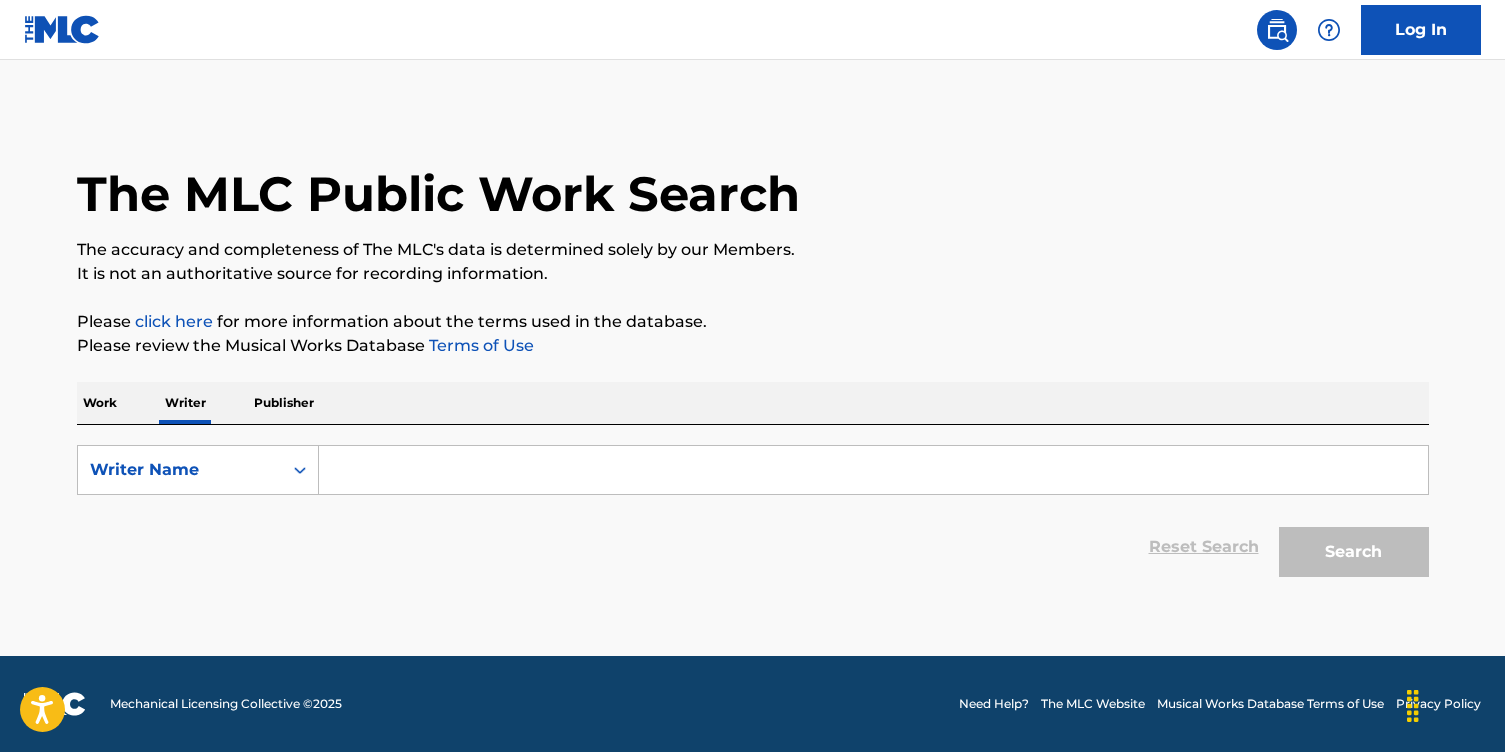 click at bounding box center (873, 470) 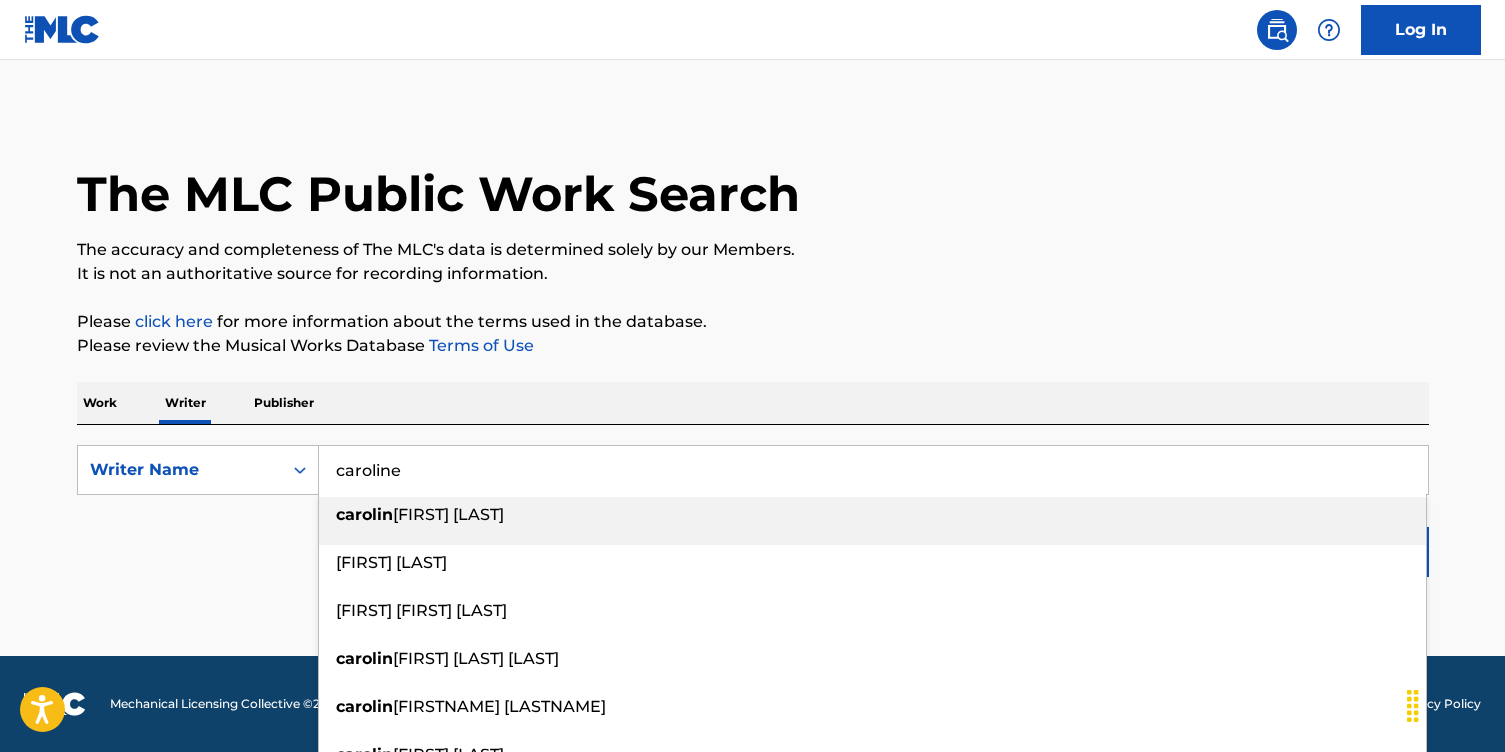 click on "carolin e taraskevics" at bounding box center (872, 521) 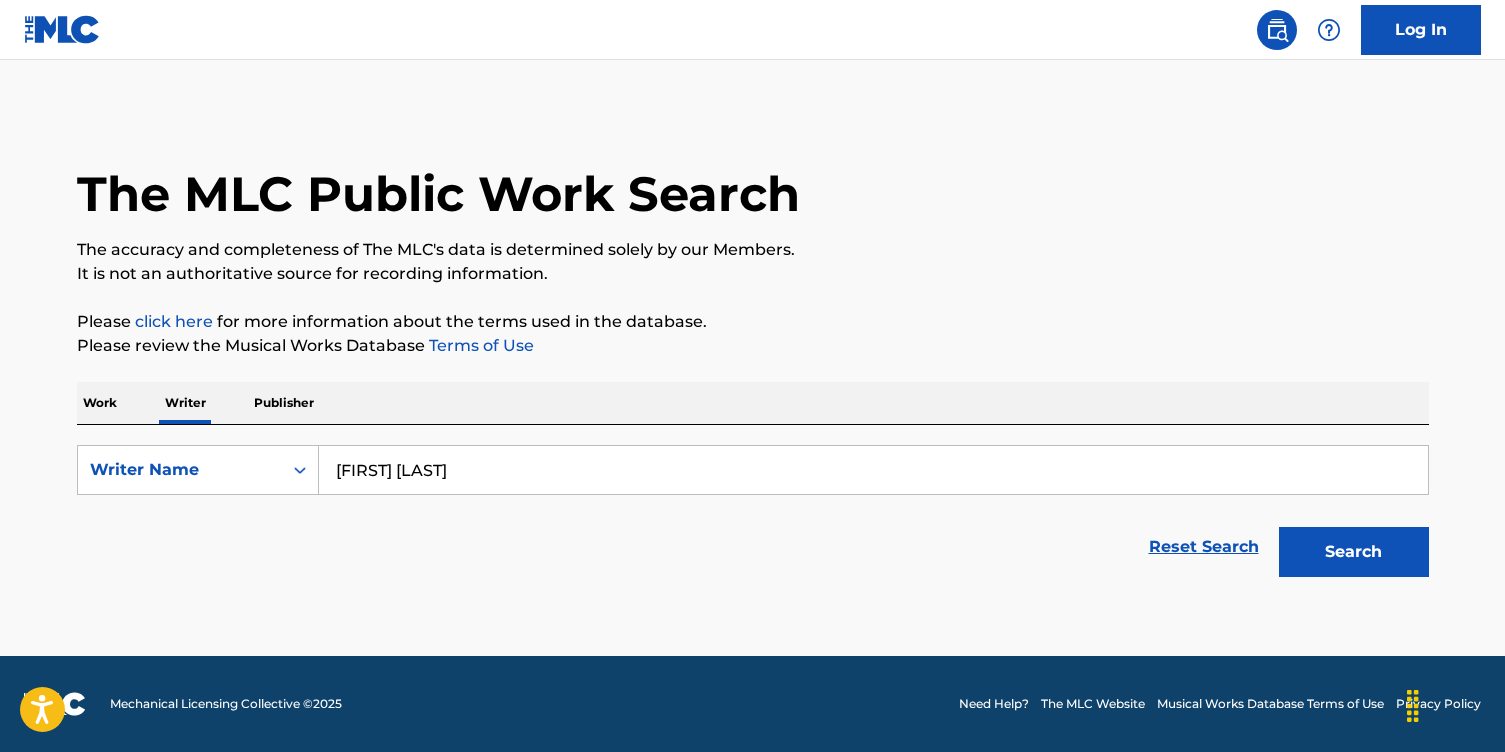 type on "caroline taraskevicssha" 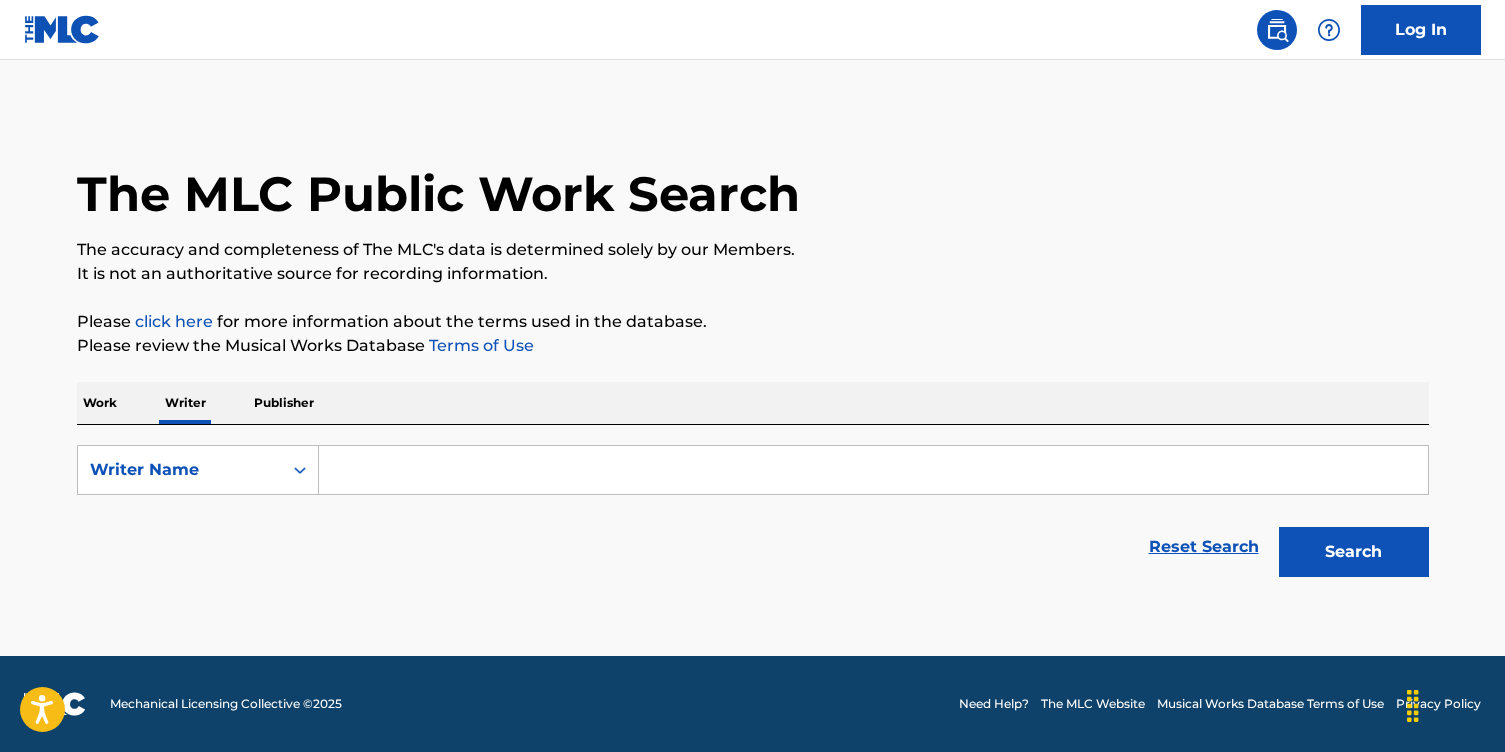 type on "=" 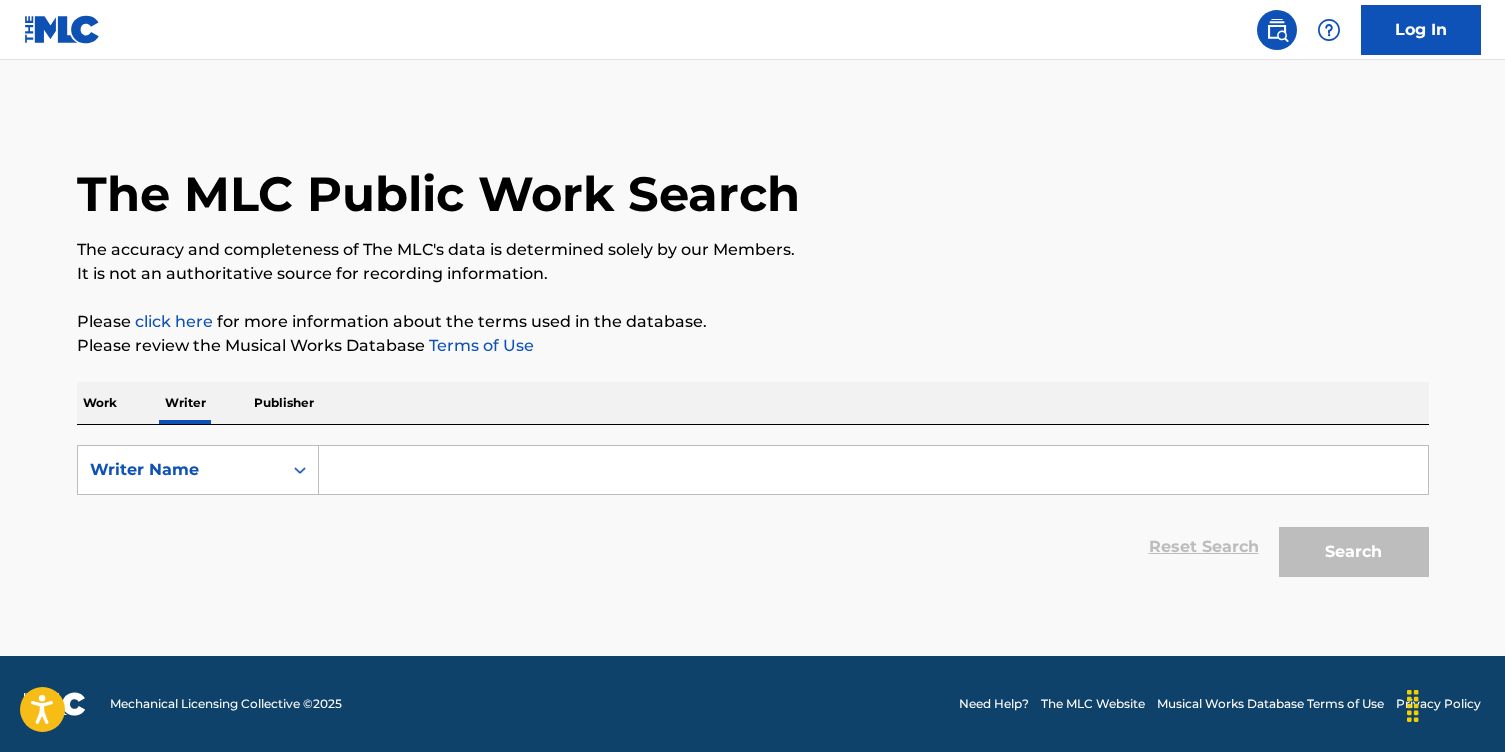 click on "The MLC Public Work Search The accuracy and completeness of The MLC's data is determined solely by our Members. It is not an authoritative source for recording information. Please   click here   for more information about the terms used in the database. Please review the Musical Works Database   Terms of Use Work Writer Publisher SearchWithCriteria84094b19-20aa-4294-9447-5d6602426ec1 Writer Name Reset Search Search" at bounding box center [753, 348] 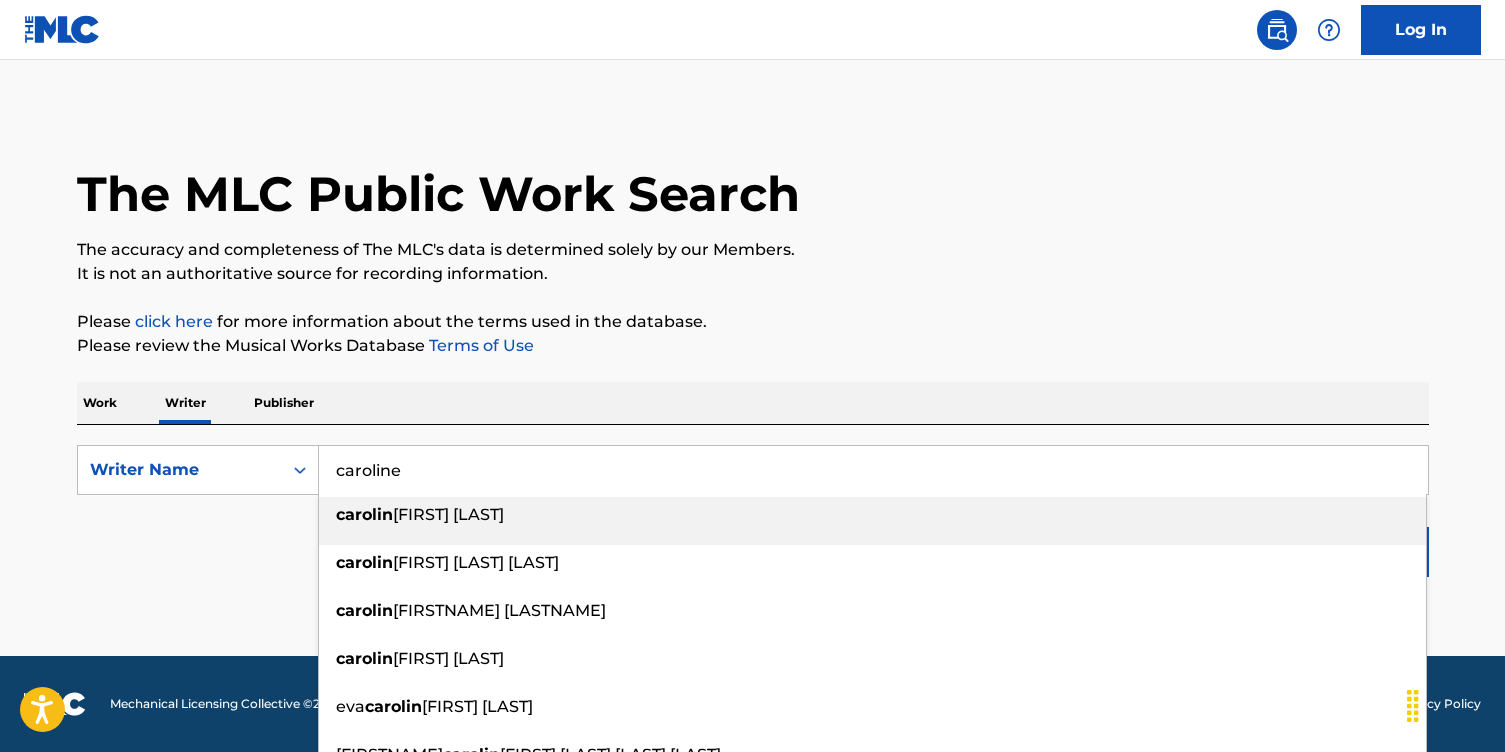 click on "carolin e taraskevics" at bounding box center (872, 521) 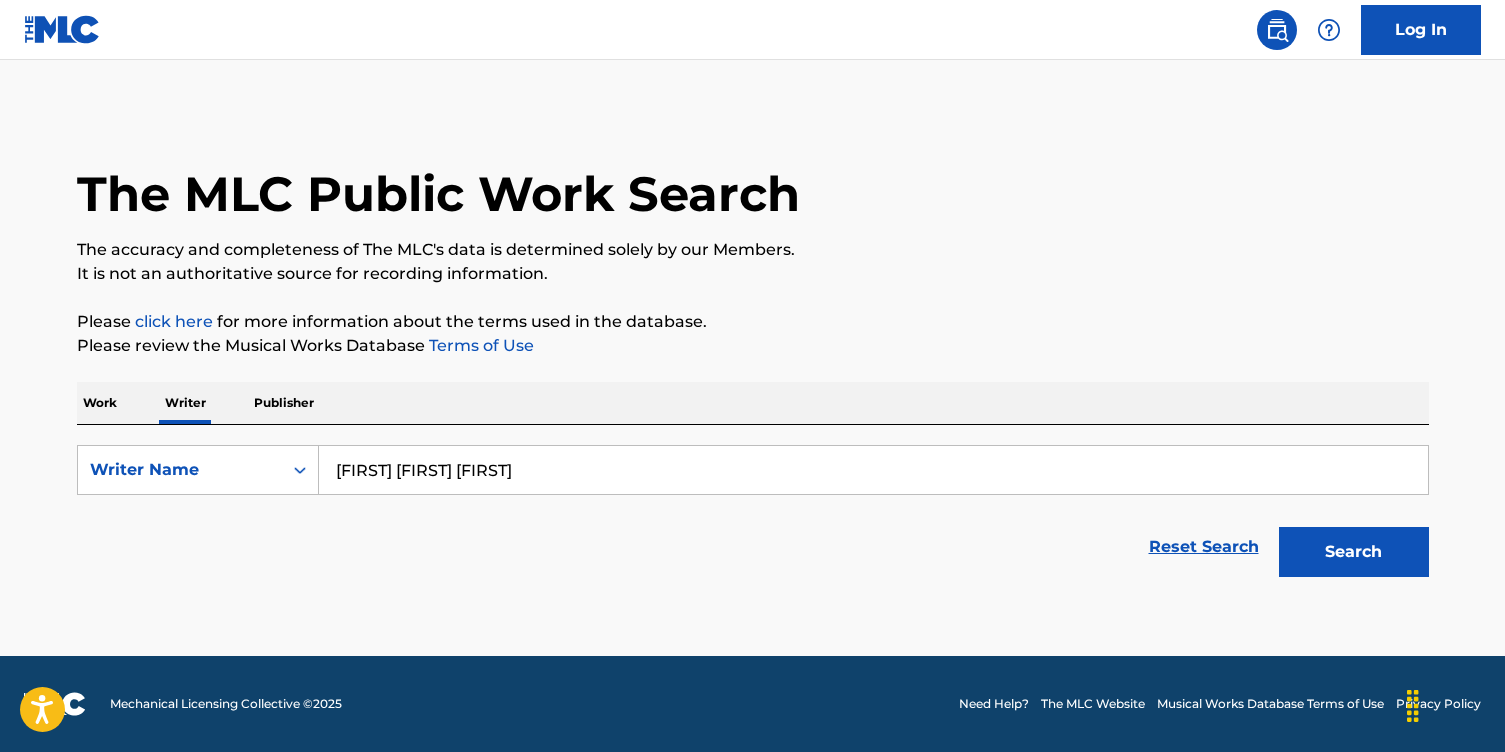 type on "grace caroline catheys" 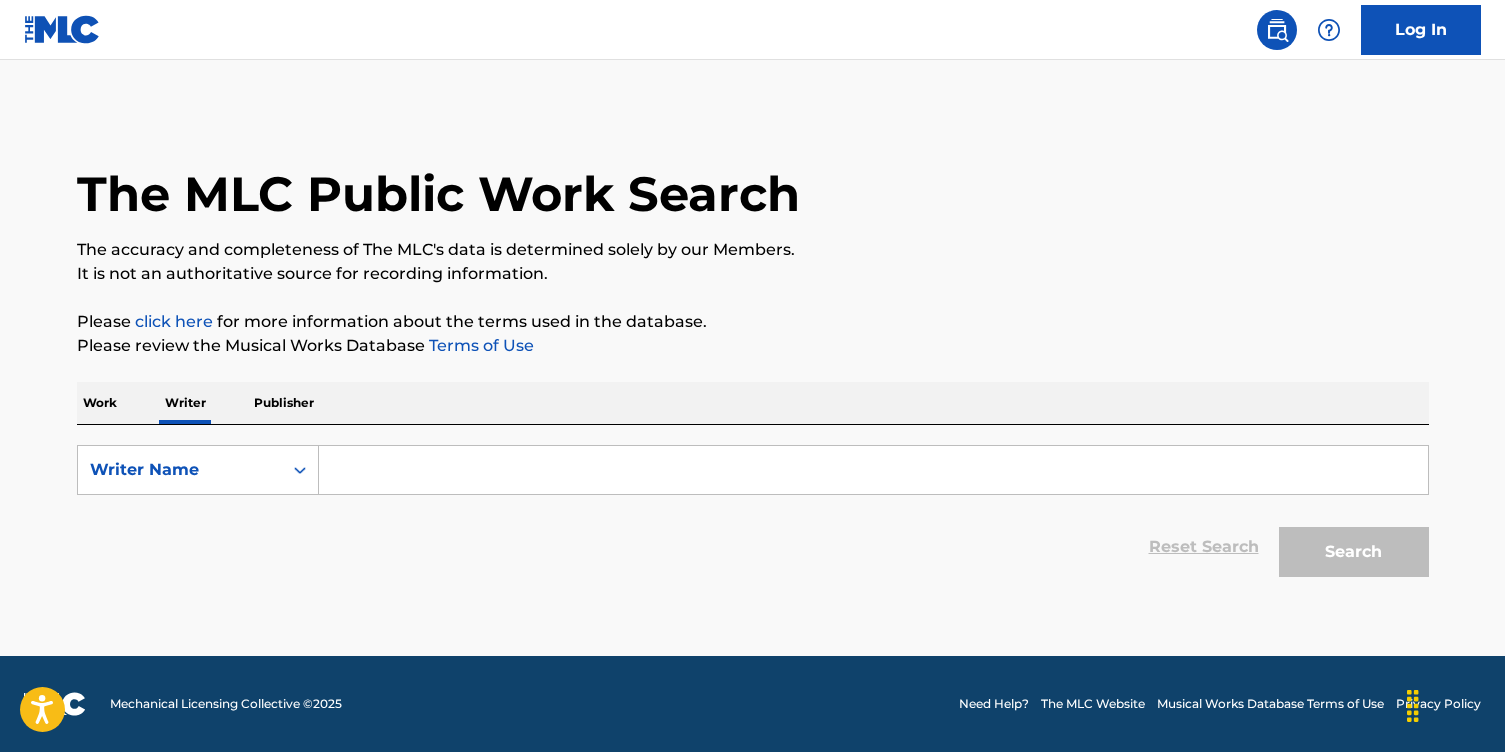 click at bounding box center [873, 470] 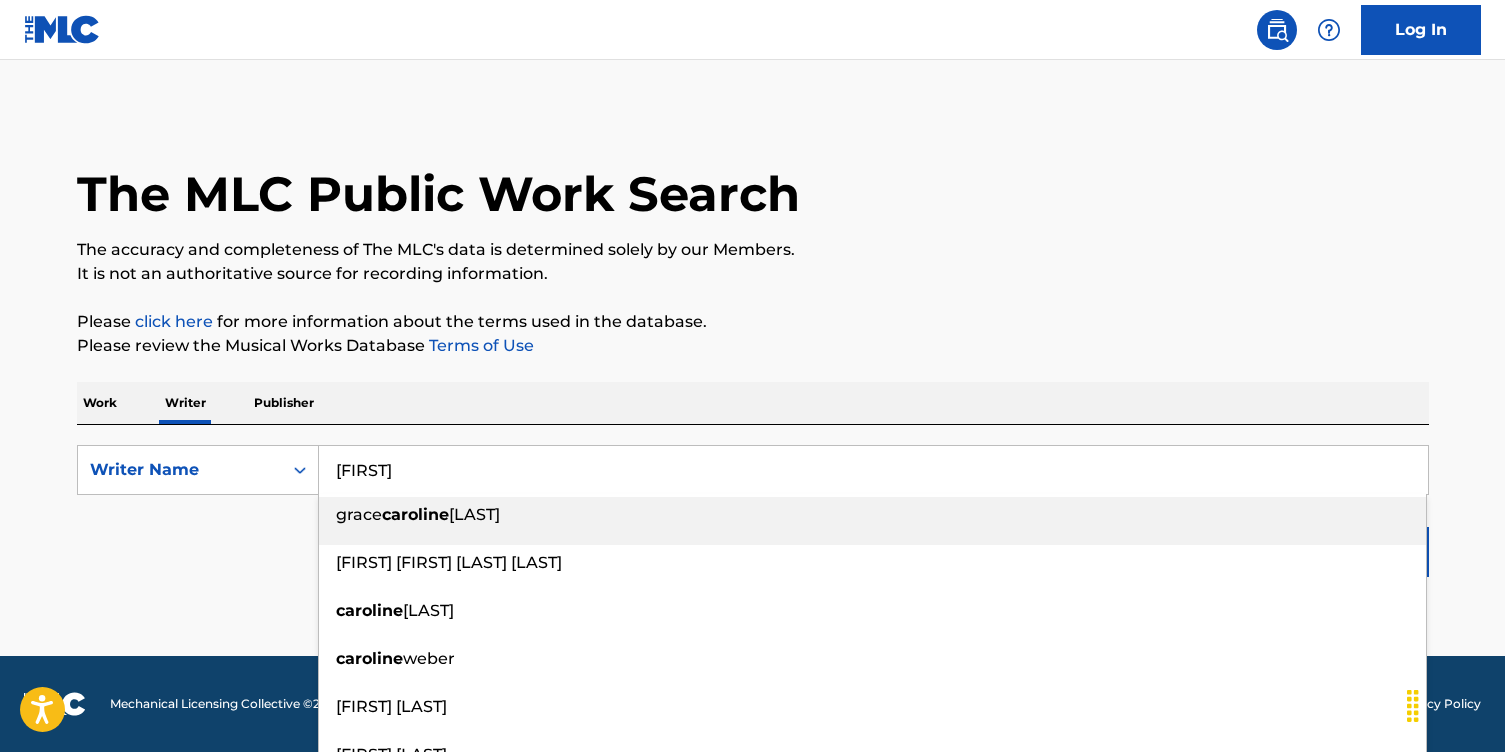 click on "grace  caroline  cathey" at bounding box center [872, 521] 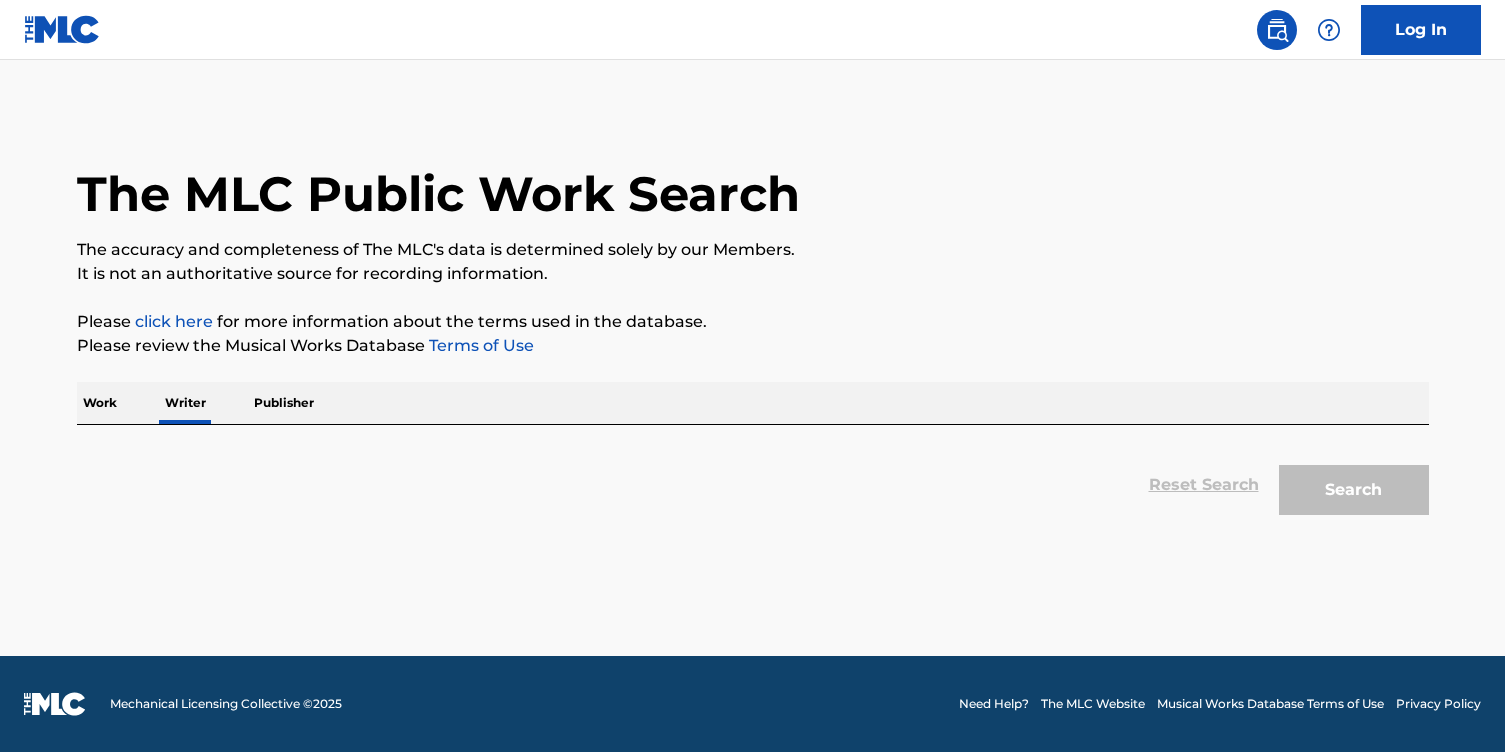 scroll, scrollTop: 0, scrollLeft: 0, axis: both 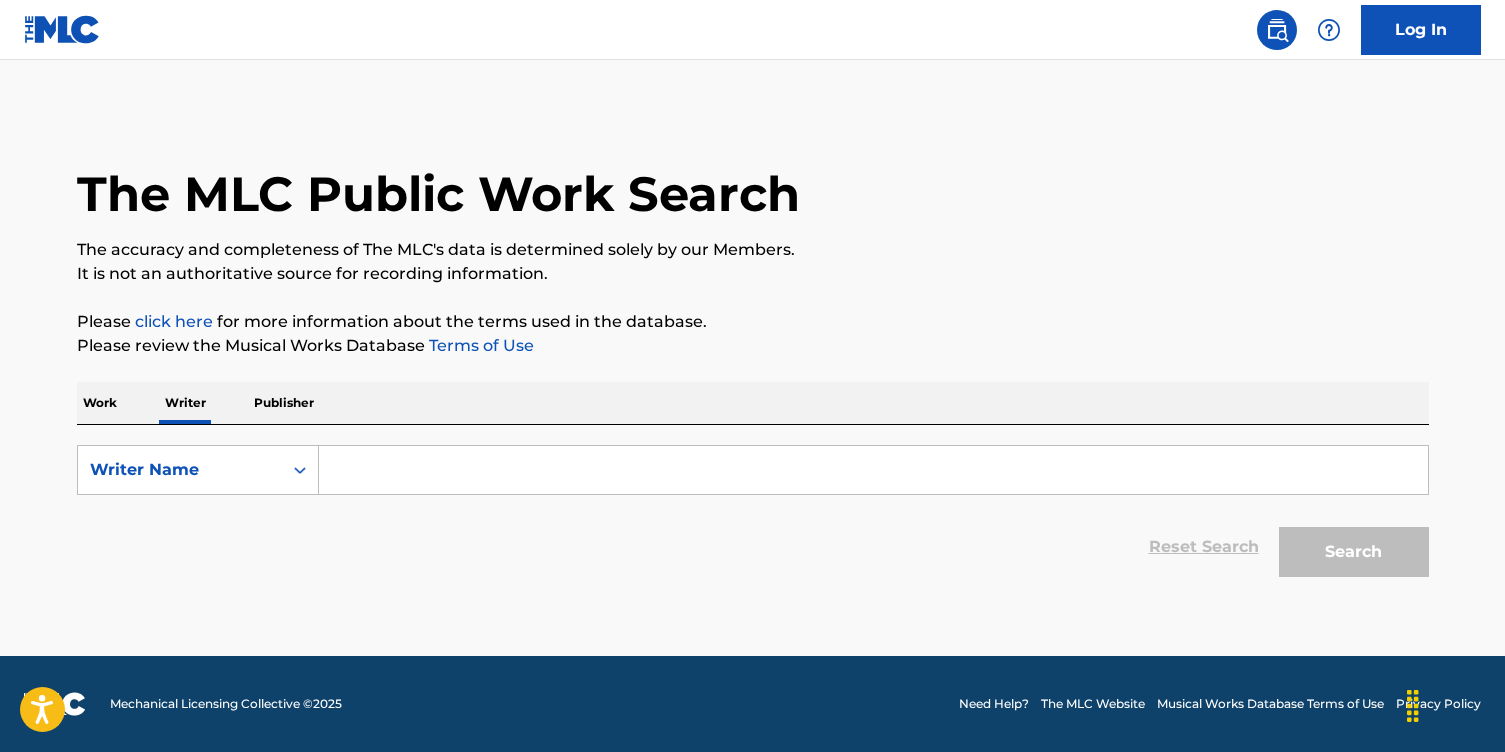 click at bounding box center (873, 470) 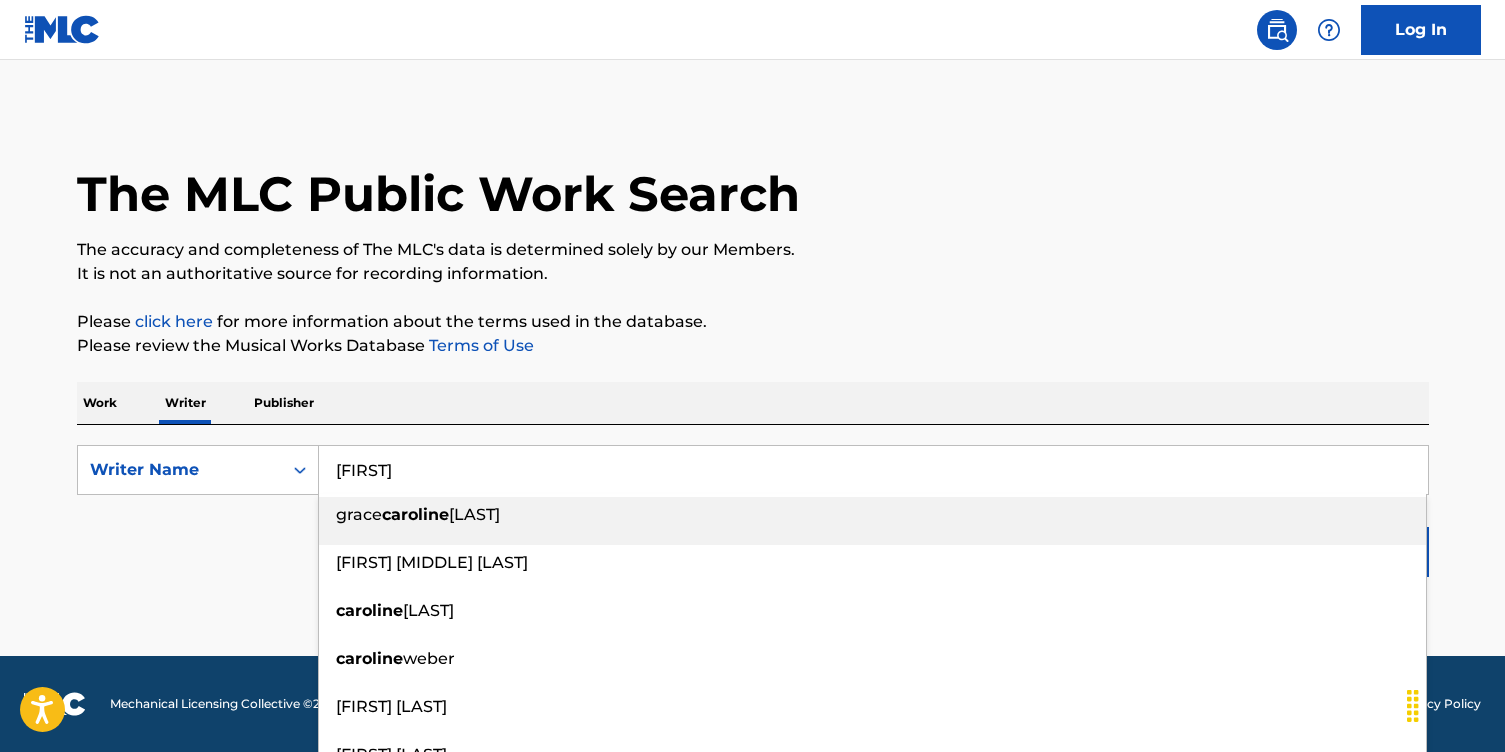 click on "grace  caroline  cathey" at bounding box center (872, 521) 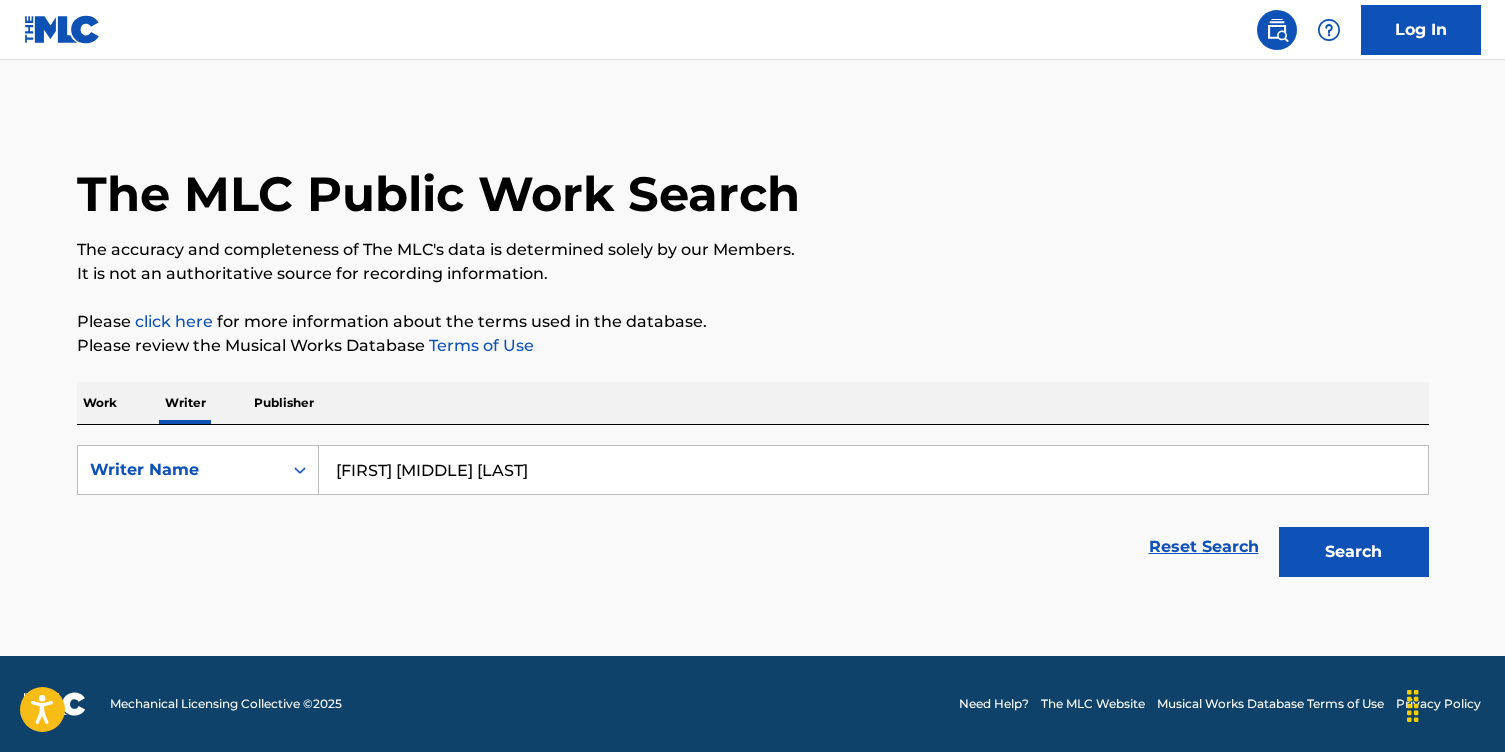 drag, startPoint x: 510, startPoint y: 469, endPoint x: 455, endPoint y: 467, distance: 55.03635 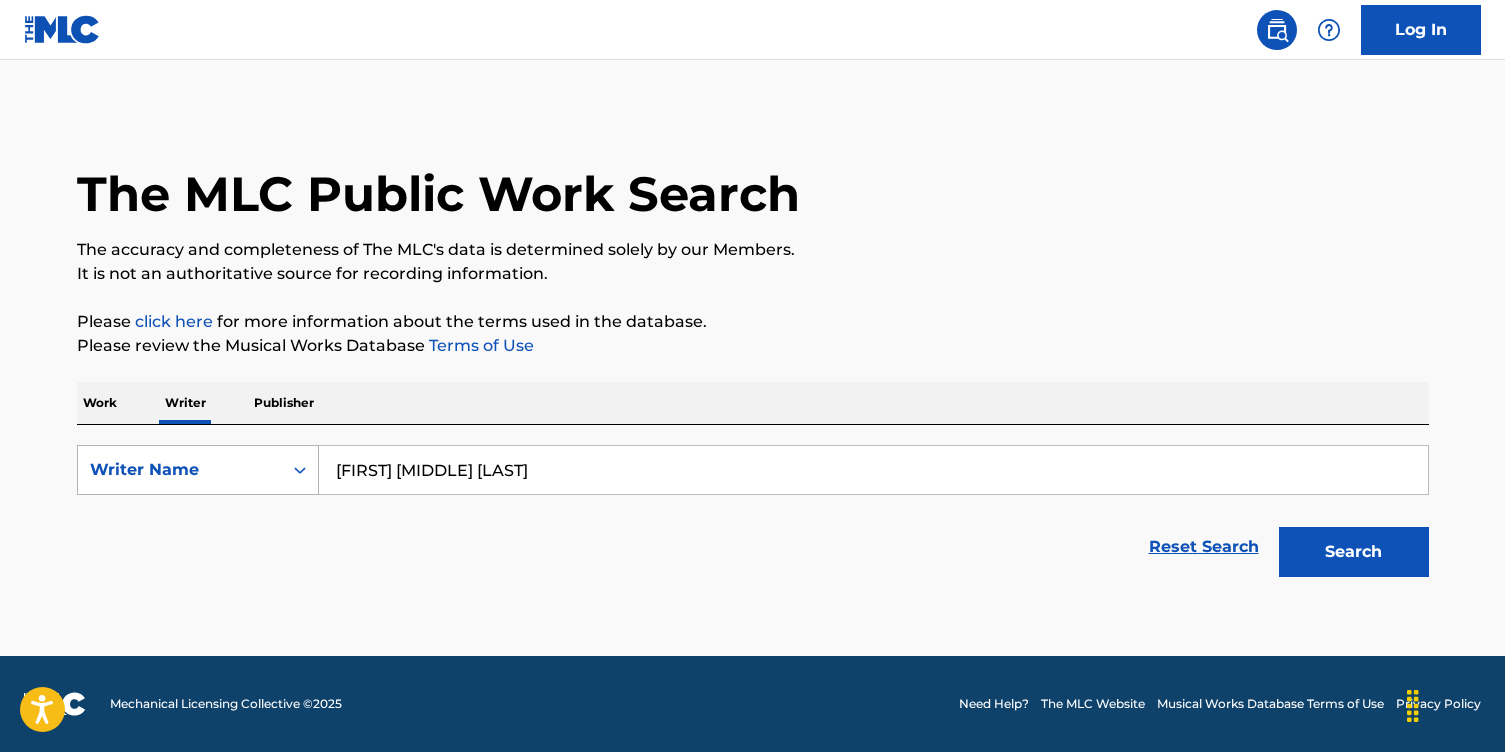 drag, startPoint x: 385, startPoint y: 470, endPoint x: 266, endPoint y: 450, distance: 120.66897 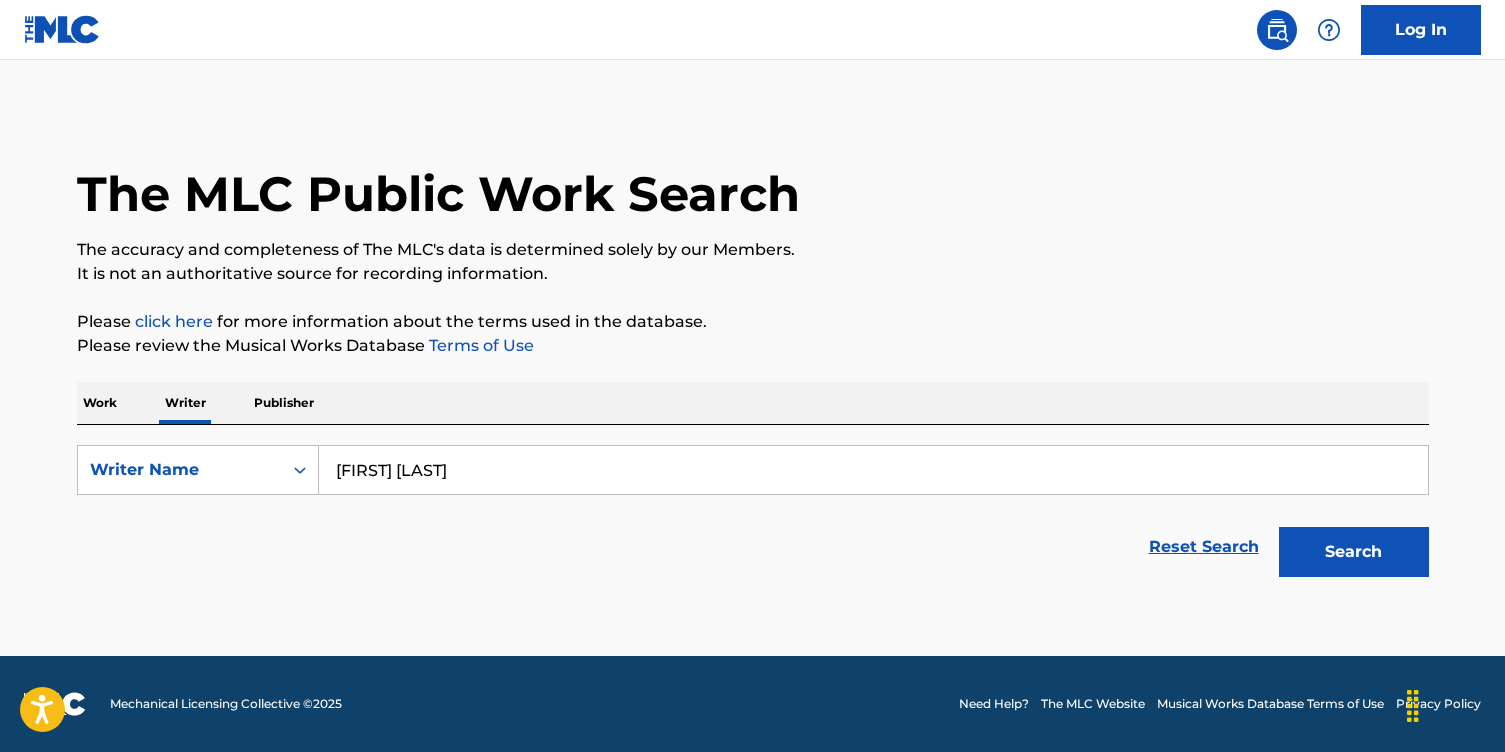 type on "[LAST]" 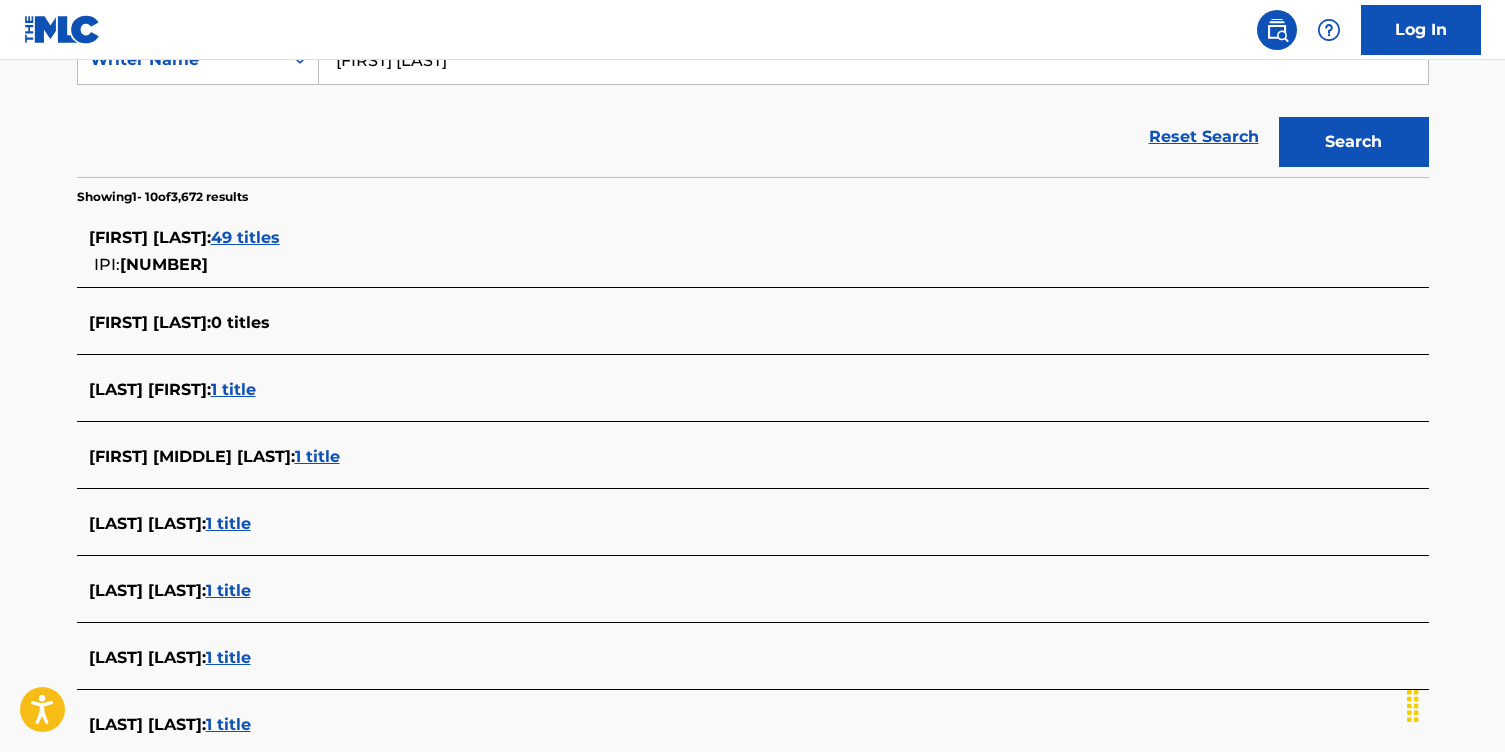 scroll, scrollTop: 412, scrollLeft: 0, axis: vertical 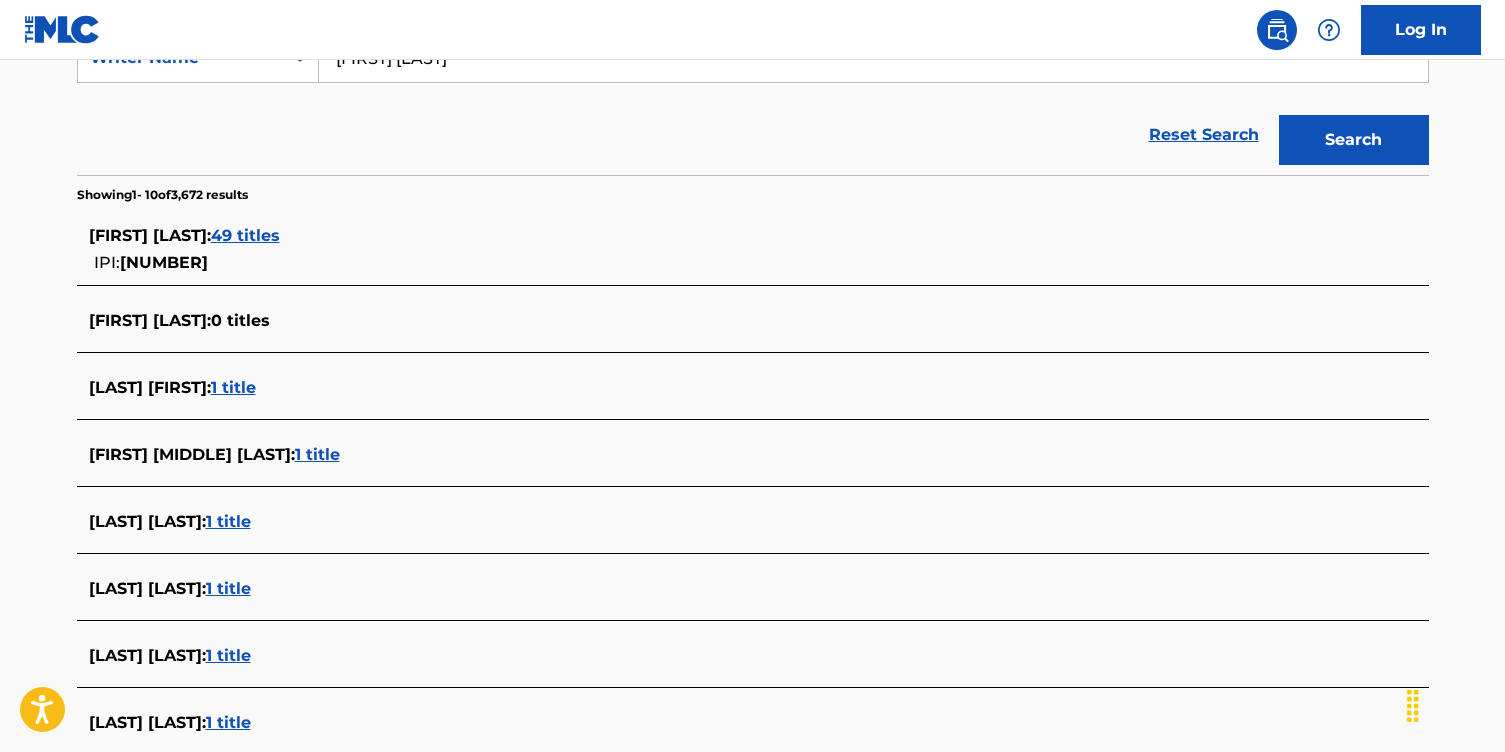 click on "1 title" at bounding box center [317, 454] 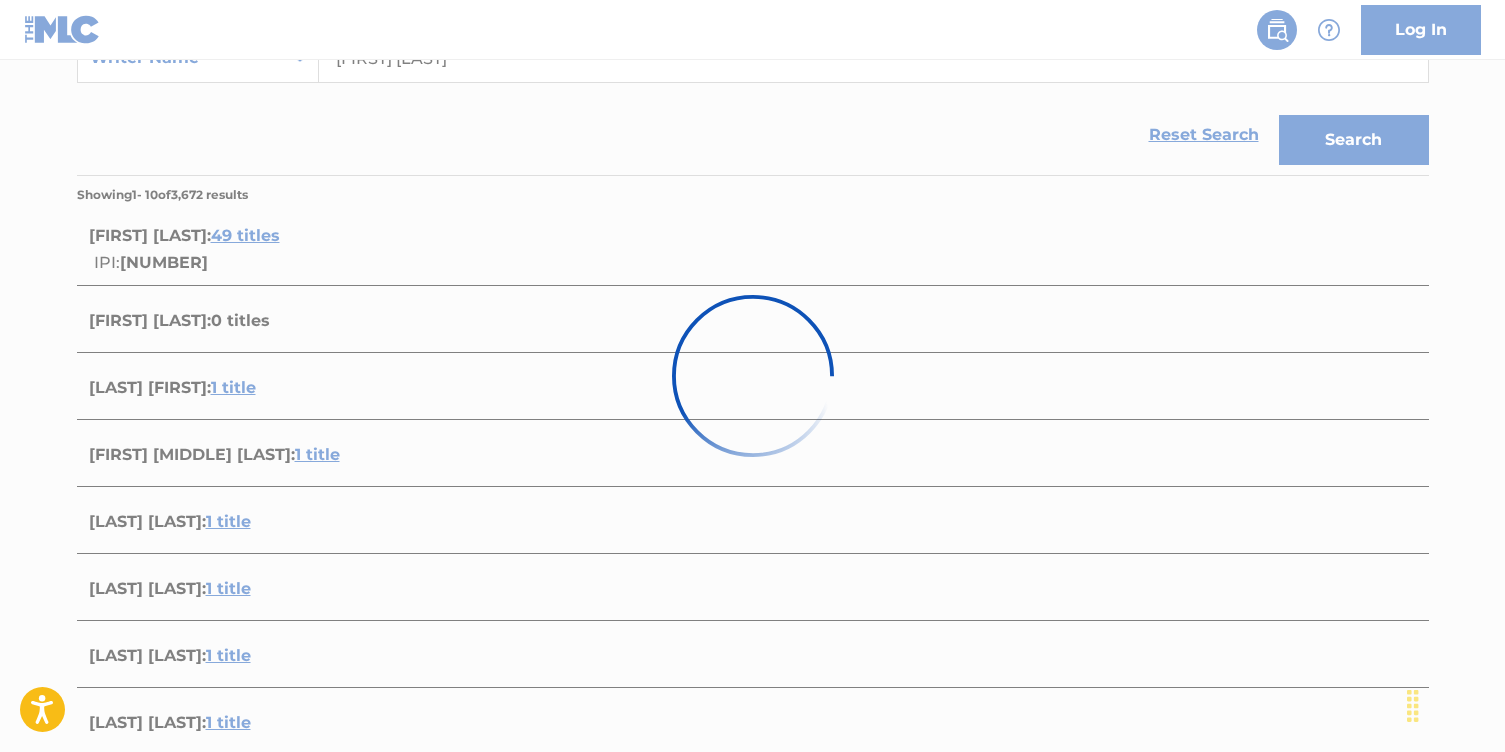 scroll, scrollTop: 274, scrollLeft: 0, axis: vertical 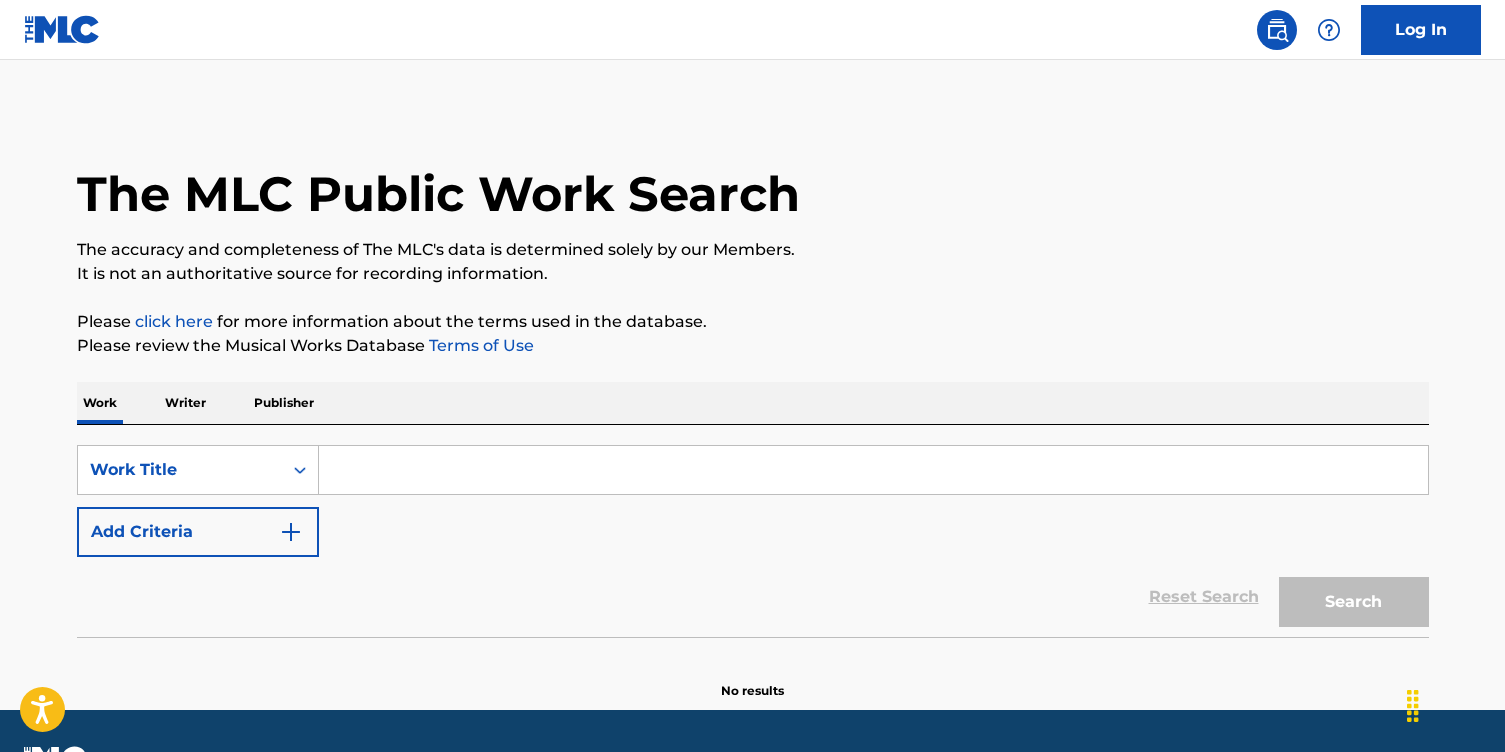 click on "Writer" at bounding box center [185, 403] 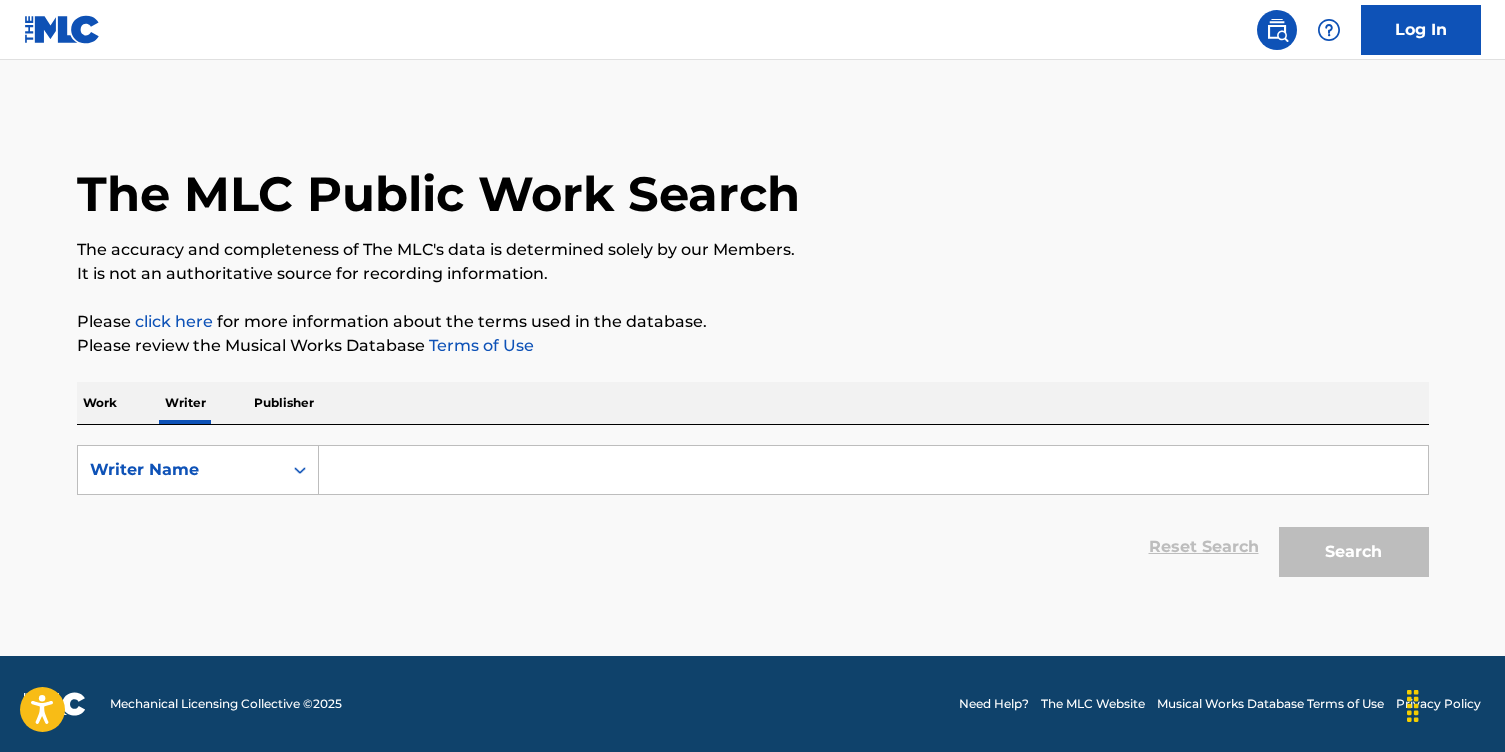 click at bounding box center (873, 470) 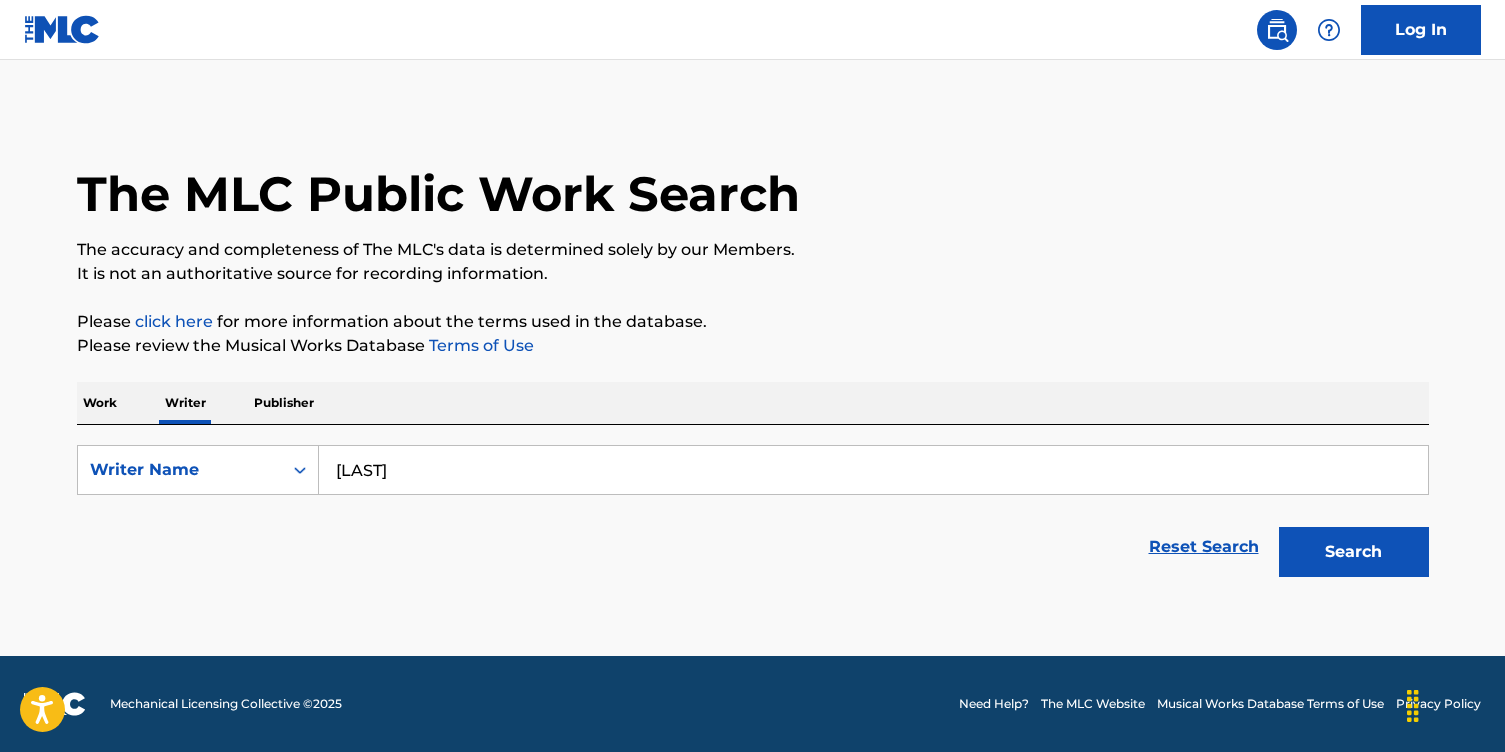 click on "[LAST]" at bounding box center [873, 470] 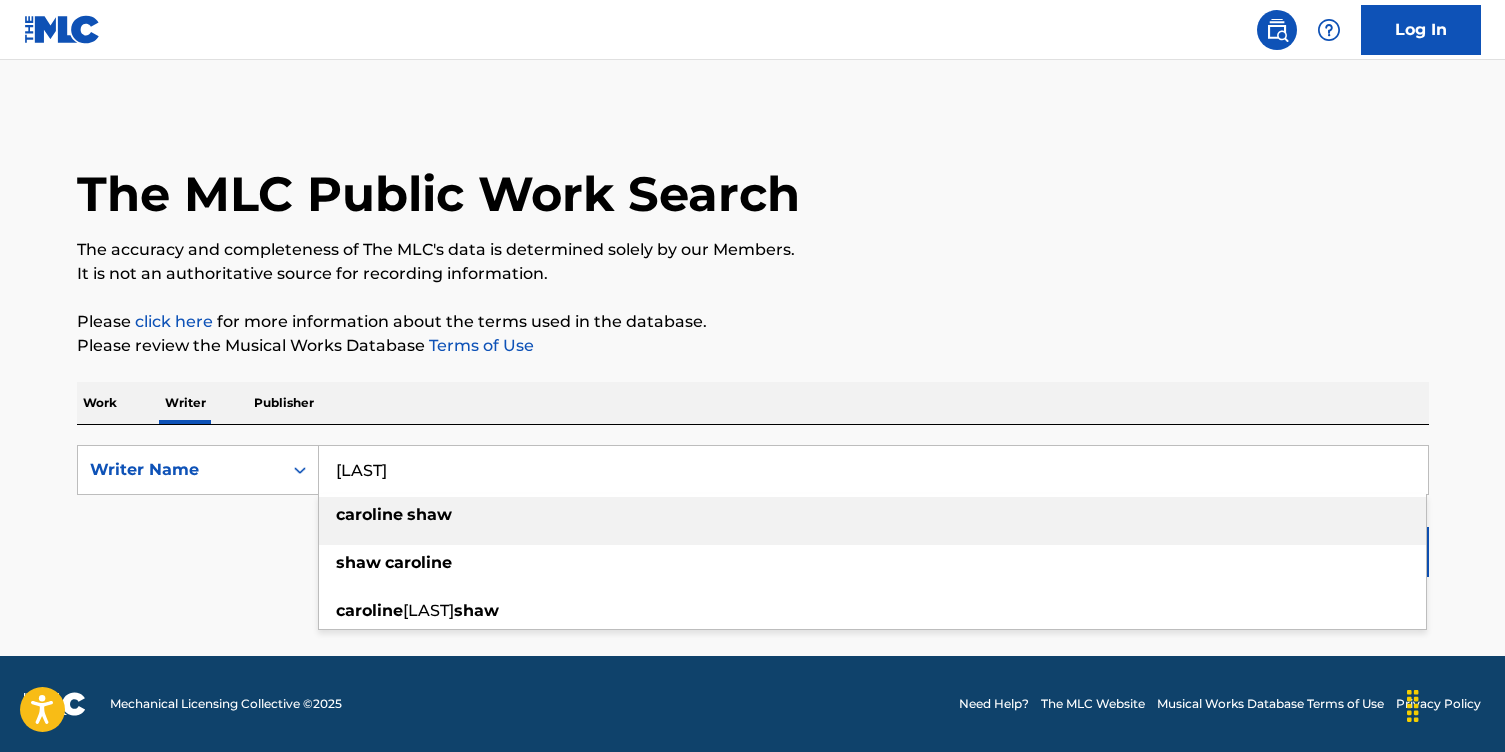 type on "[LAST]" 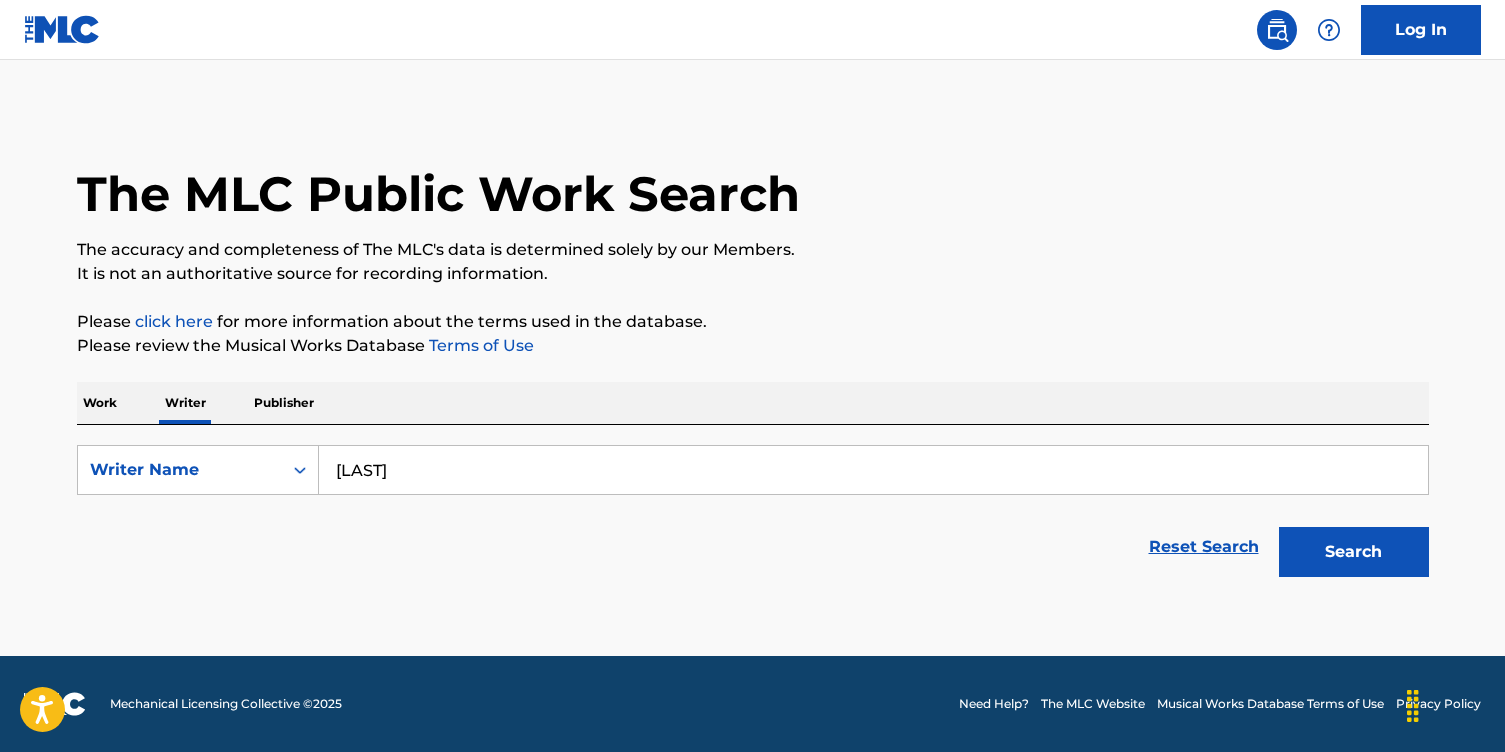 click on "Search" at bounding box center [1354, 552] 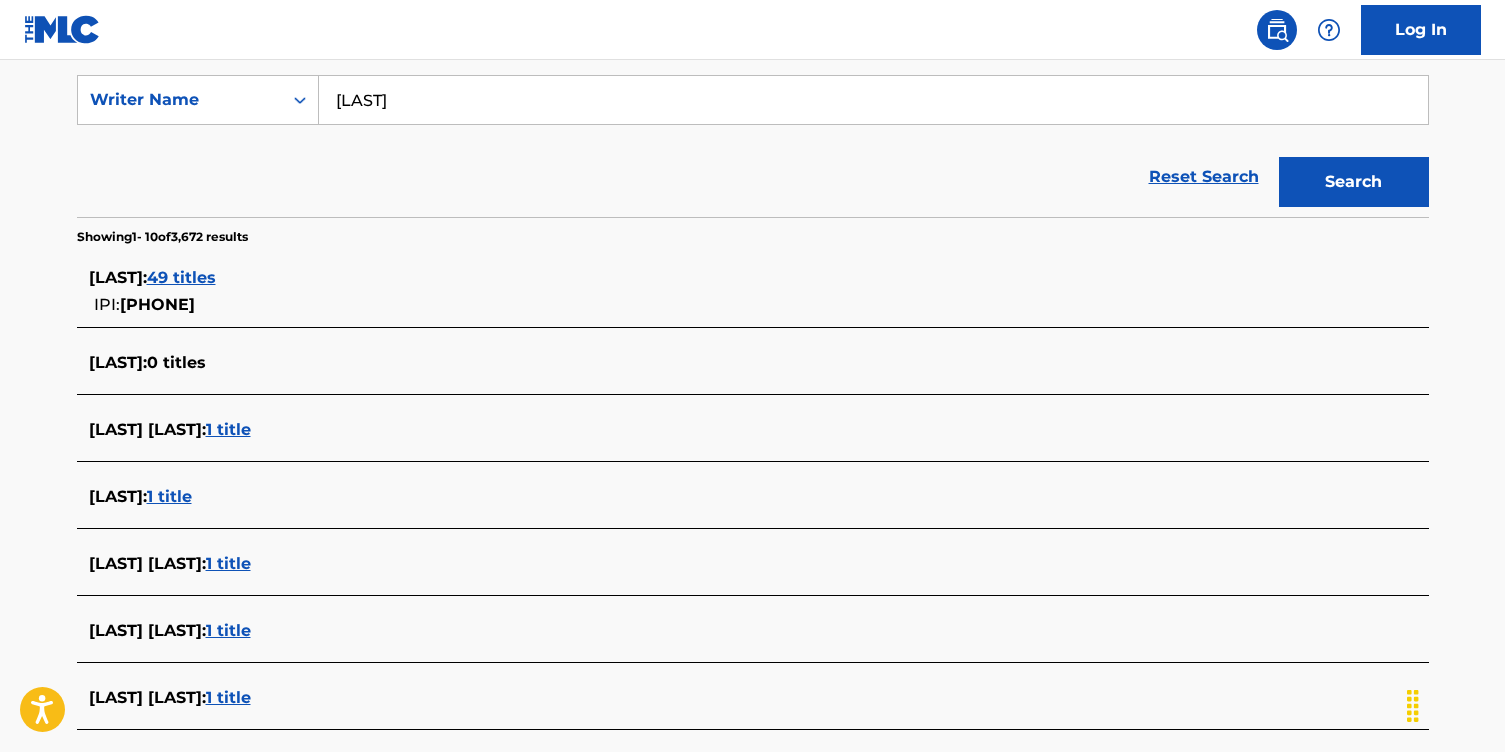 scroll, scrollTop: 377, scrollLeft: 0, axis: vertical 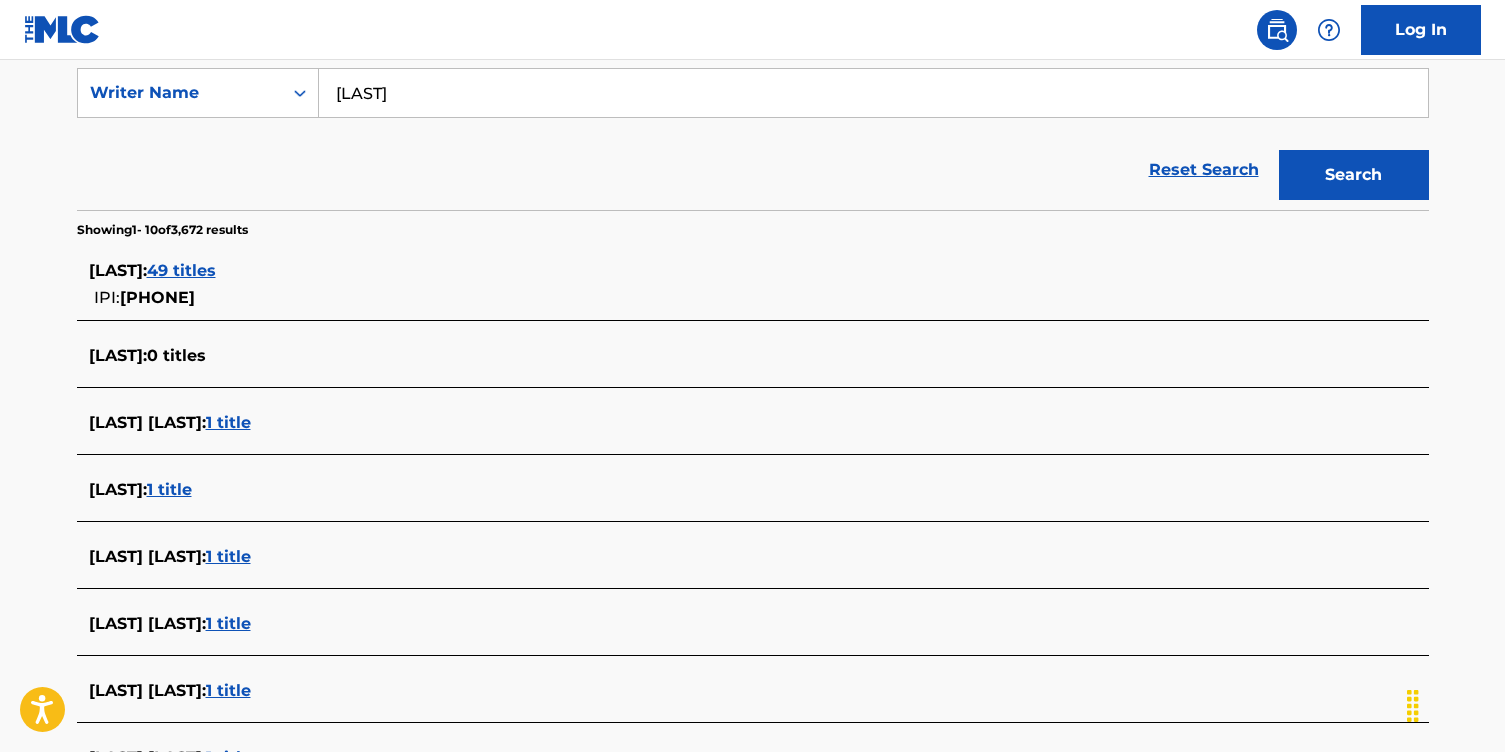 click on "49 titles" at bounding box center (181, 270) 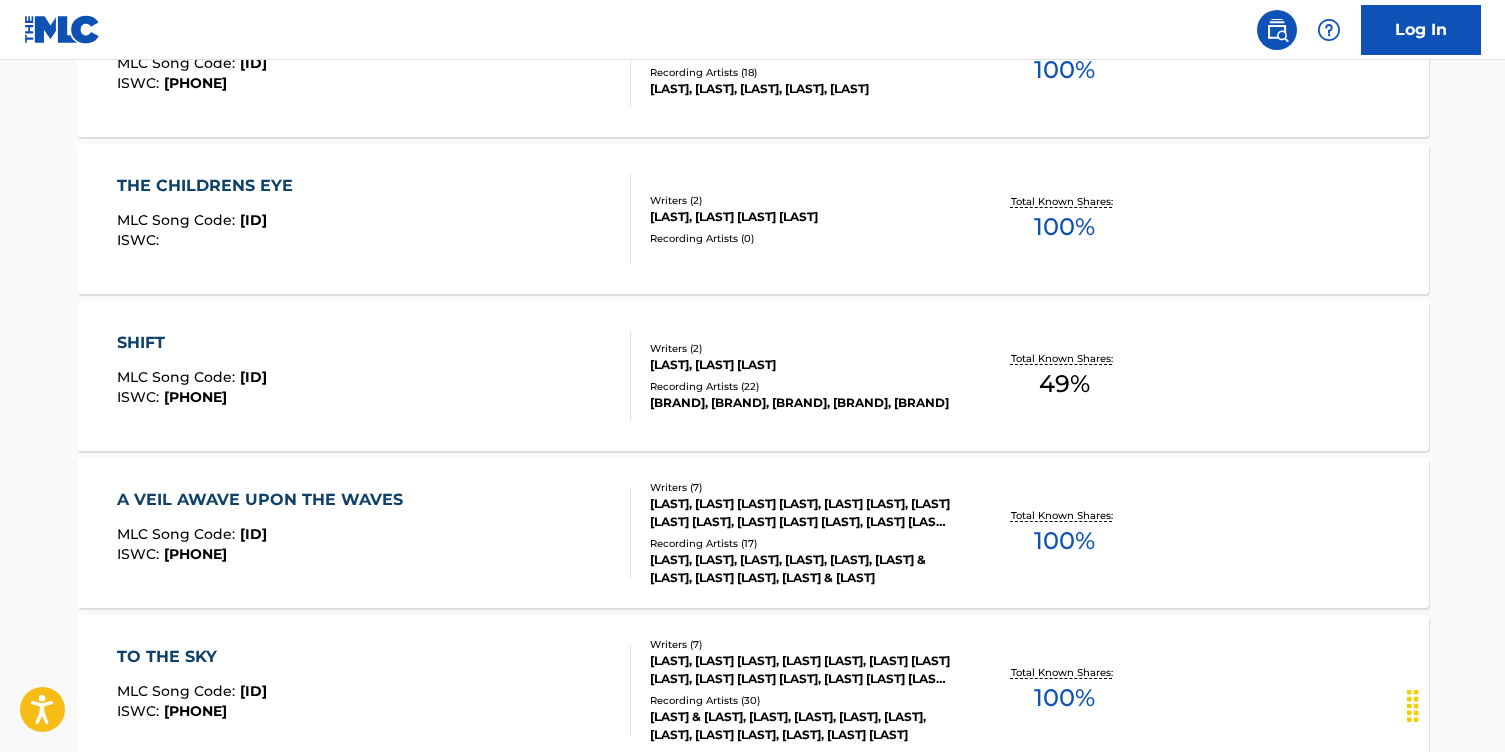 scroll, scrollTop: 0, scrollLeft: 0, axis: both 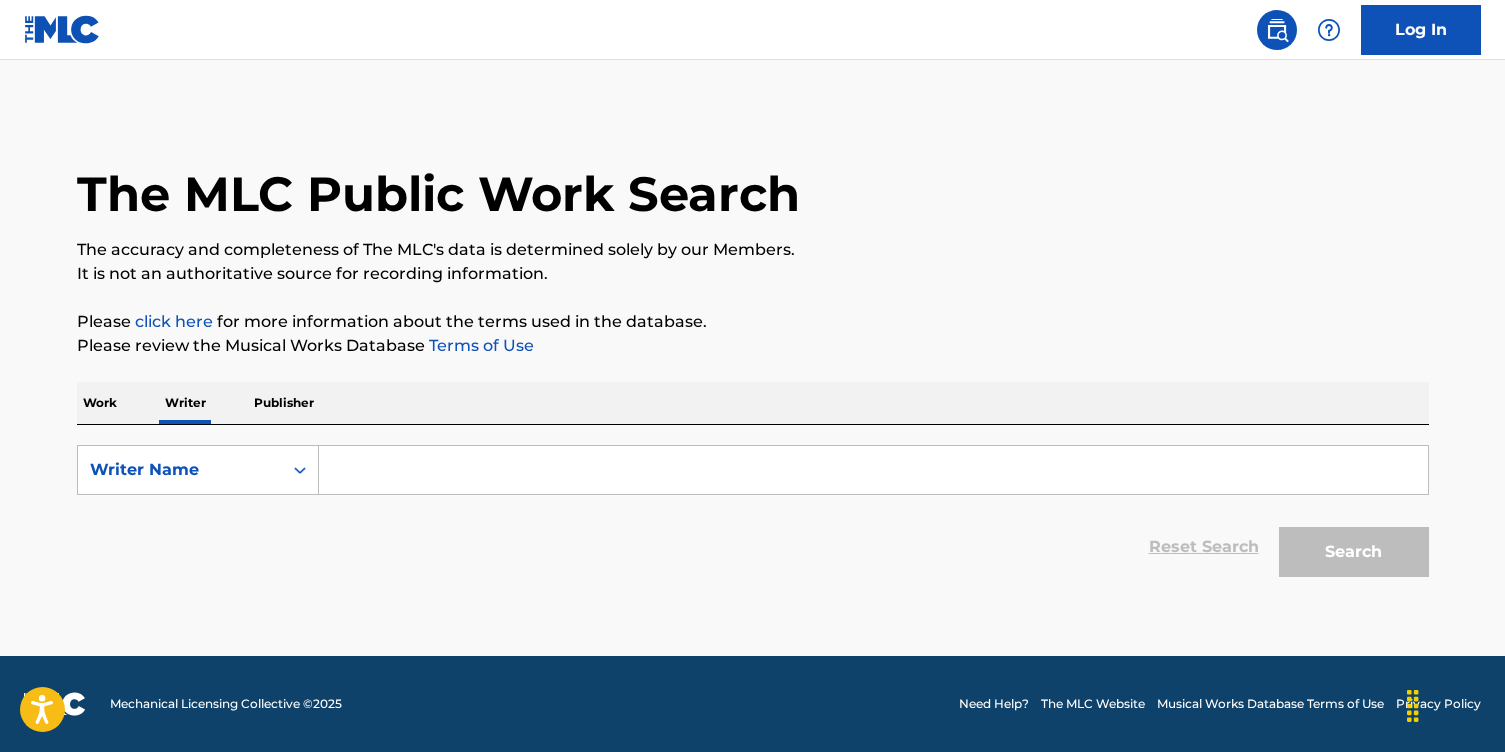 click at bounding box center [873, 470] 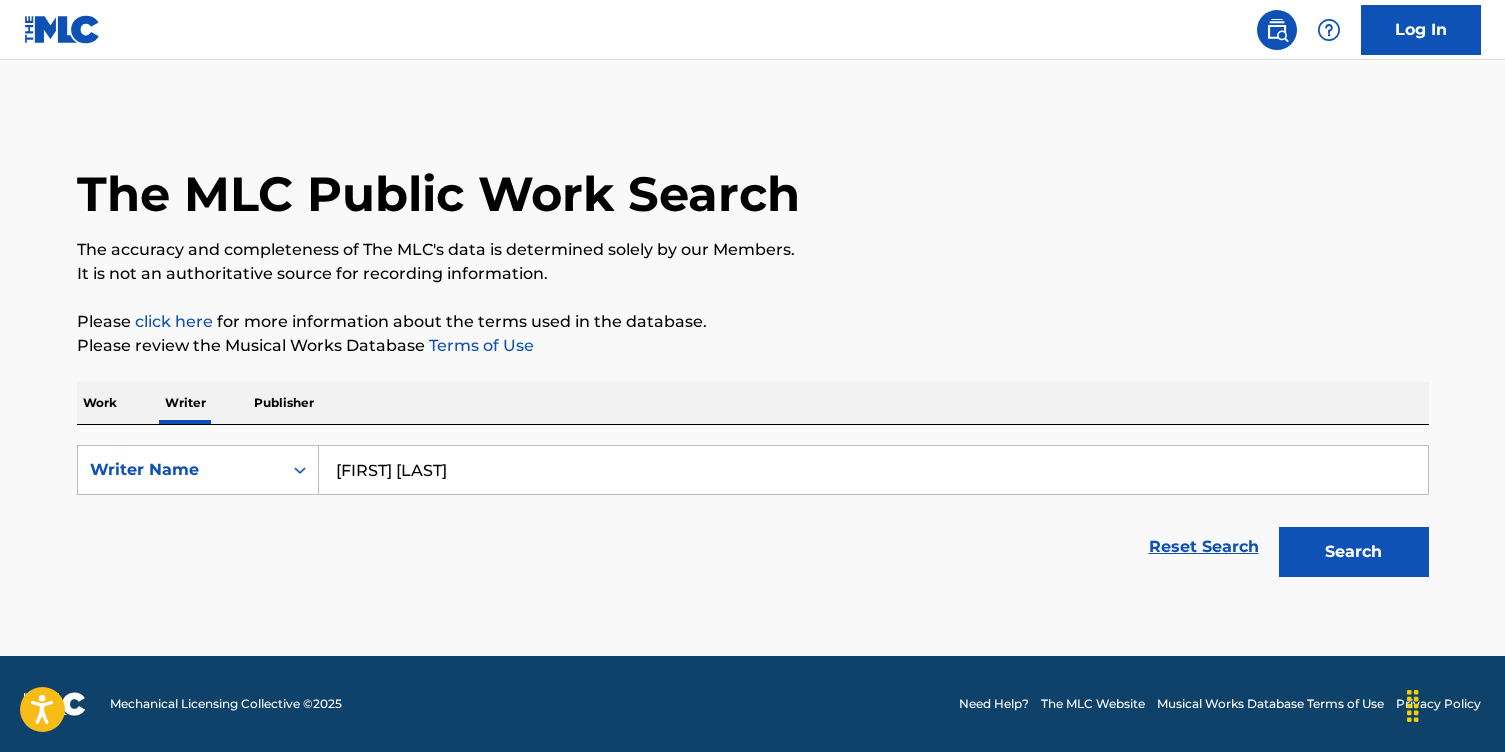 click on "[FIRST] [LAST]" at bounding box center (873, 470) 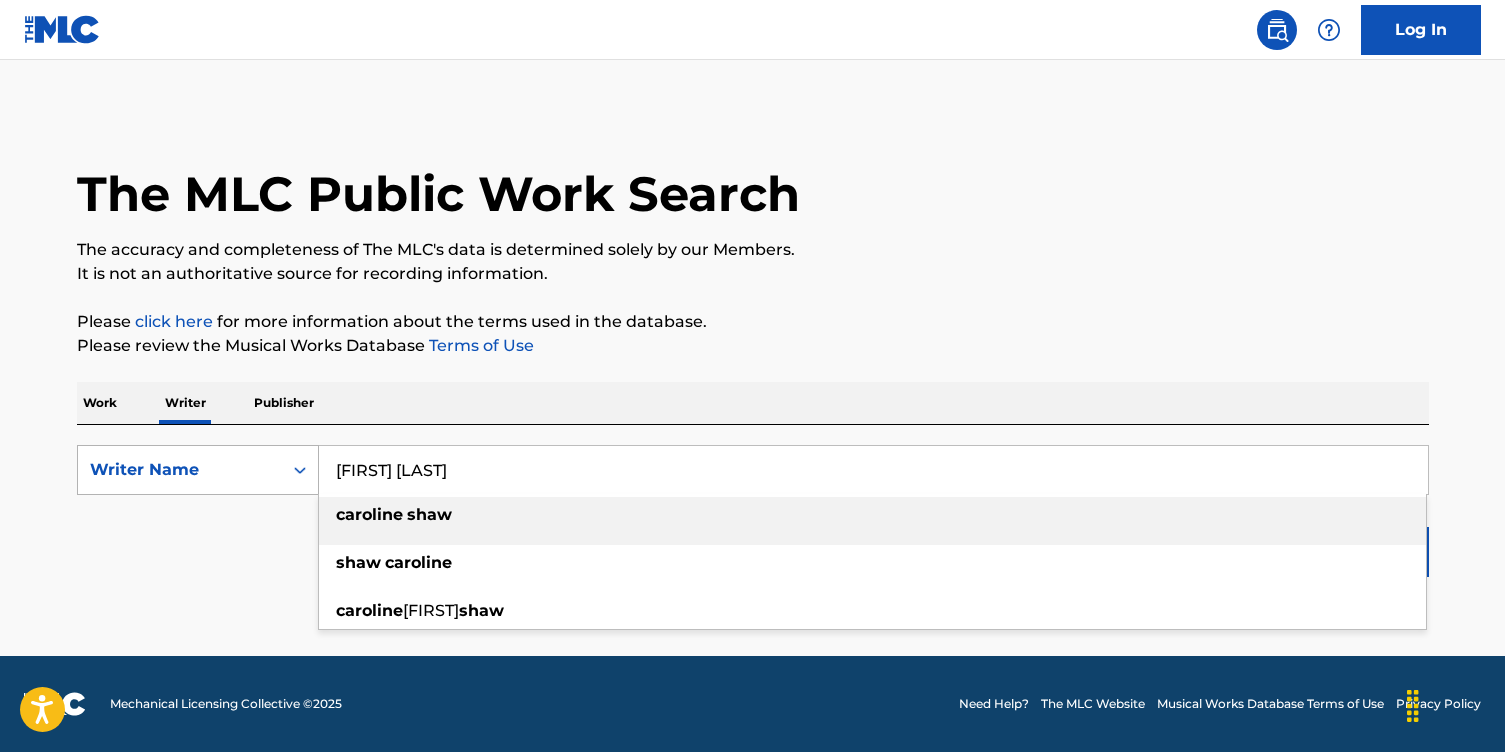 drag, startPoint x: 411, startPoint y: 473, endPoint x: 292, endPoint y: 458, distance: 119.94165 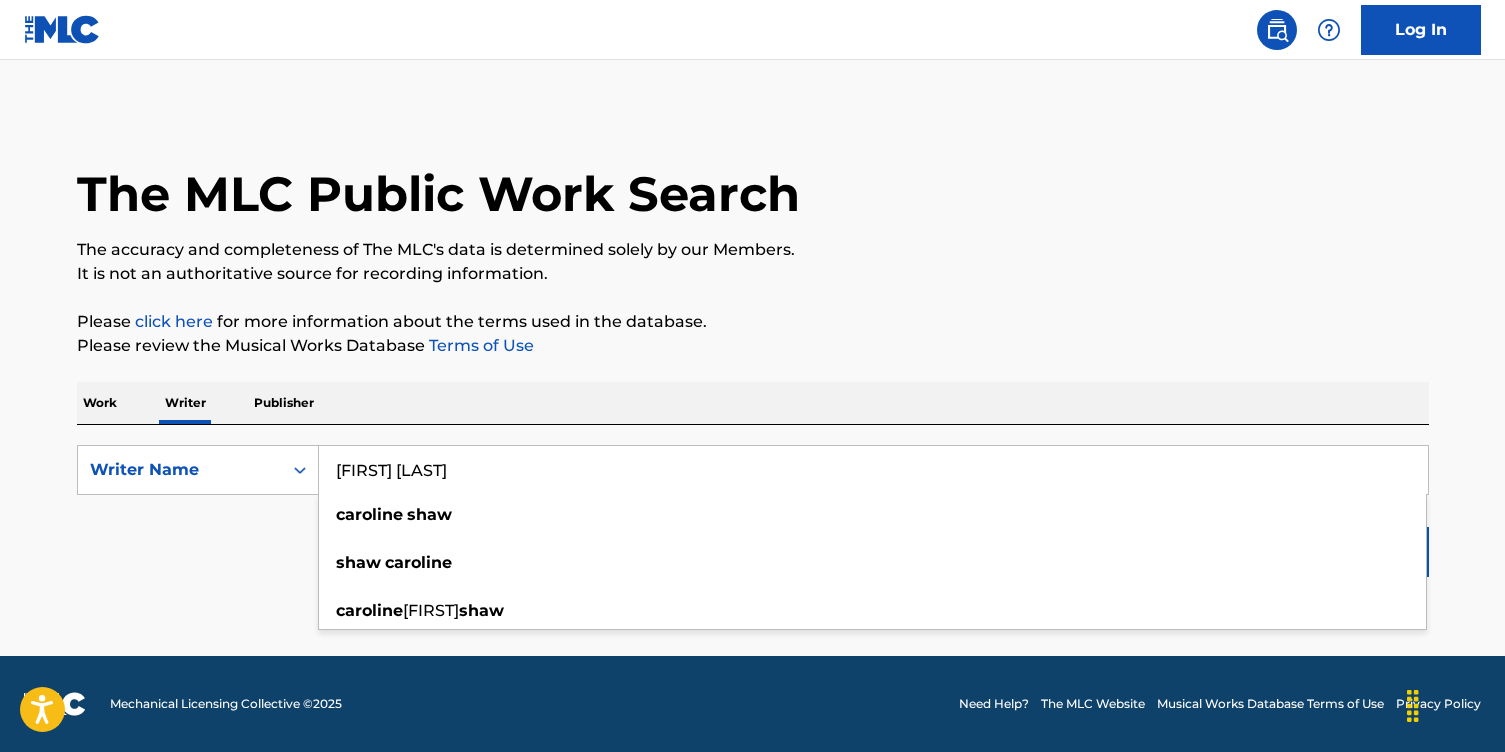 type on "[FIRST] [LAST]" 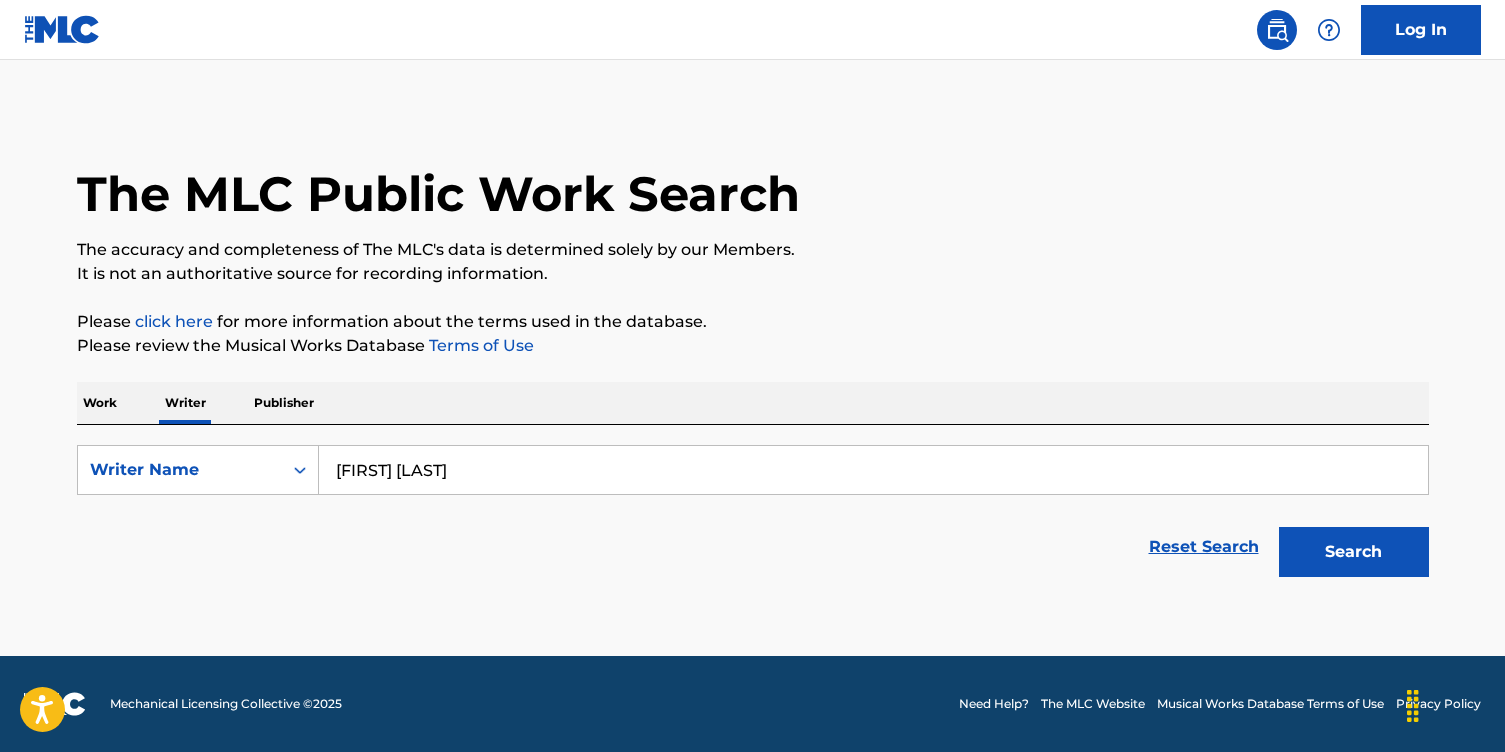 click on "The MLC Public Work Search The accuracy and completeness of The MLC's data is determined solely by our Members. It is not an authoritative source for recording information. Please   click here   for more information about the terms used in the database. Please review the Musical Works Database   Terms of Use Work Writer Publisher SearchWithCriteriadd4871b0-4b85-4813-b14c-10c290b4c8e9 Writer Name [FIRST] [LAST] Reset Search Search" at bounding box center [753, 348] 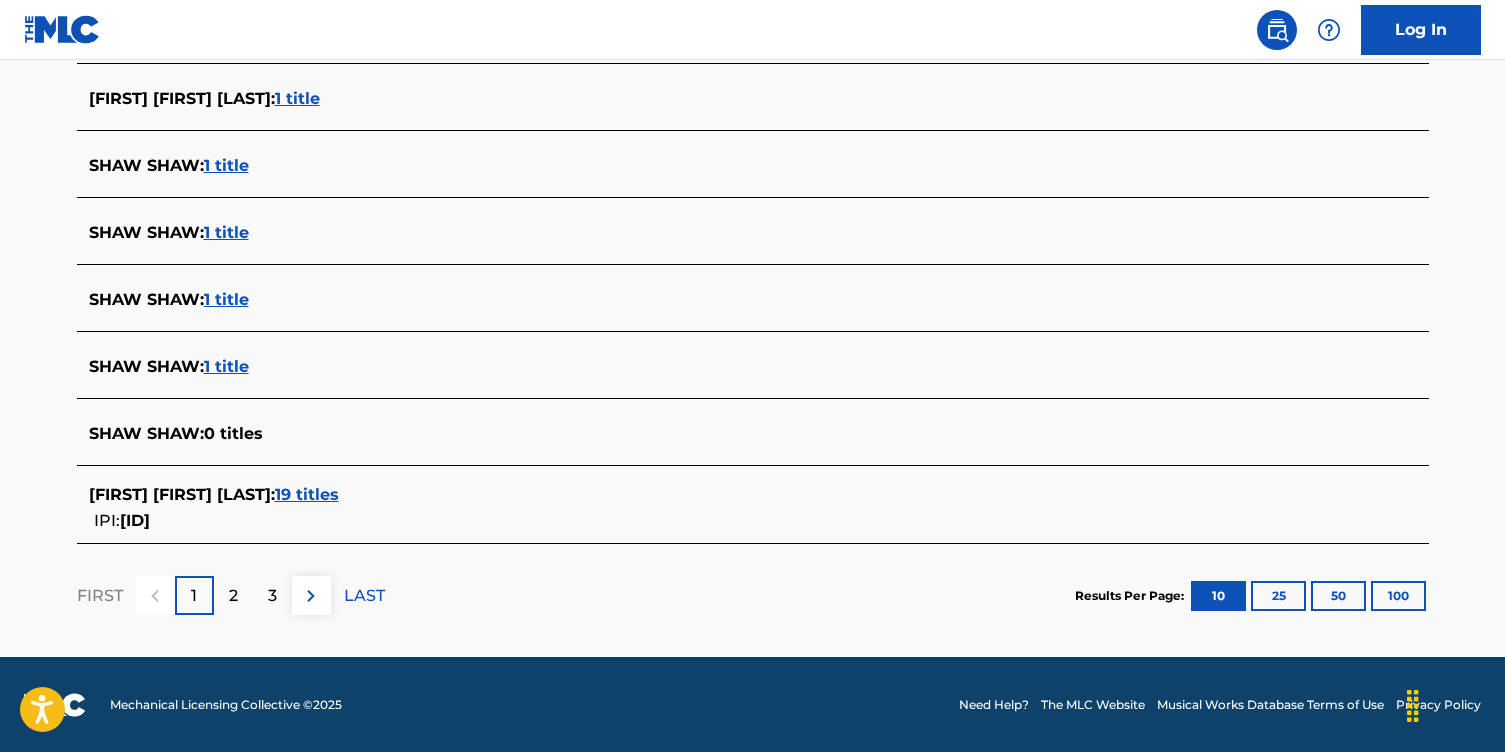 scroll, scrollTop: 769, scrollLeft: 0, axis: vertical 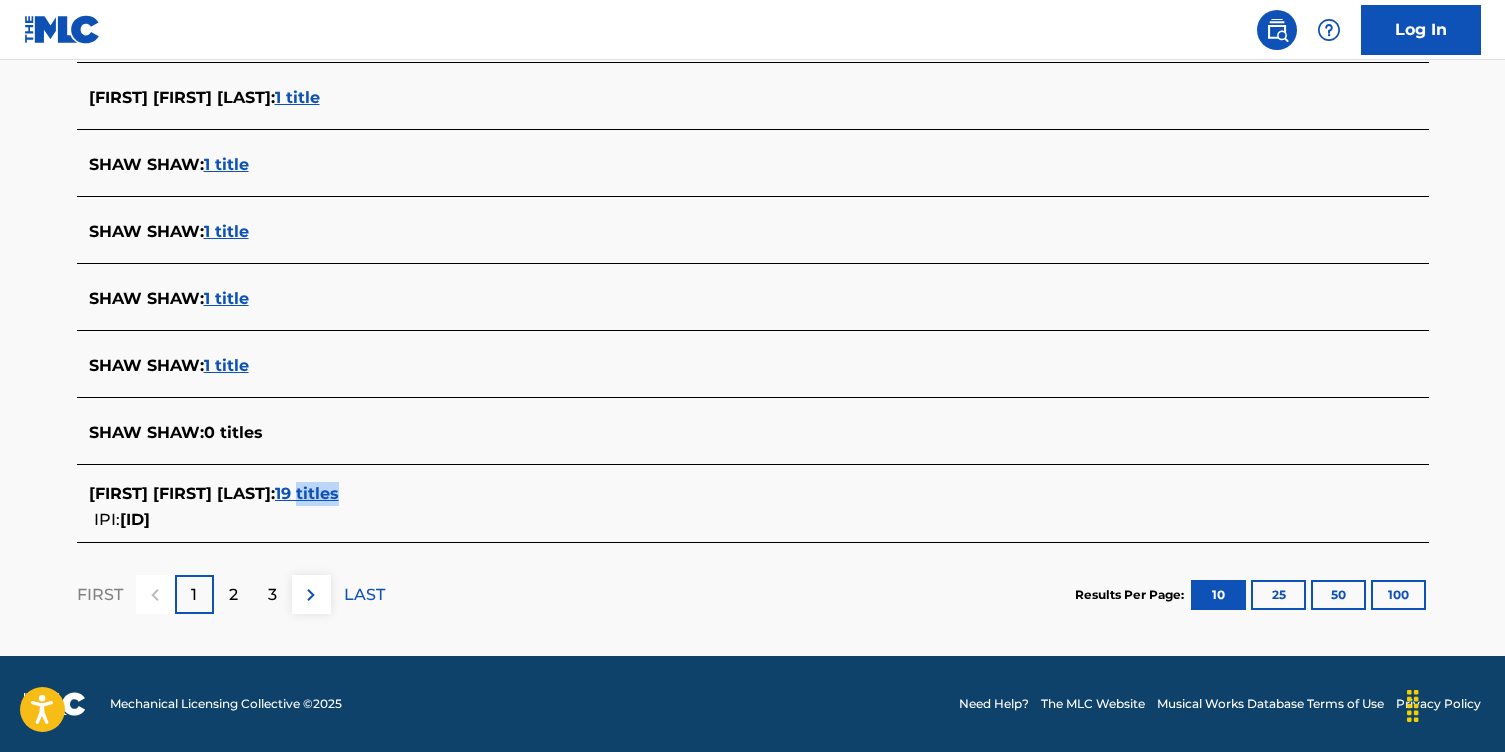 click on "19 titles" at bounding box center [307, 493] 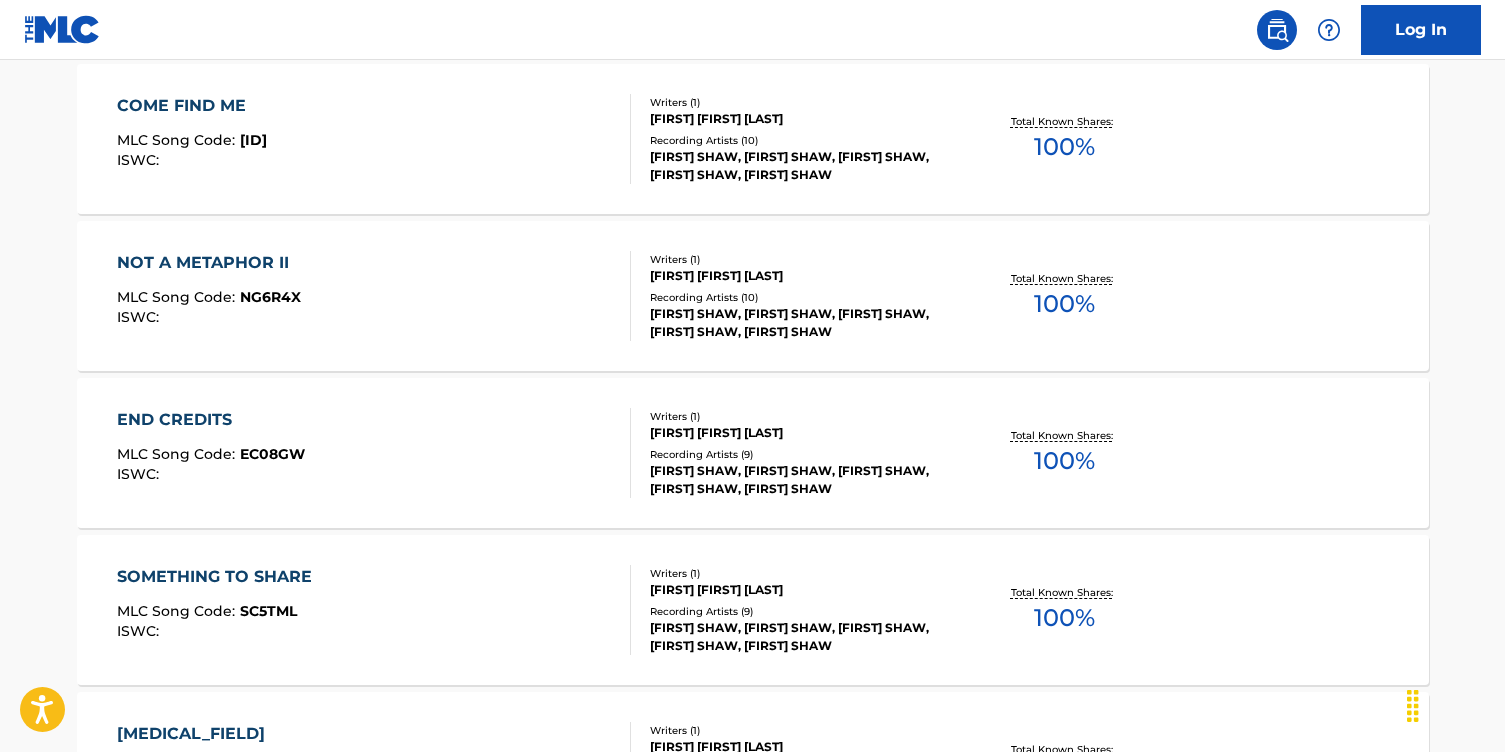 scroll, scrollTop: 0, scrollLeft: 0, axis: both 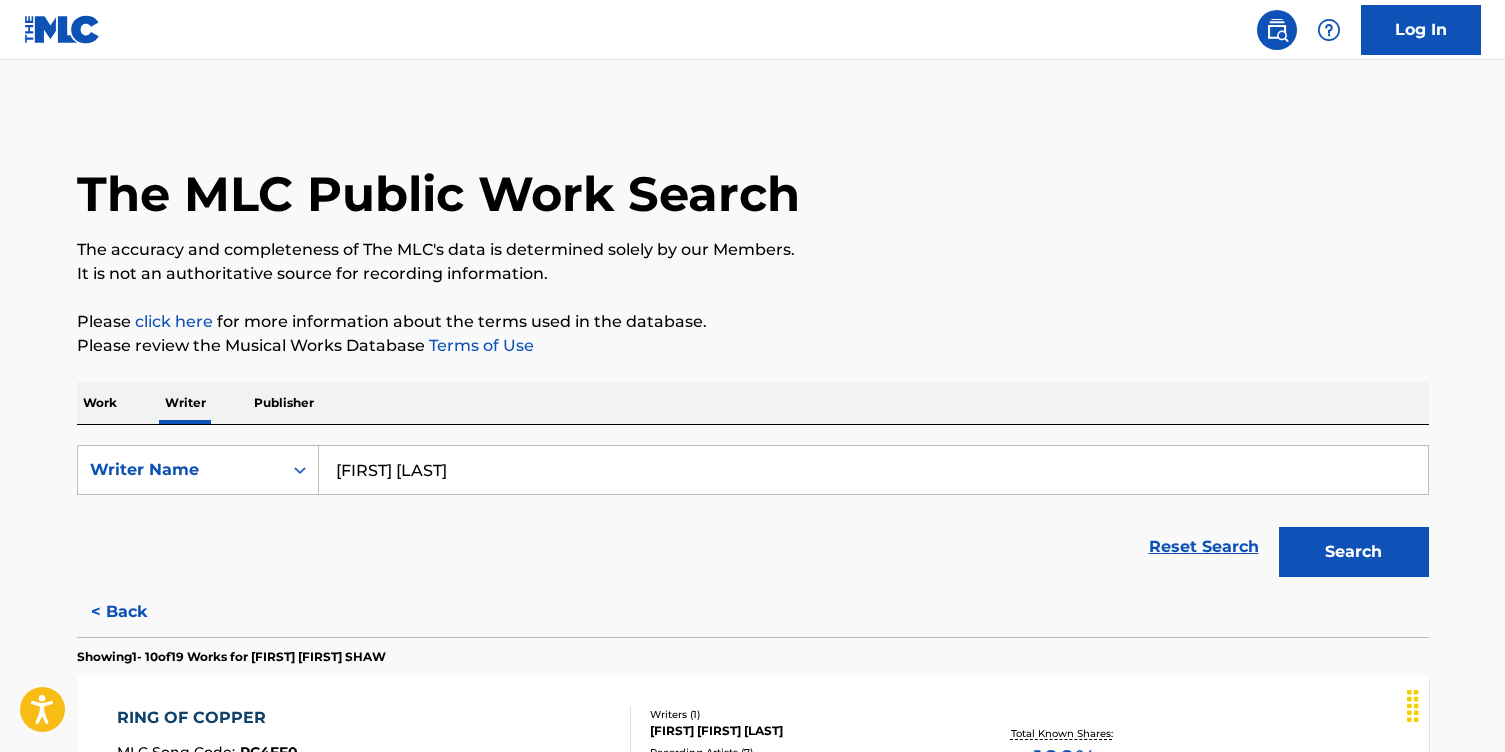 click on "Work" at bounding box center [100, 403] 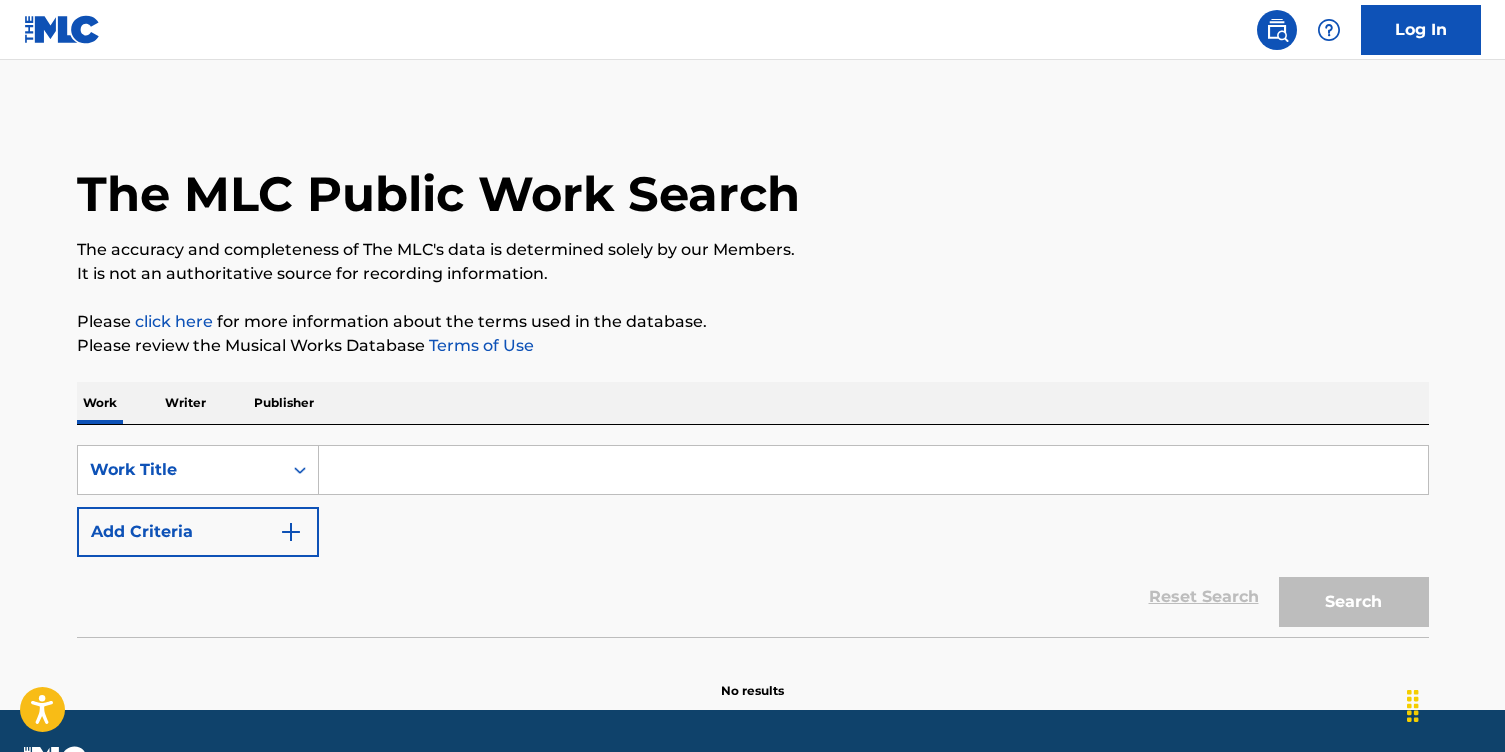 click on "Publisher" at bounding box center (284, 403) 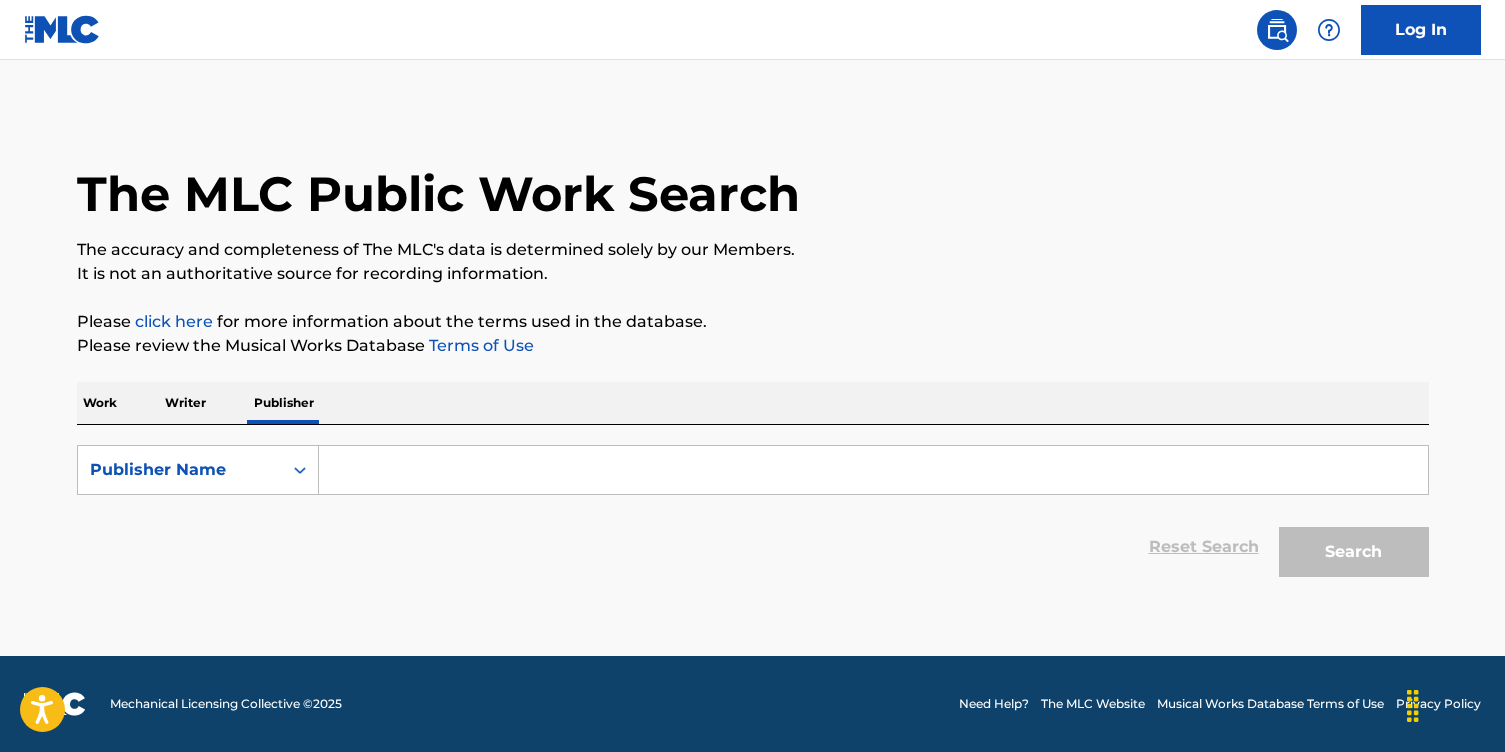 click on "Writer" at bounding box center [185, 403] 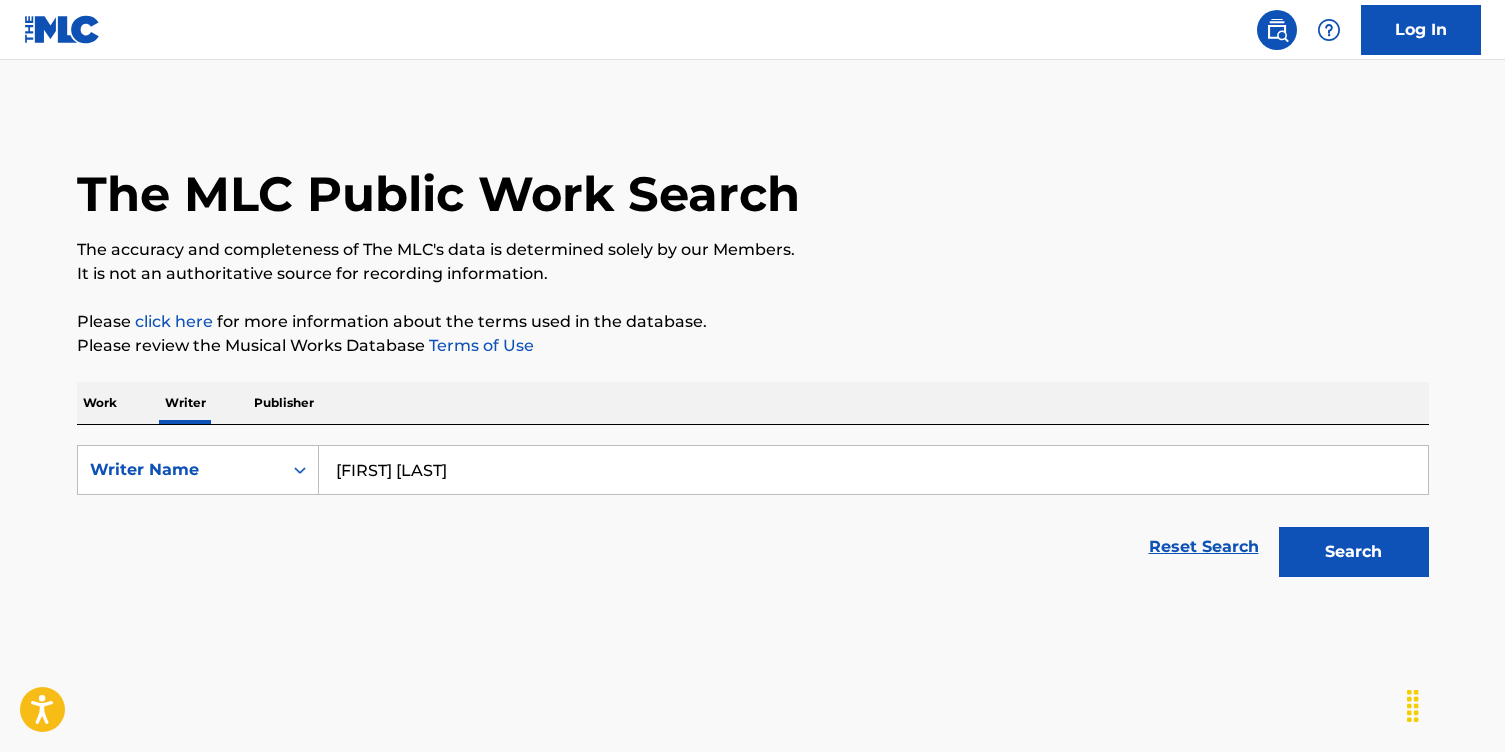 drag, startPoint x: 112, startPoint y: 410, endPoint x: 101, endPoint y: 412, distance: 11.18034 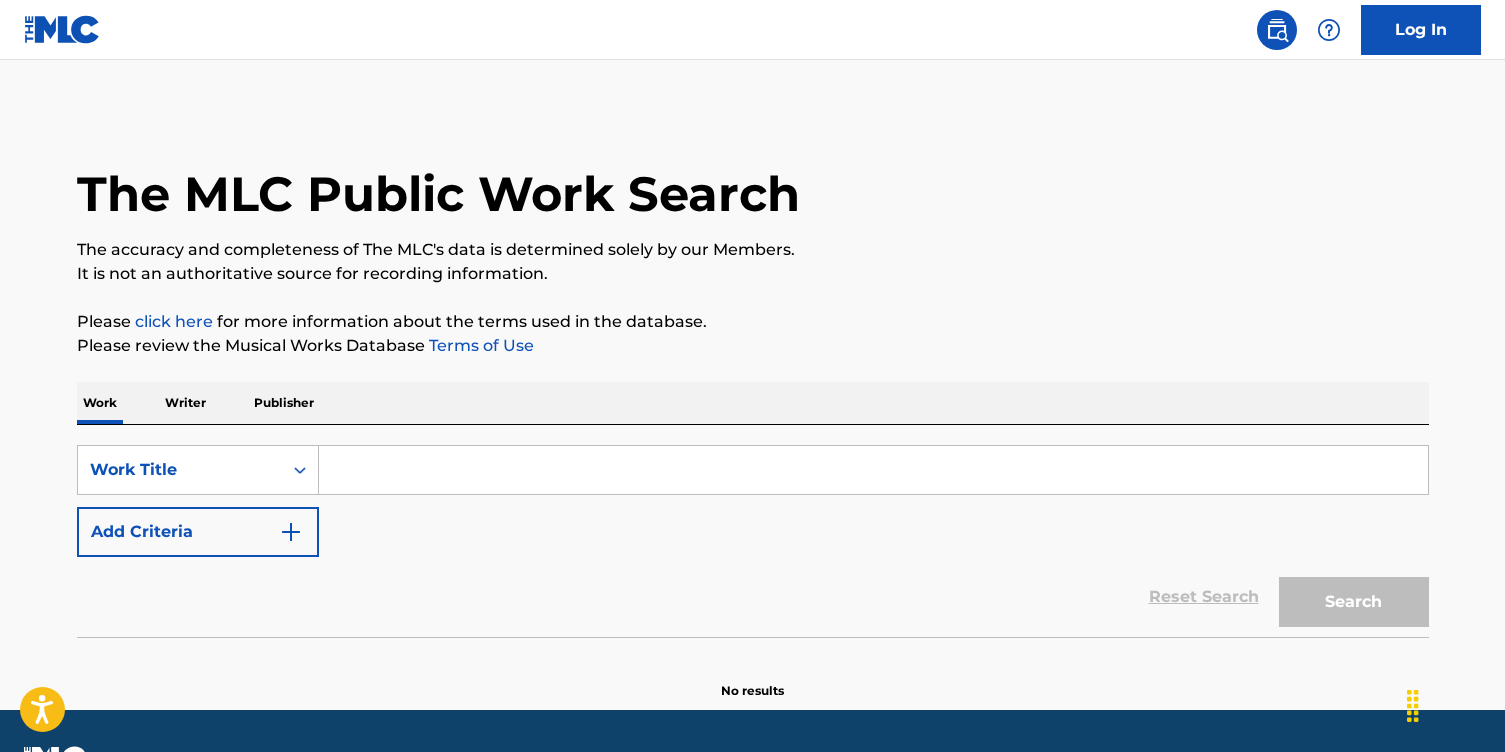 click at bounding box center [873, 470] 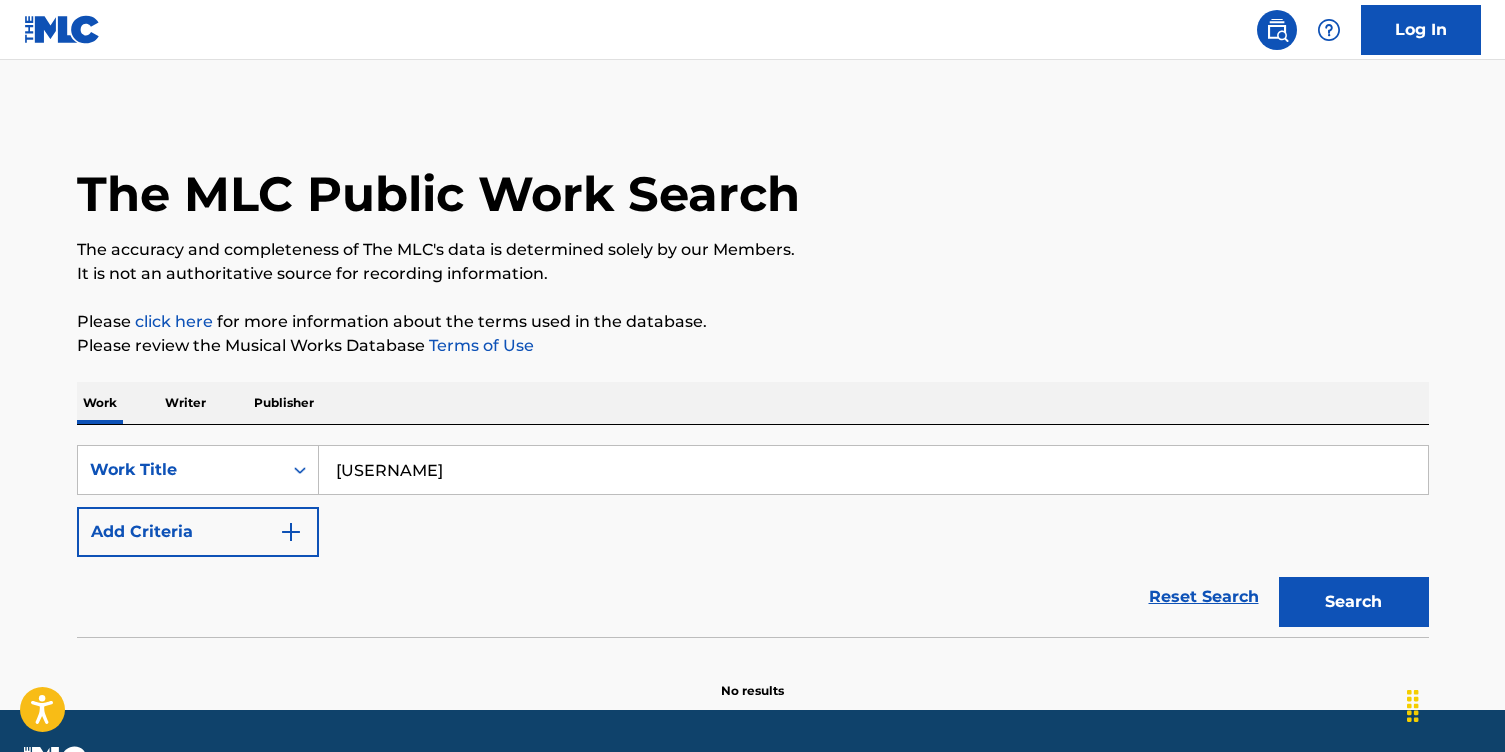 click on "[USERNAME]" at bounding box center (873, 470) 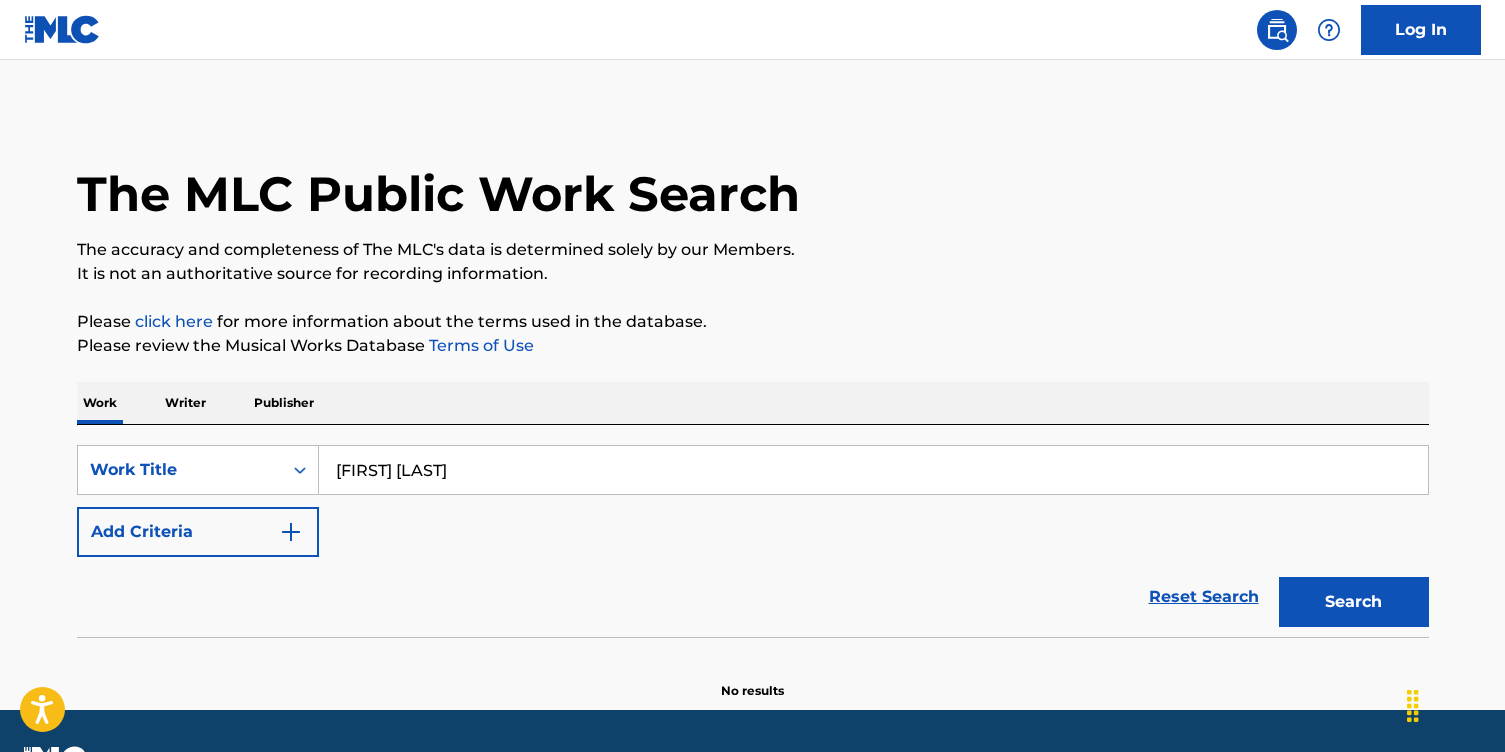 type on "[FIRST] [LAST]" 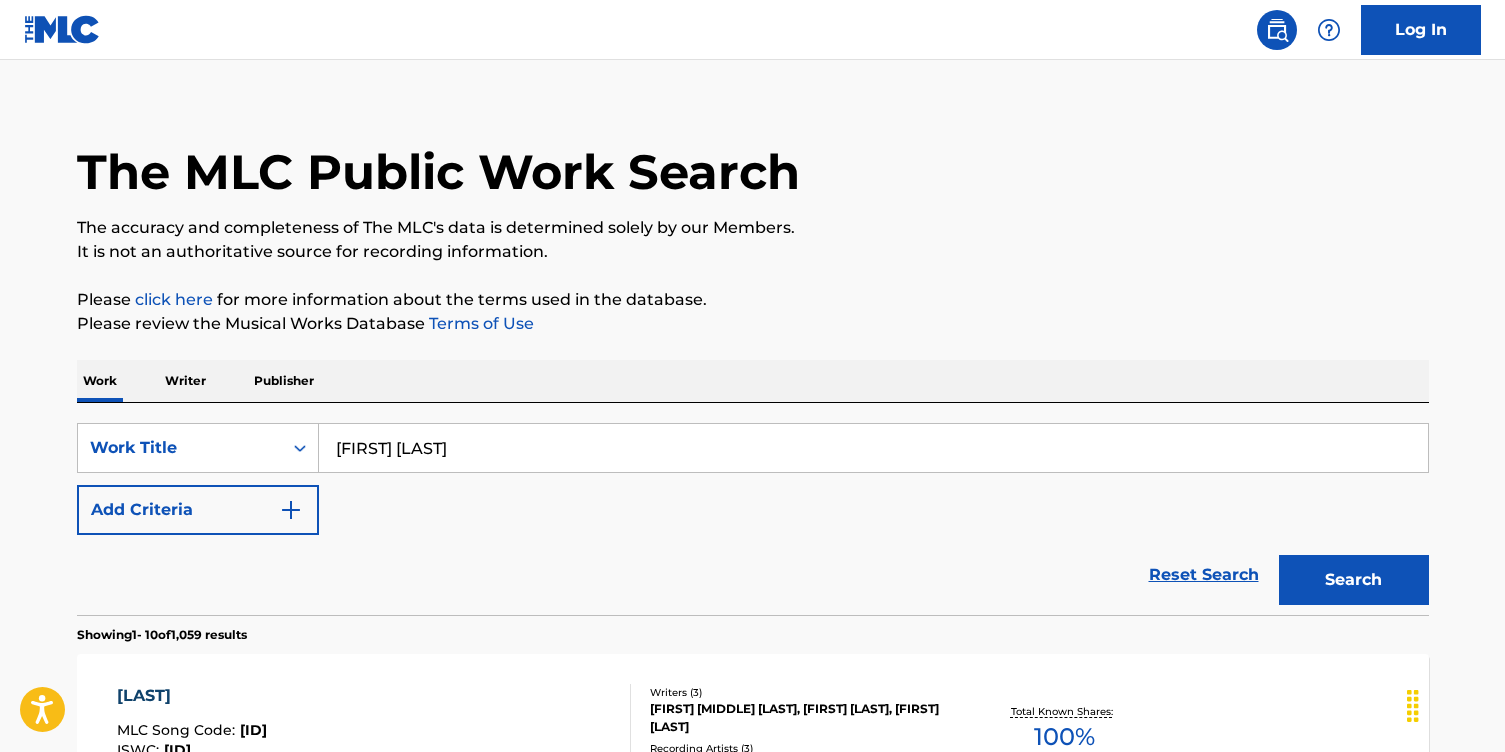 scroll, scrollTop: 0, scrollLeft: 0, axis: both 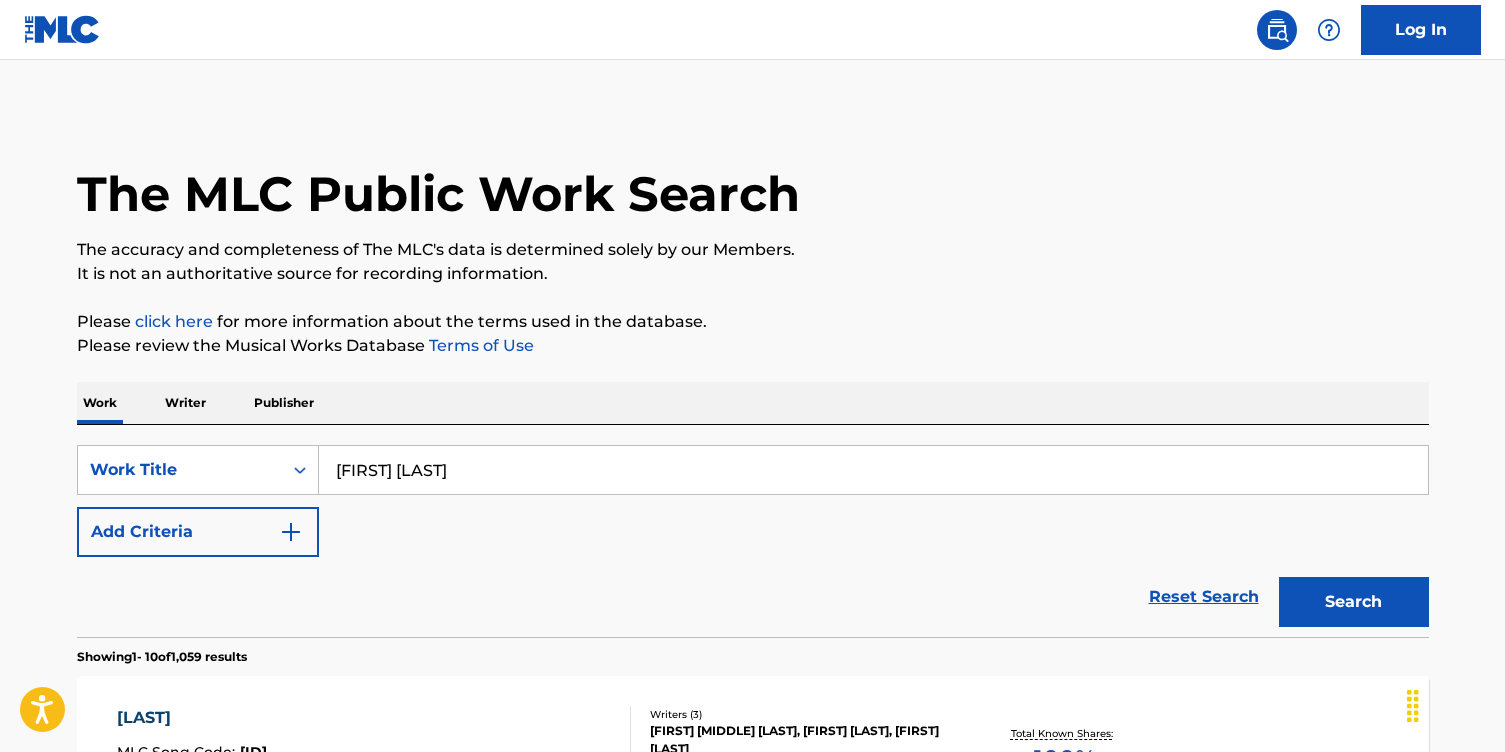 click on "Add Criteria" at bounding box center [198, 532] 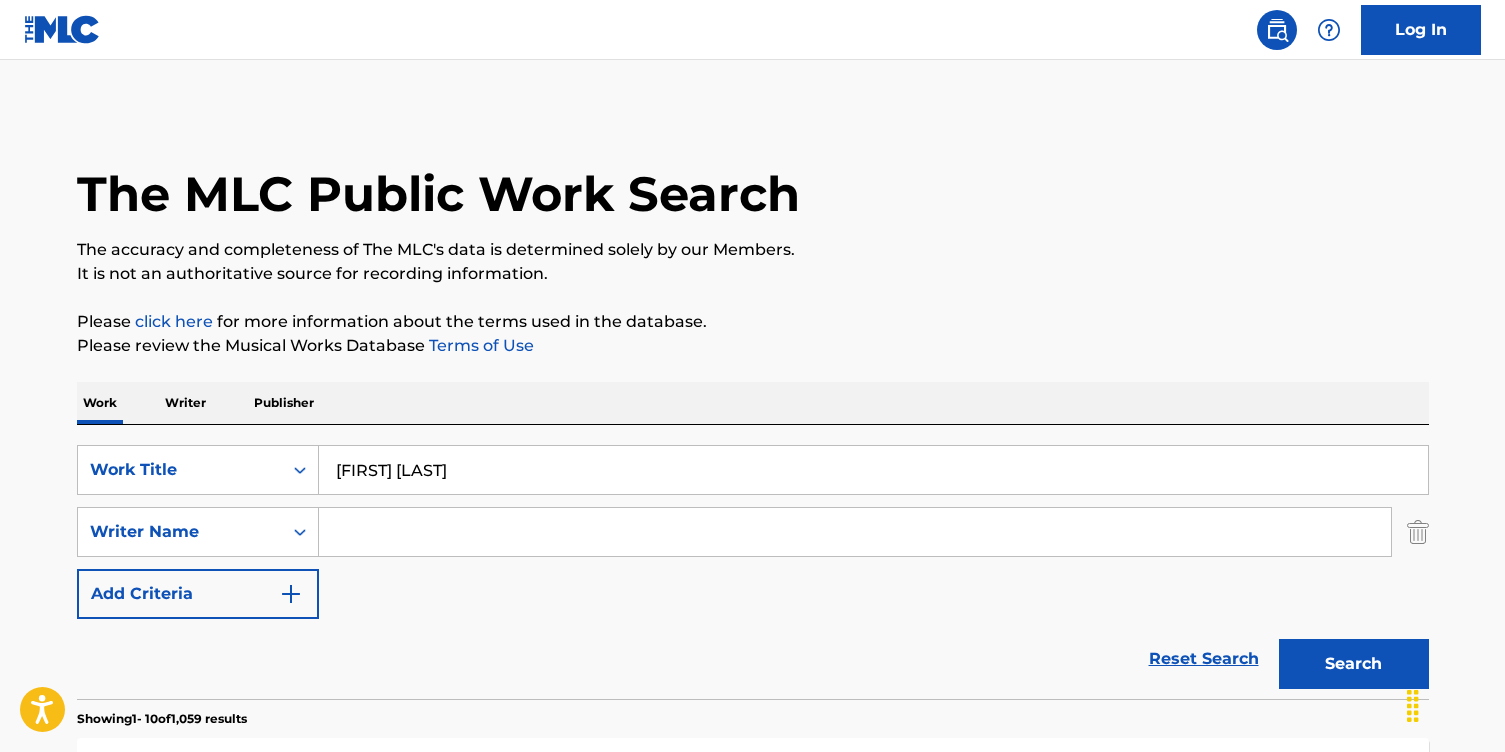 click at bounding box center [855, 532] 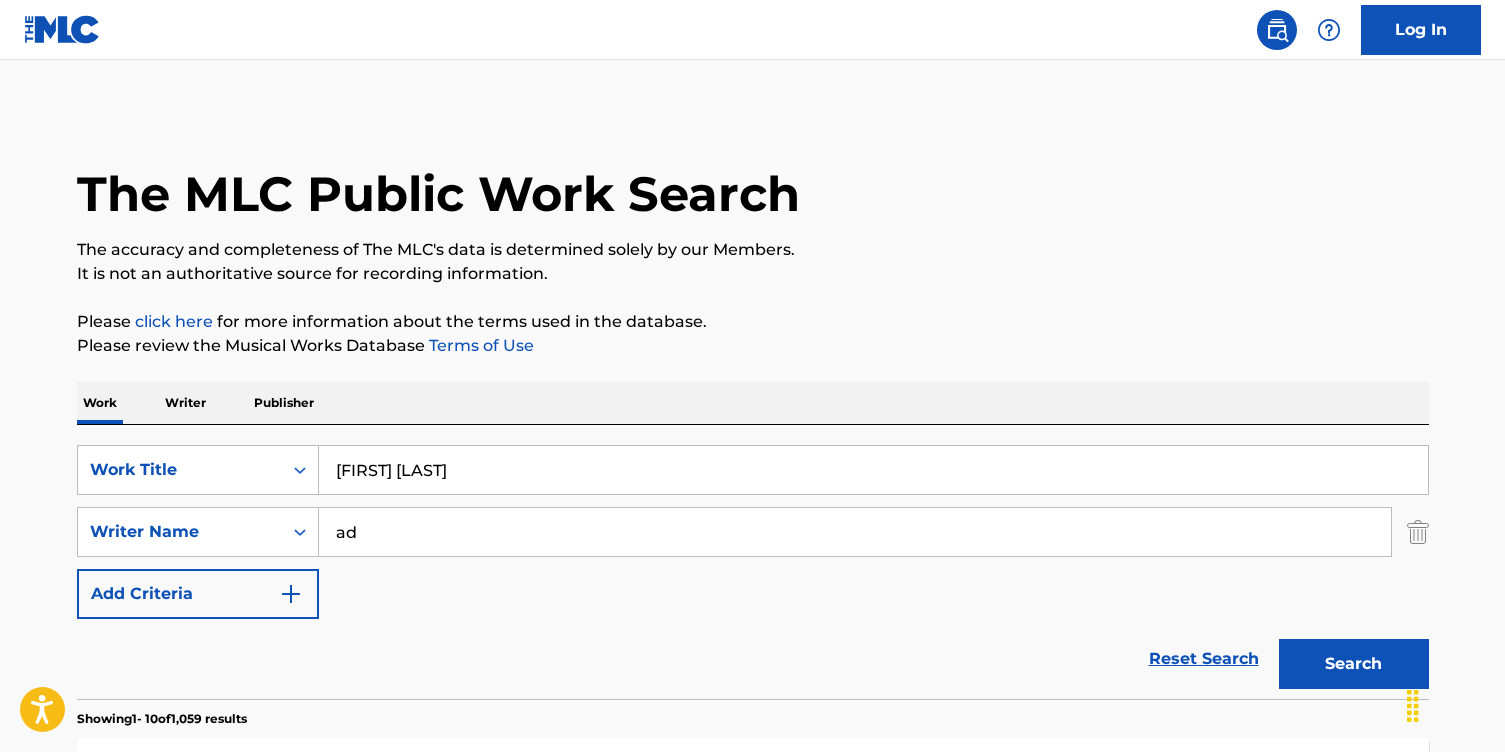 type on "a" 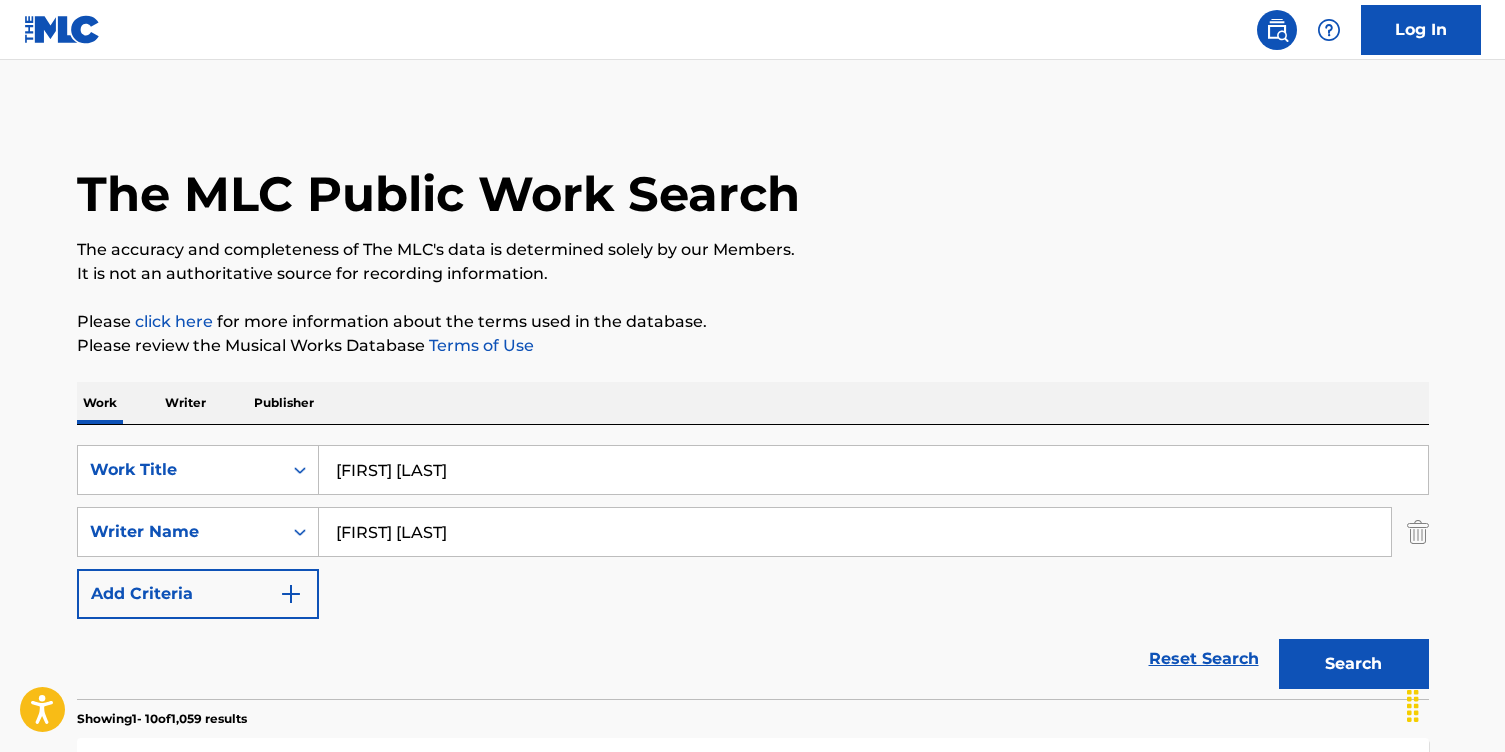 click on "Search" at bounding box center (1354, 664) 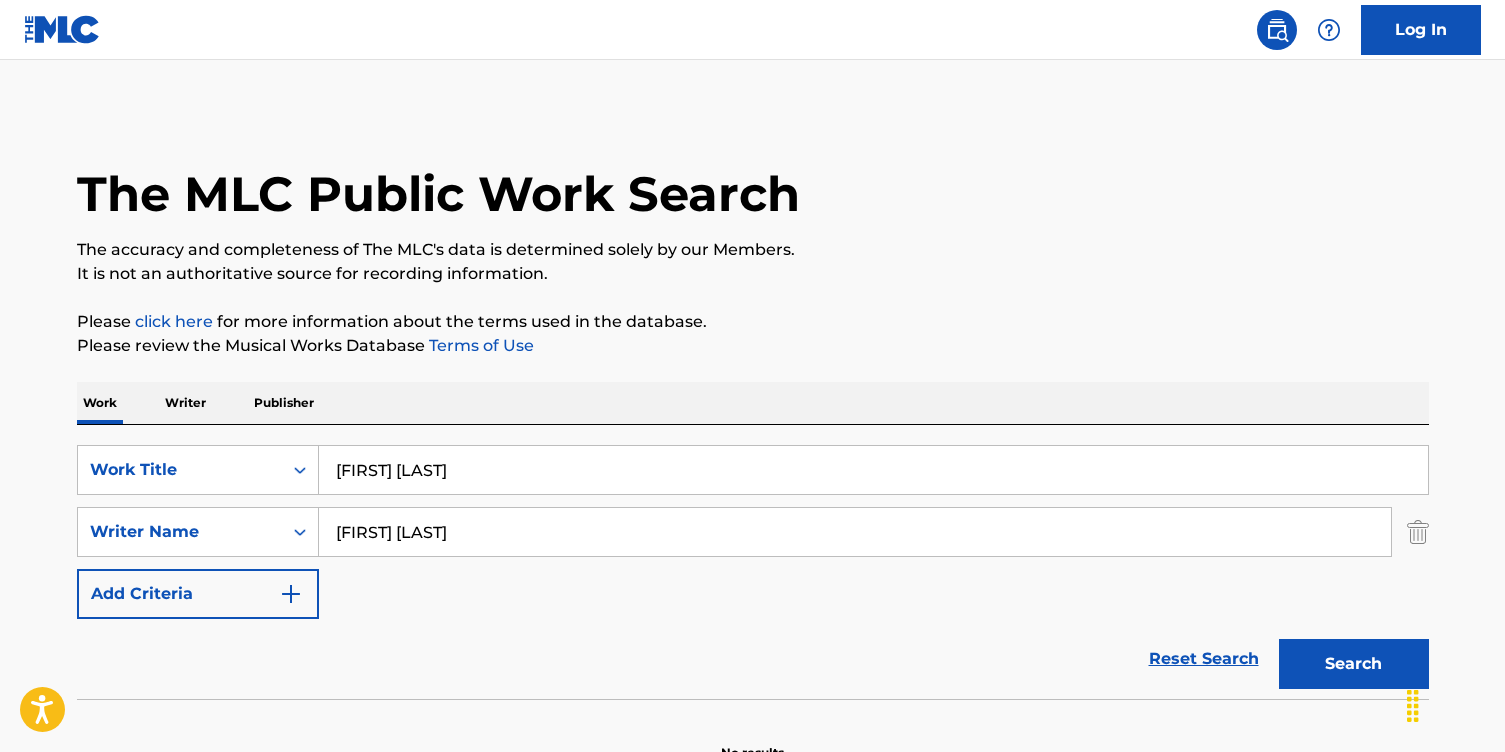 click on "[FIRST] [LAST]" at bounding box center (855, 532) 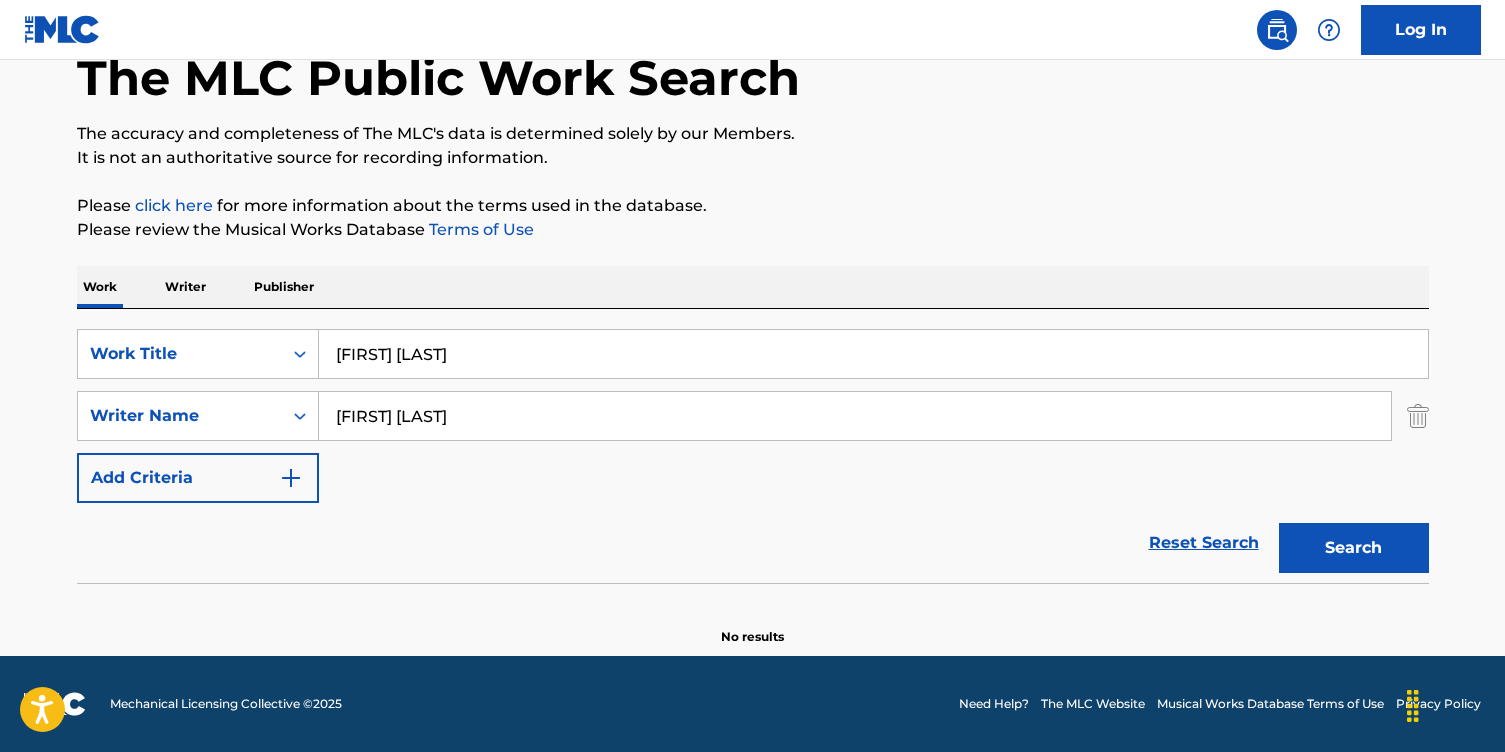 drag, startPoint x: 502, startPoint y: 423, endPoint x: 358, endPoint y: 408, distance: 144.77914 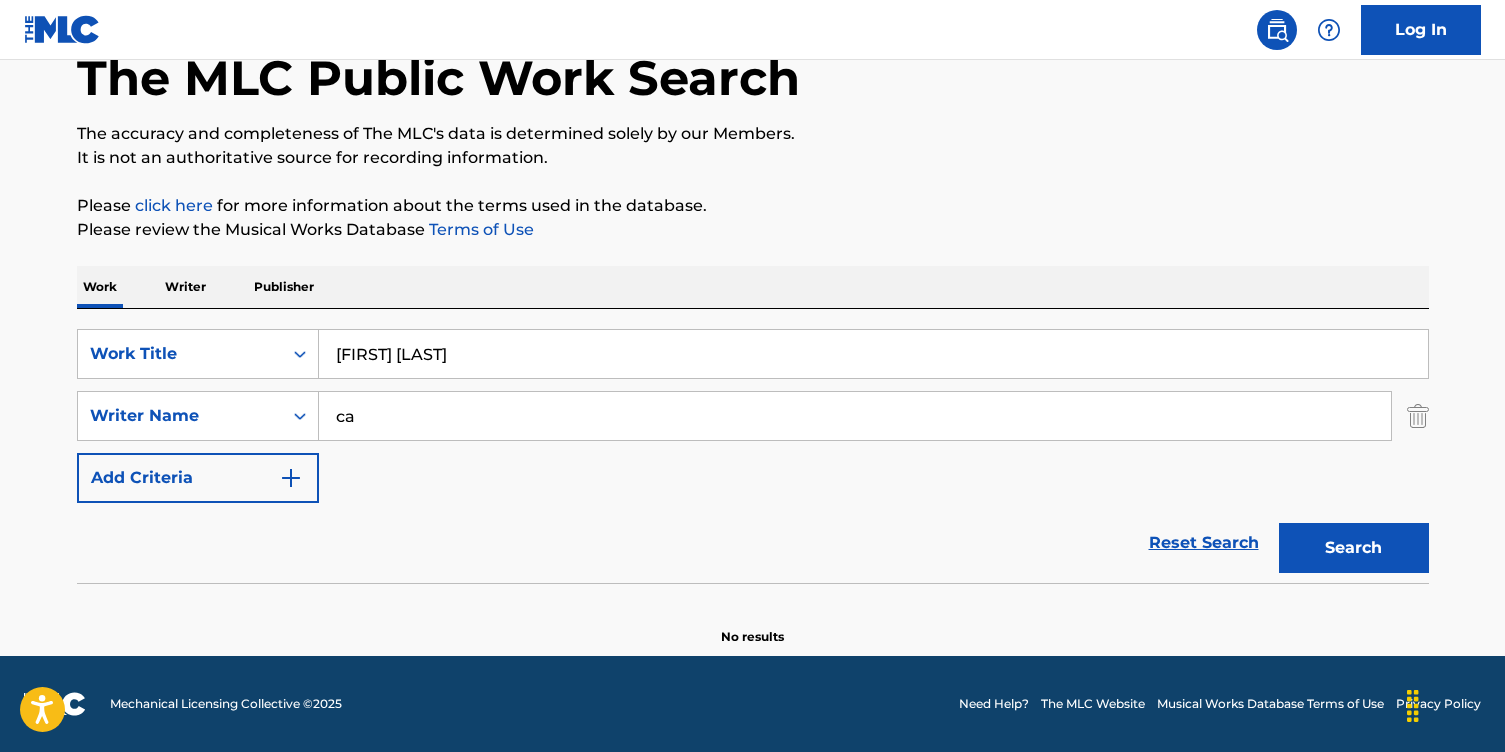 type on "c" 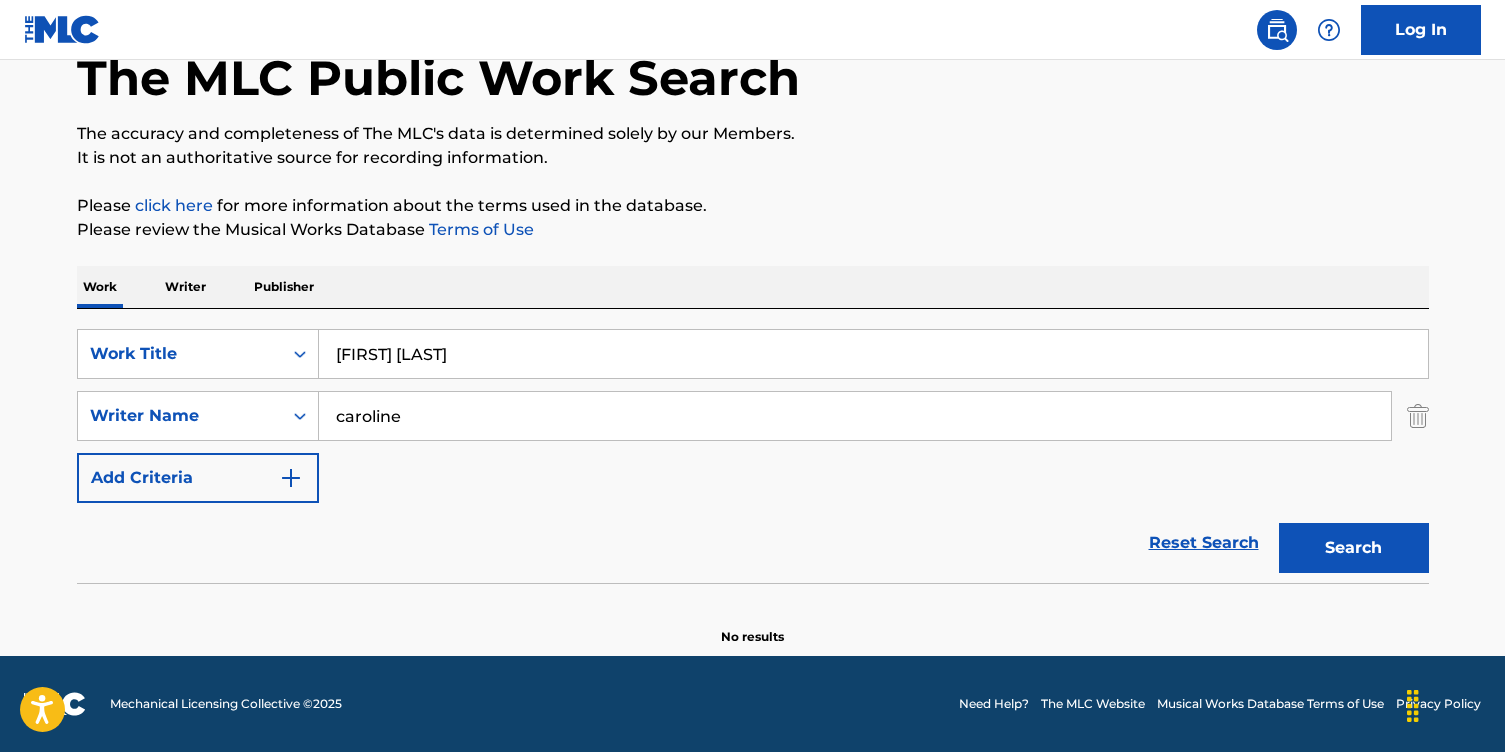 type on "caroline" 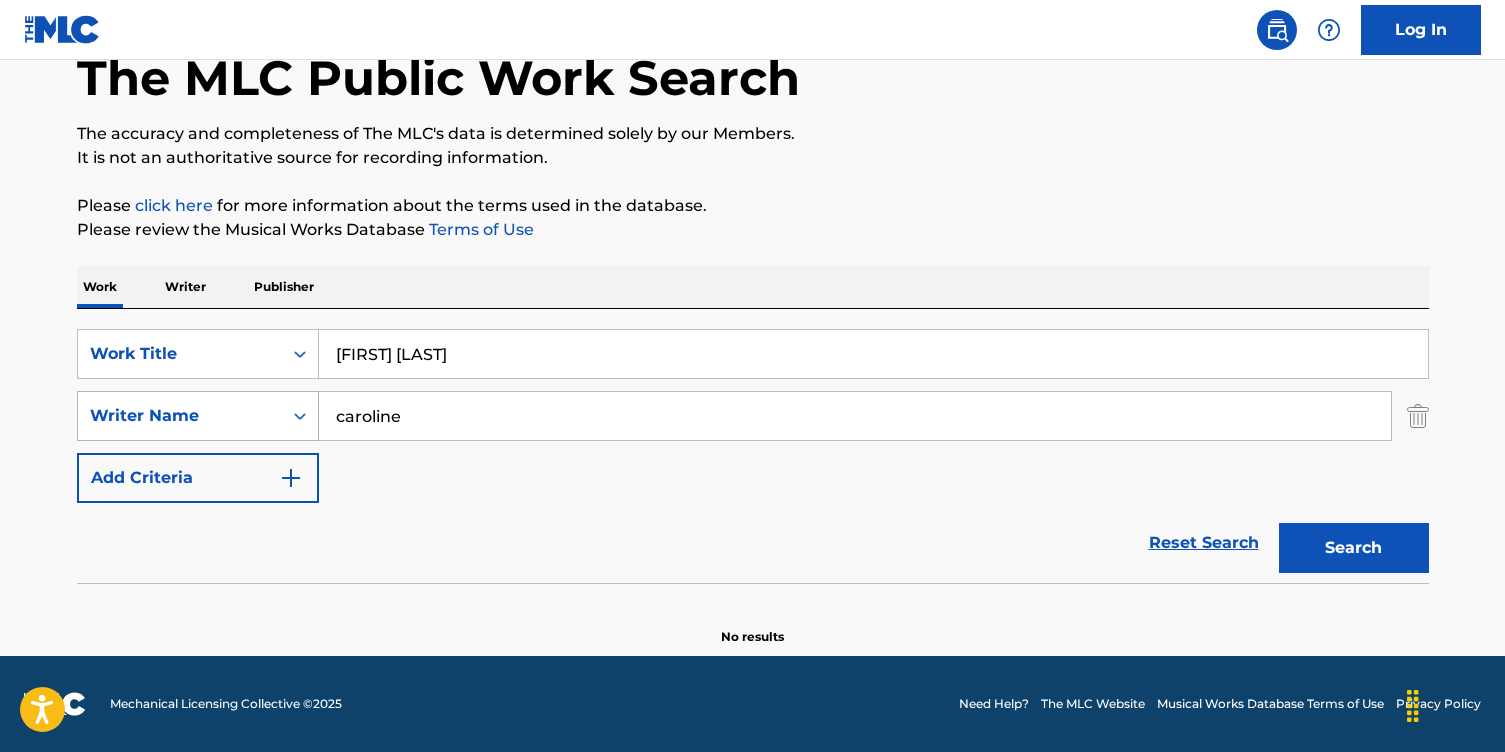 drag, startPoint x: 386, startPoint y: 414, endPoint x: 301, endPoint y: 392, distance: 87.80091 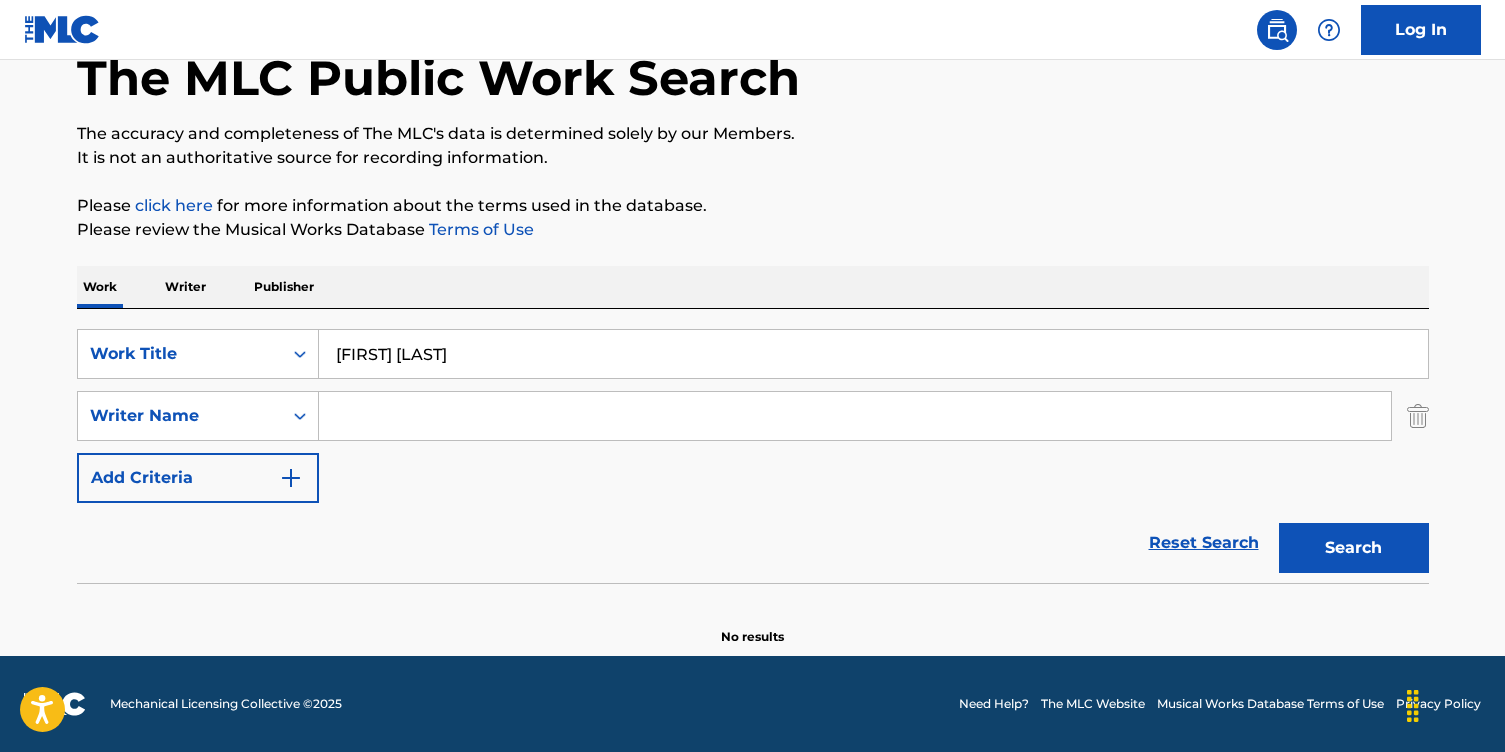 type 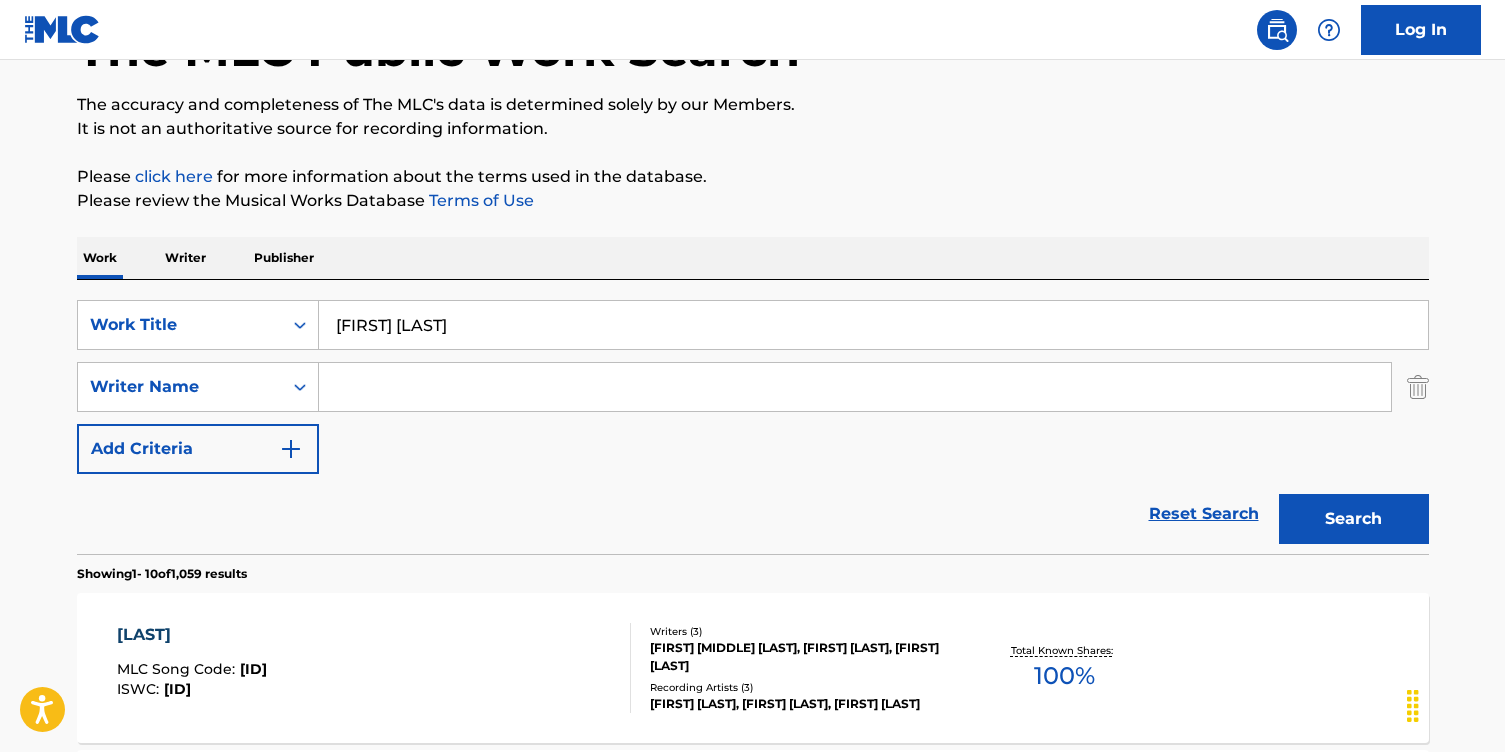 scroll, scrollTop: 149, scrollLeft: 0, axis: vertical 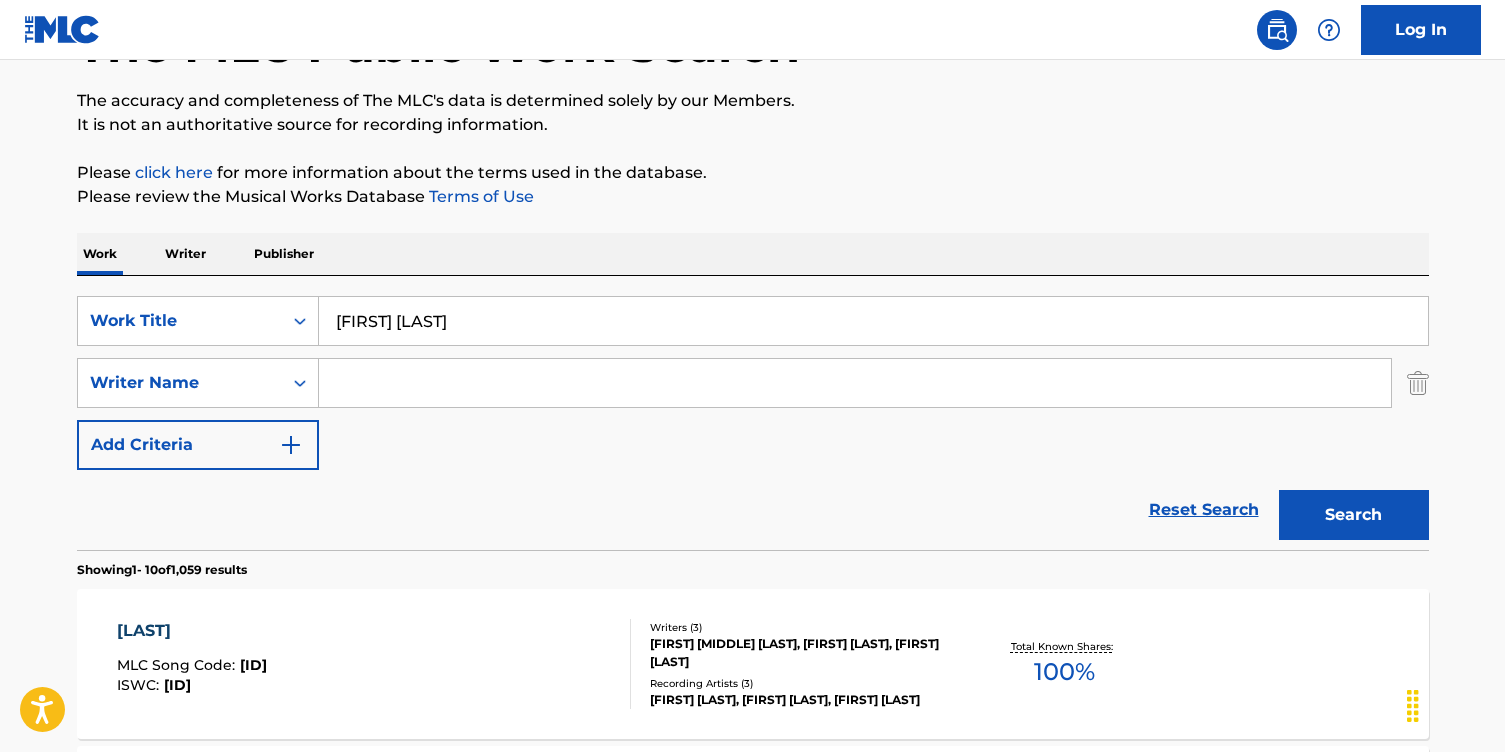 drag, startPoint x: 461, startPoint y: 330, endPoint x: 331, endPoint y: 303, distance: 132.77425 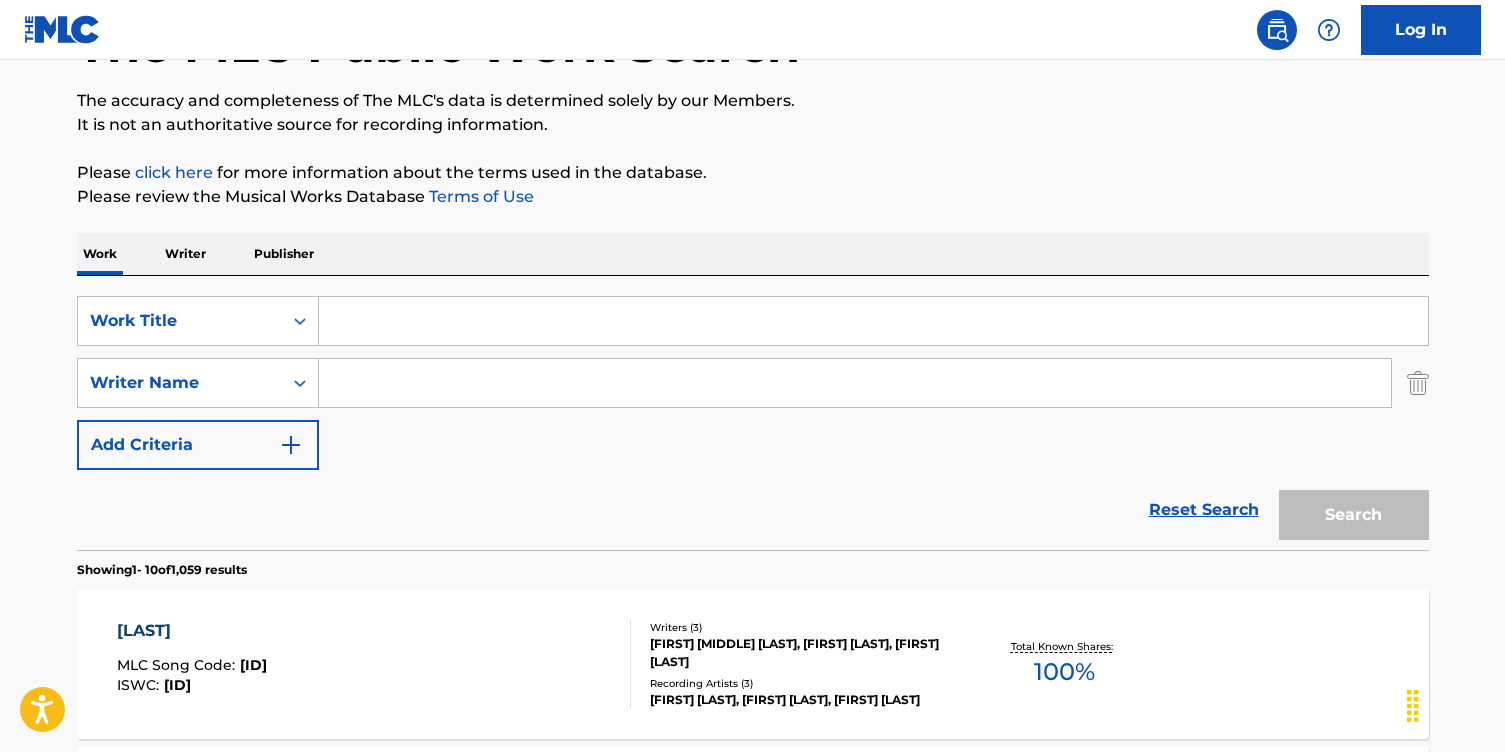 type 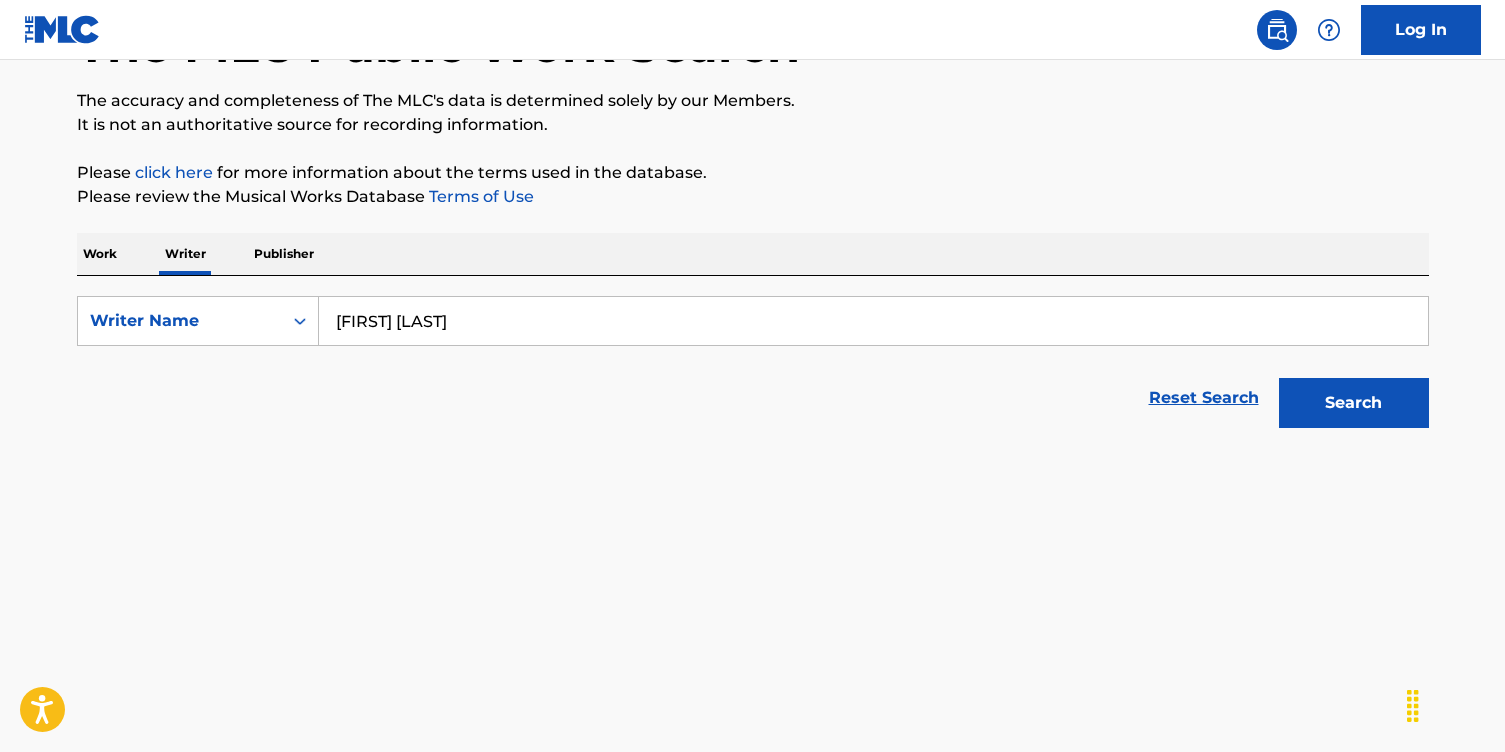 scroll, scrollTop: 0, scrollLeft: 0, axis: both 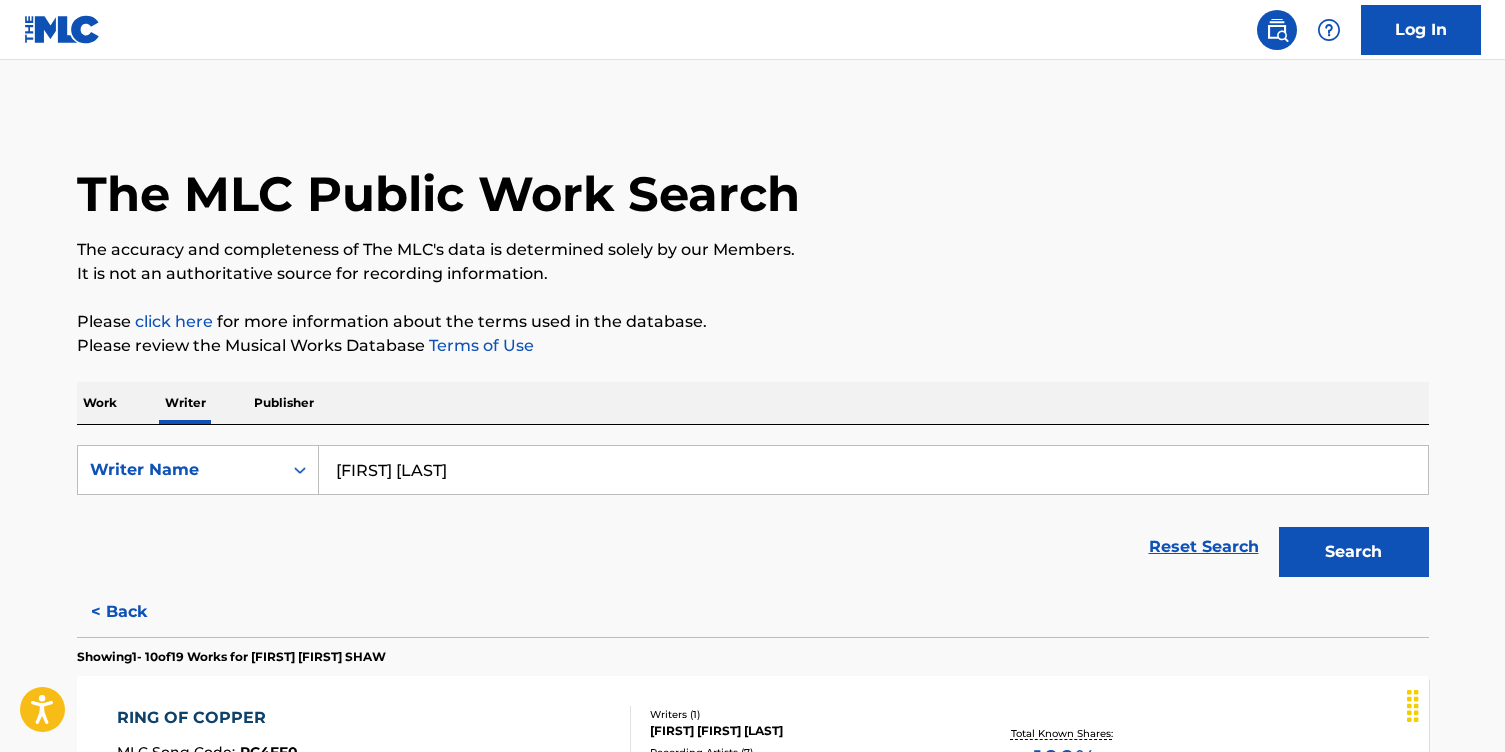 click on "[FIRST] [LAST]" at bounding box center [873, 470] 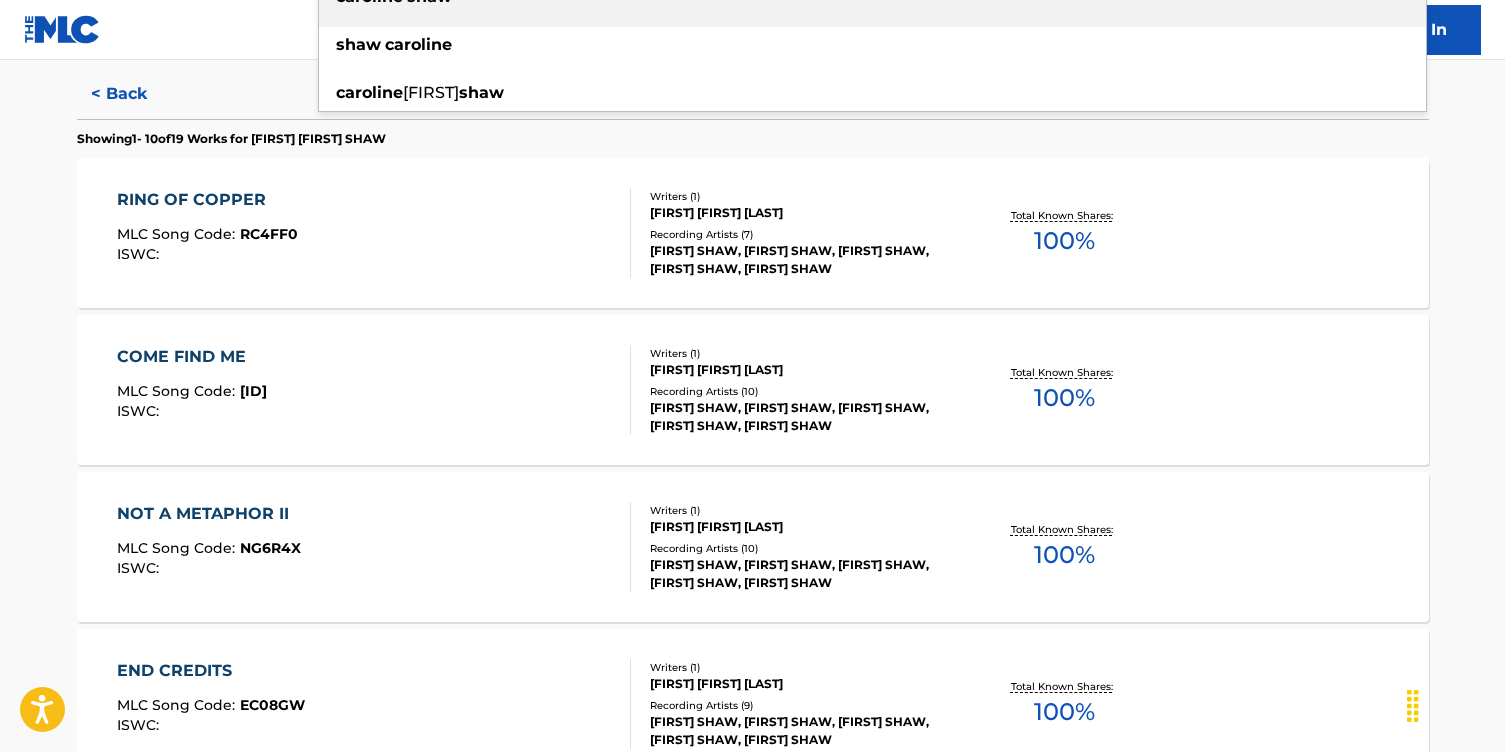 scroll, scrollTop: 0, scrollLeft: 0, axis: both 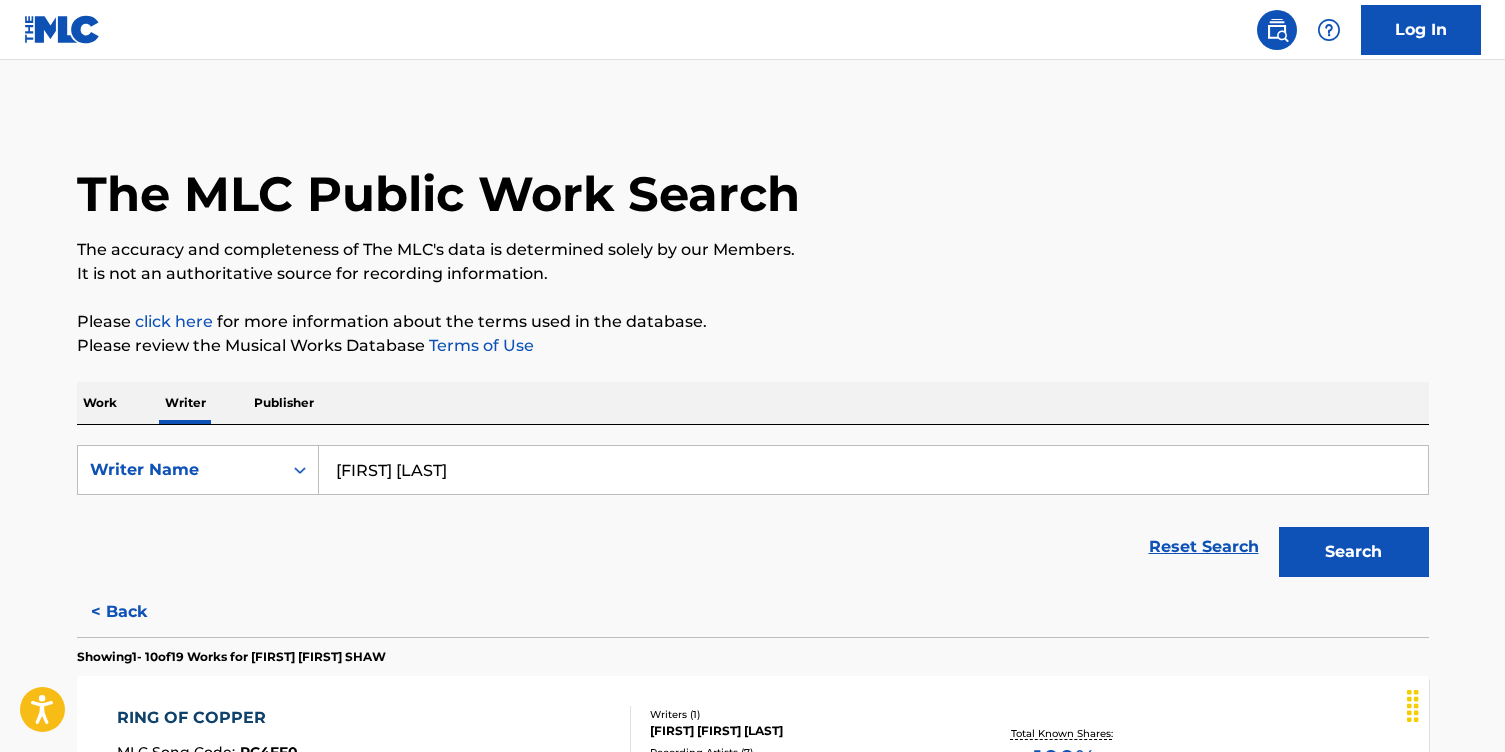 click on "Please review the Musical Works Database   Terms of Use" at bounding box center [753, 346] 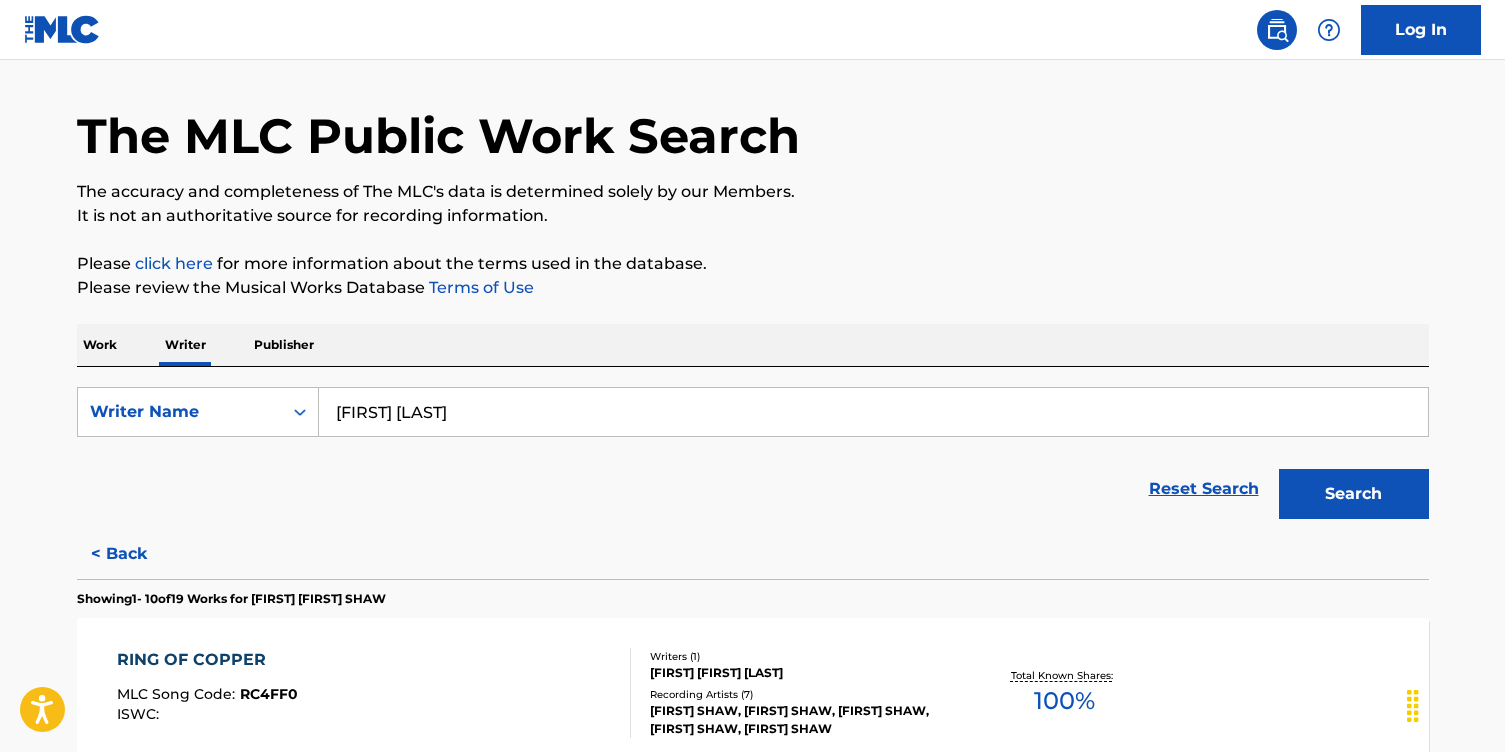 scroll, scrollTop: 57, scrollLeft: 0, axis: vertical 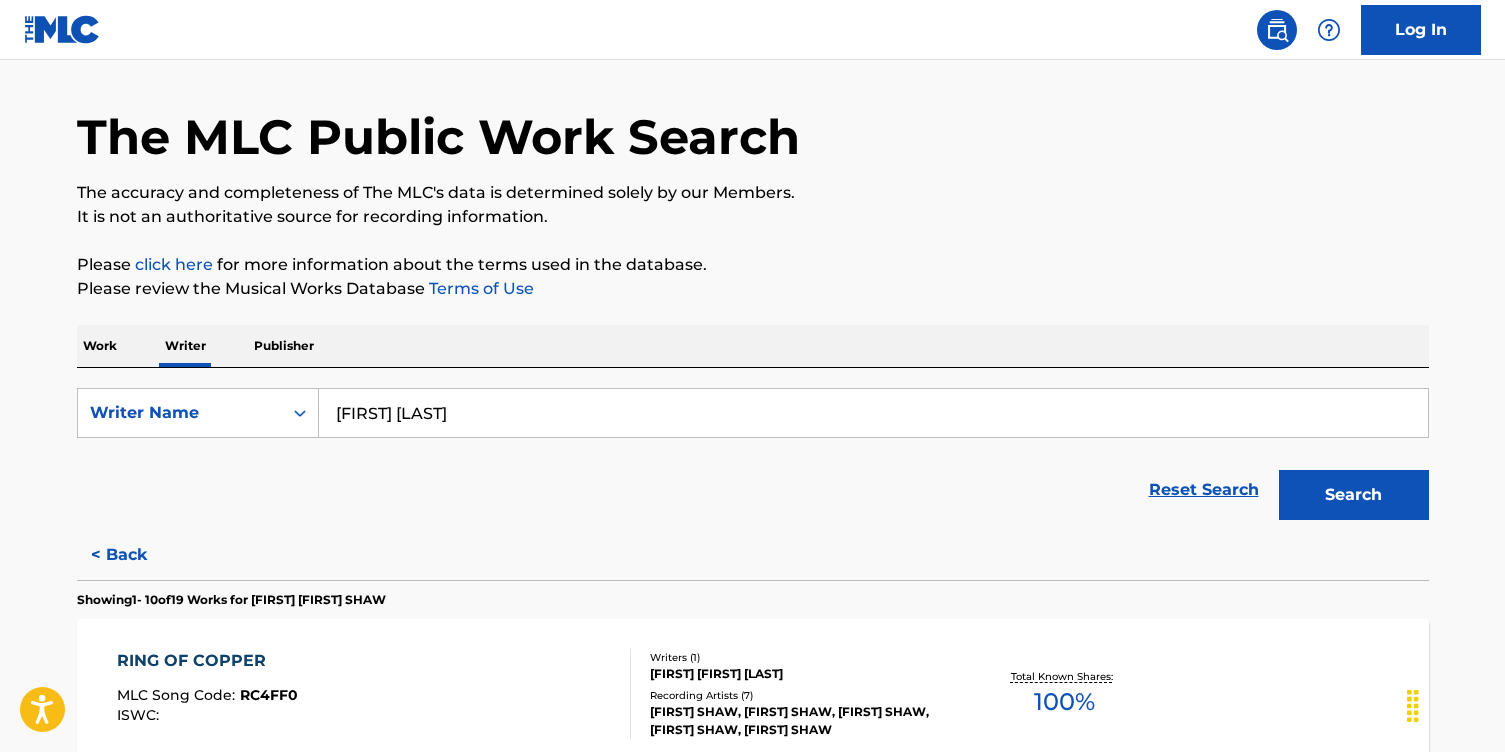 click on "< Back" at bounding box center (137, 555) 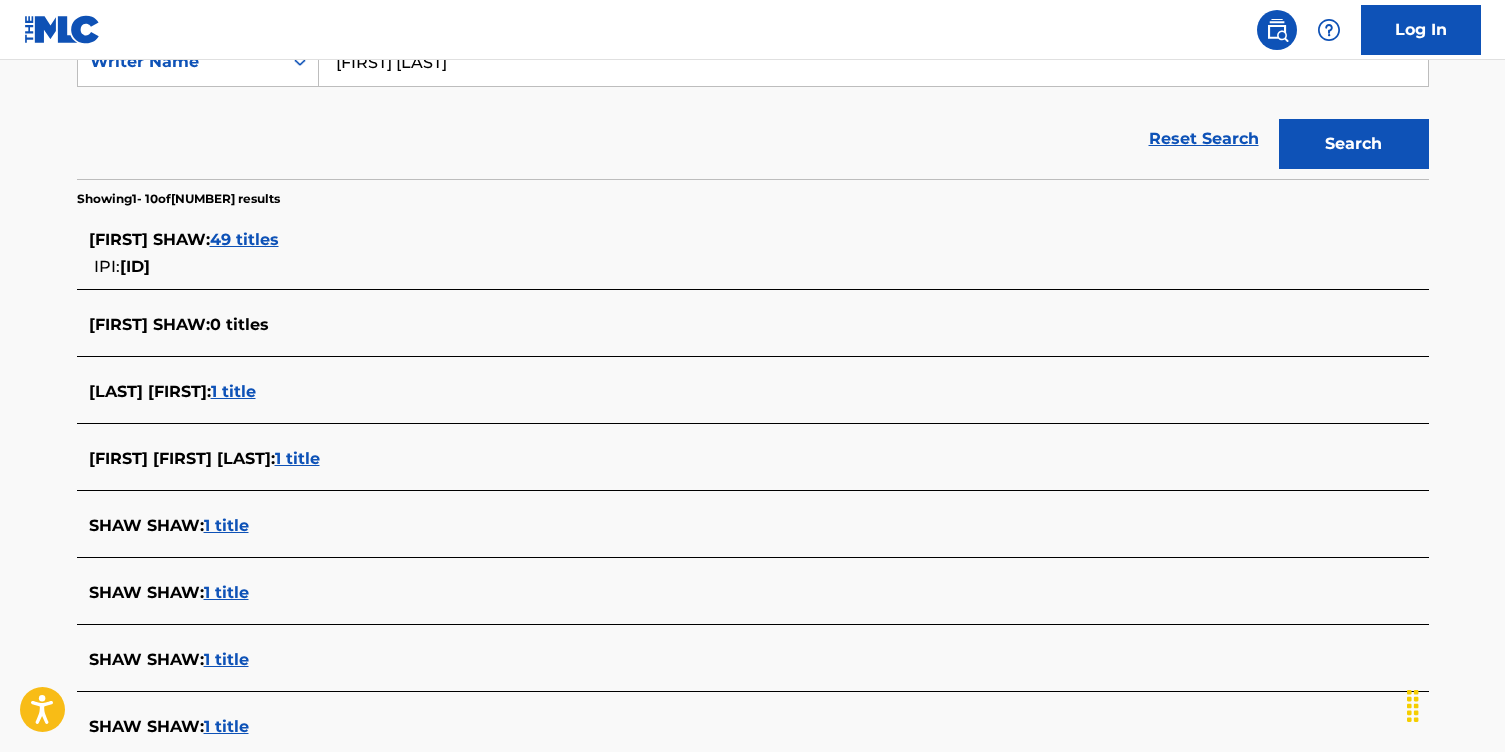 scroll, scrollTop: 409, scrollLeft: 0, axis: vertical 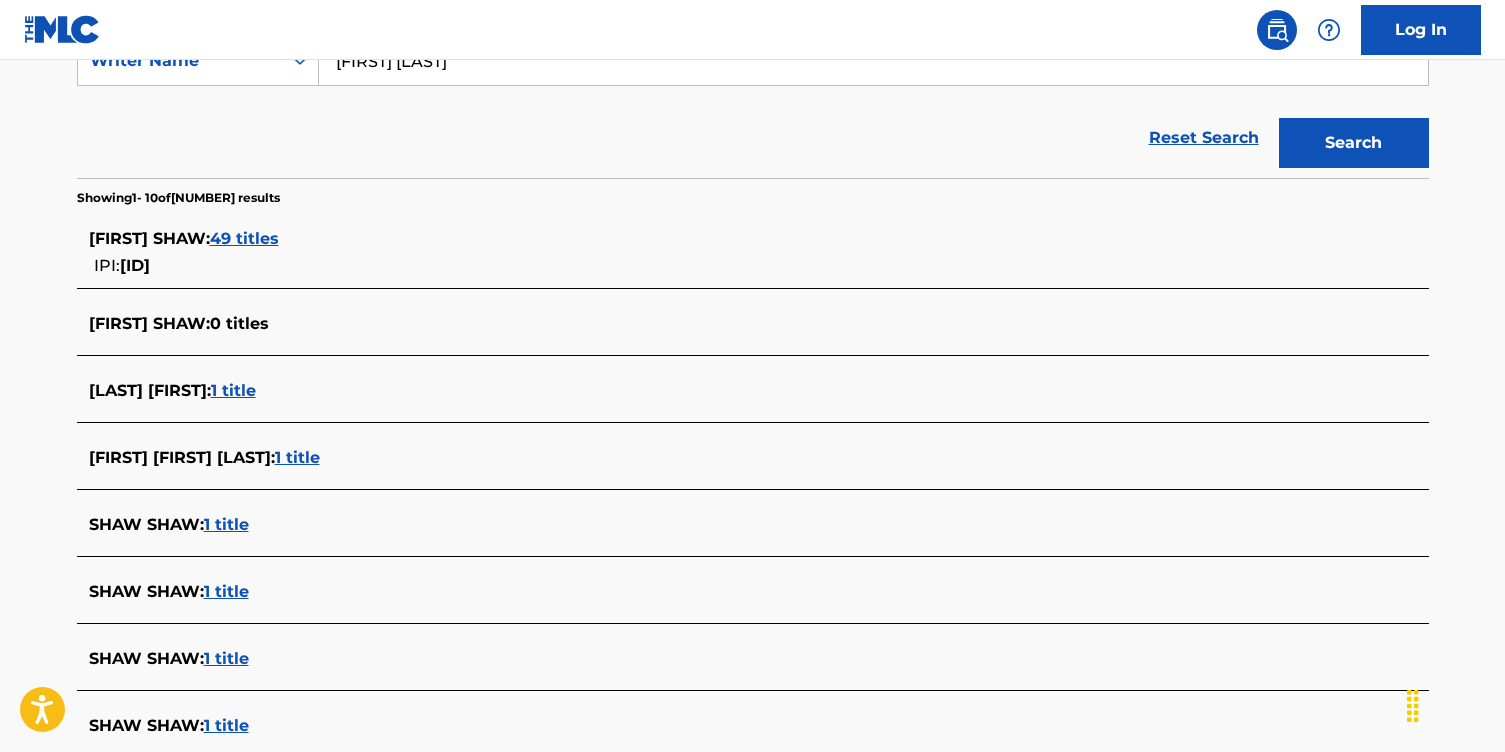 click on "1 title" at bounding box center (233, 390) 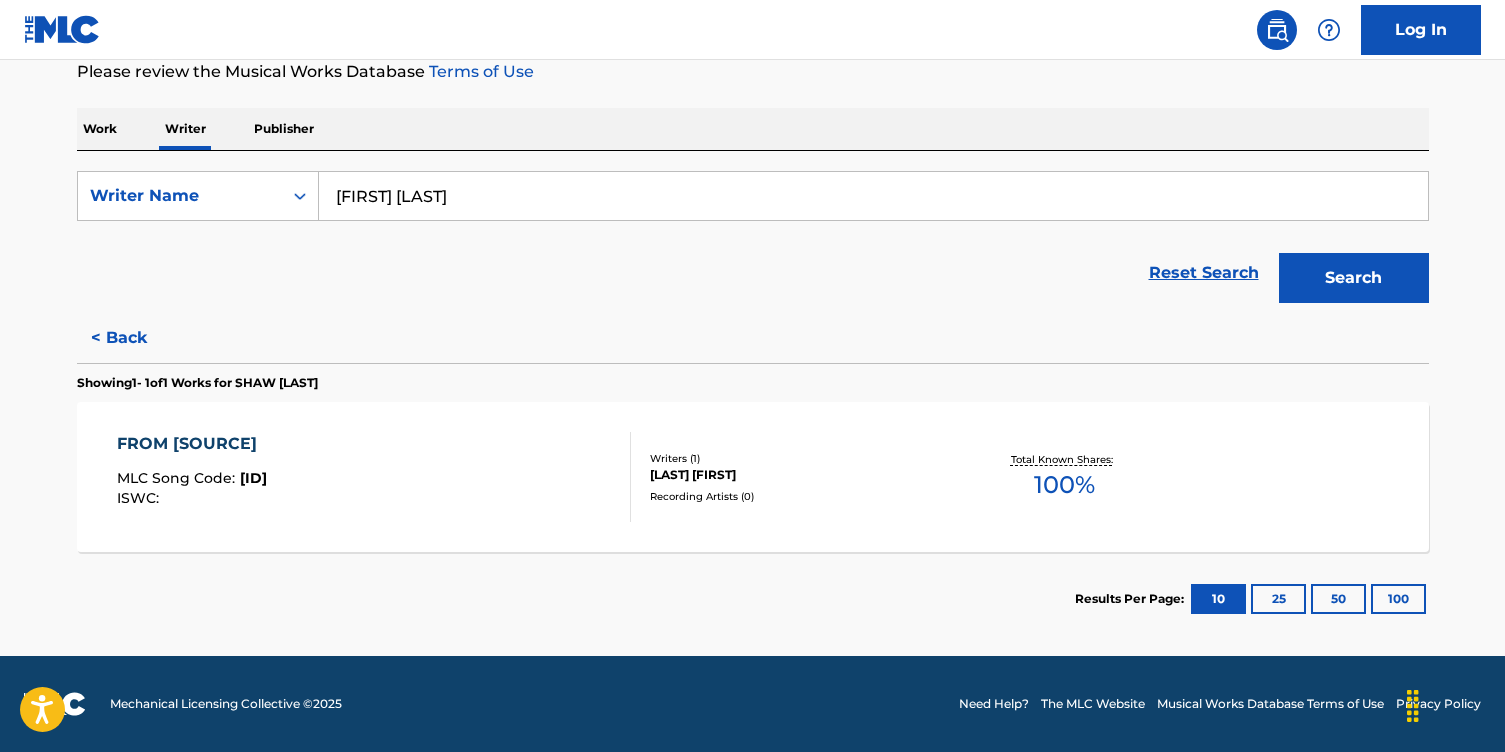 click on "< Back" at bounding box center [137, 338] 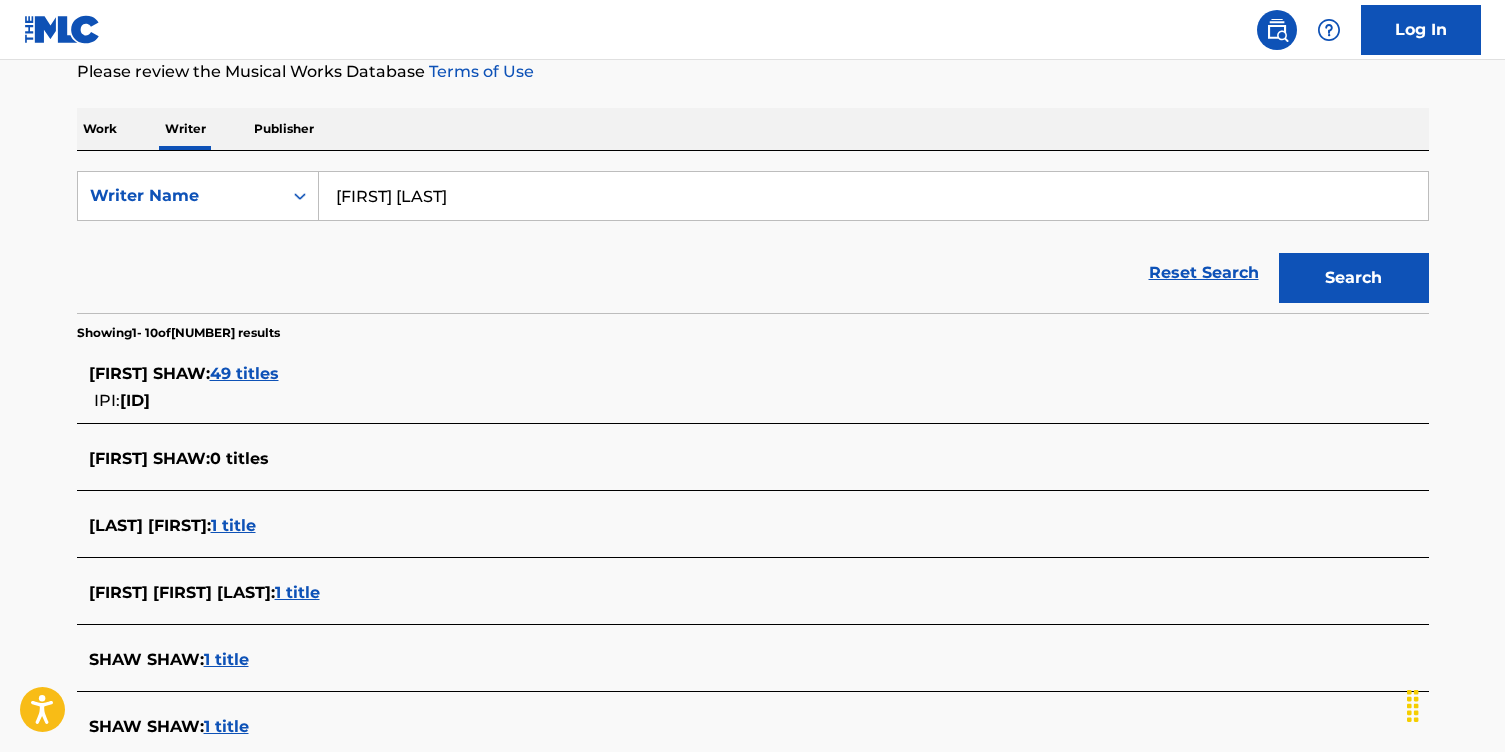 click on "1 title" at bounding box center (297, 592) 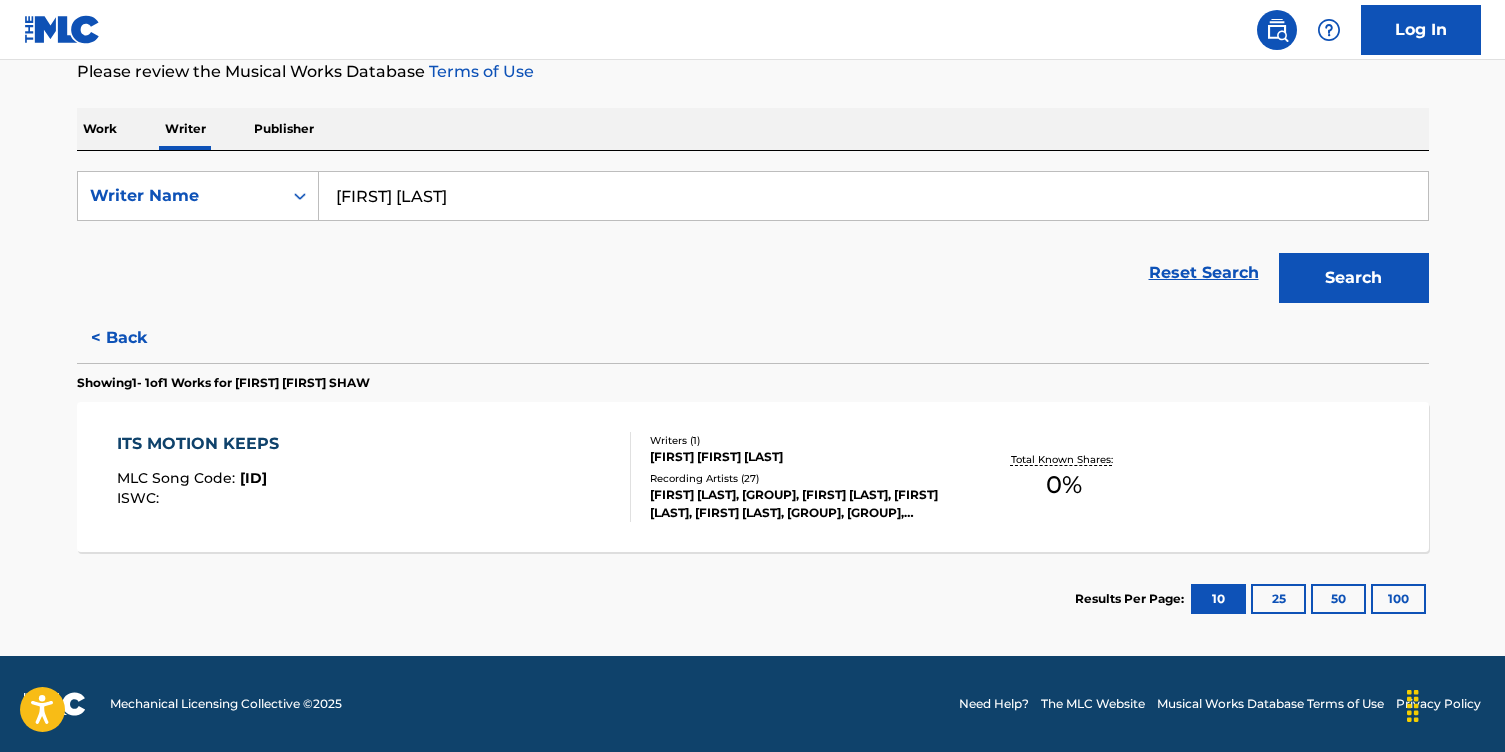 click on "< Back" at bounding box center [137, 338] 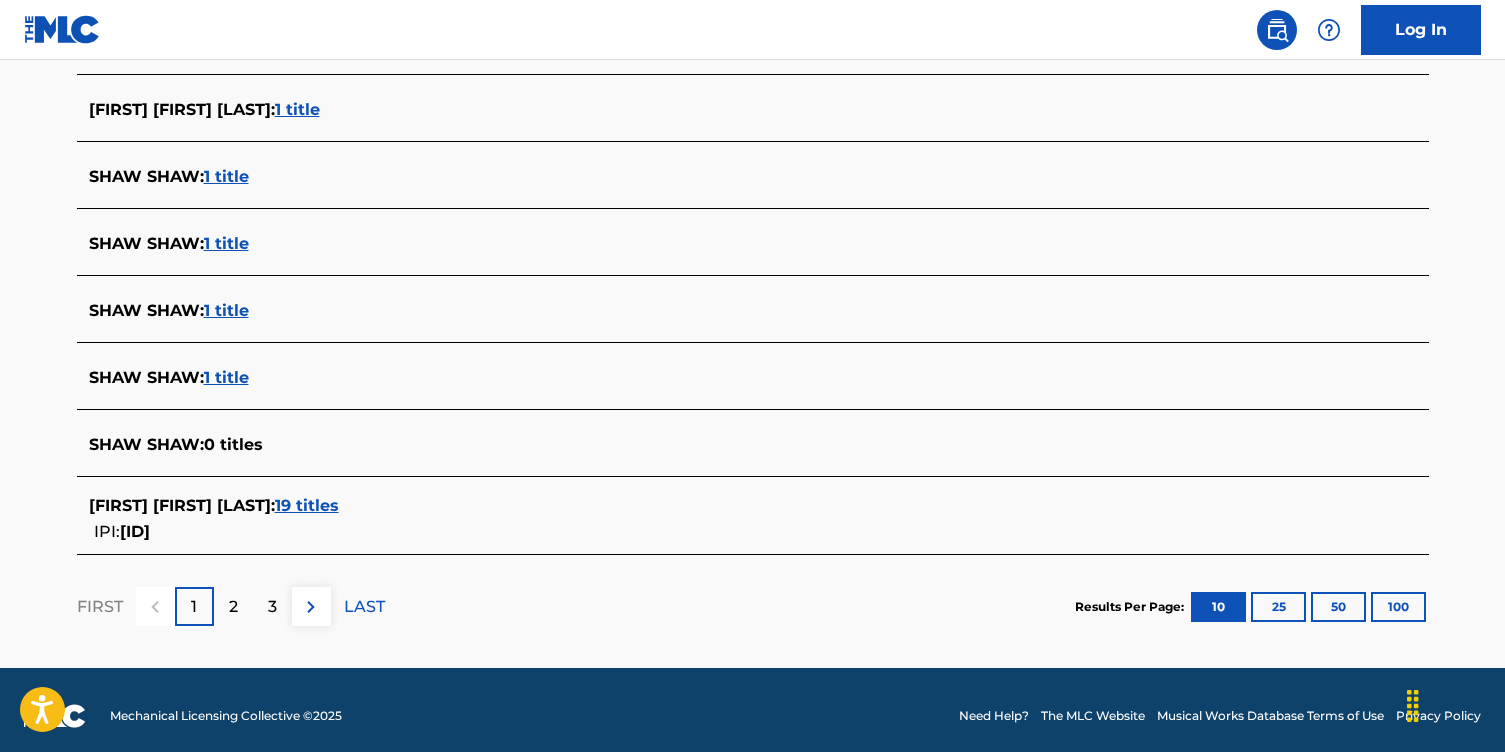 scroll, scrollTop: 769, scrollLeft: 0, axis: vertical 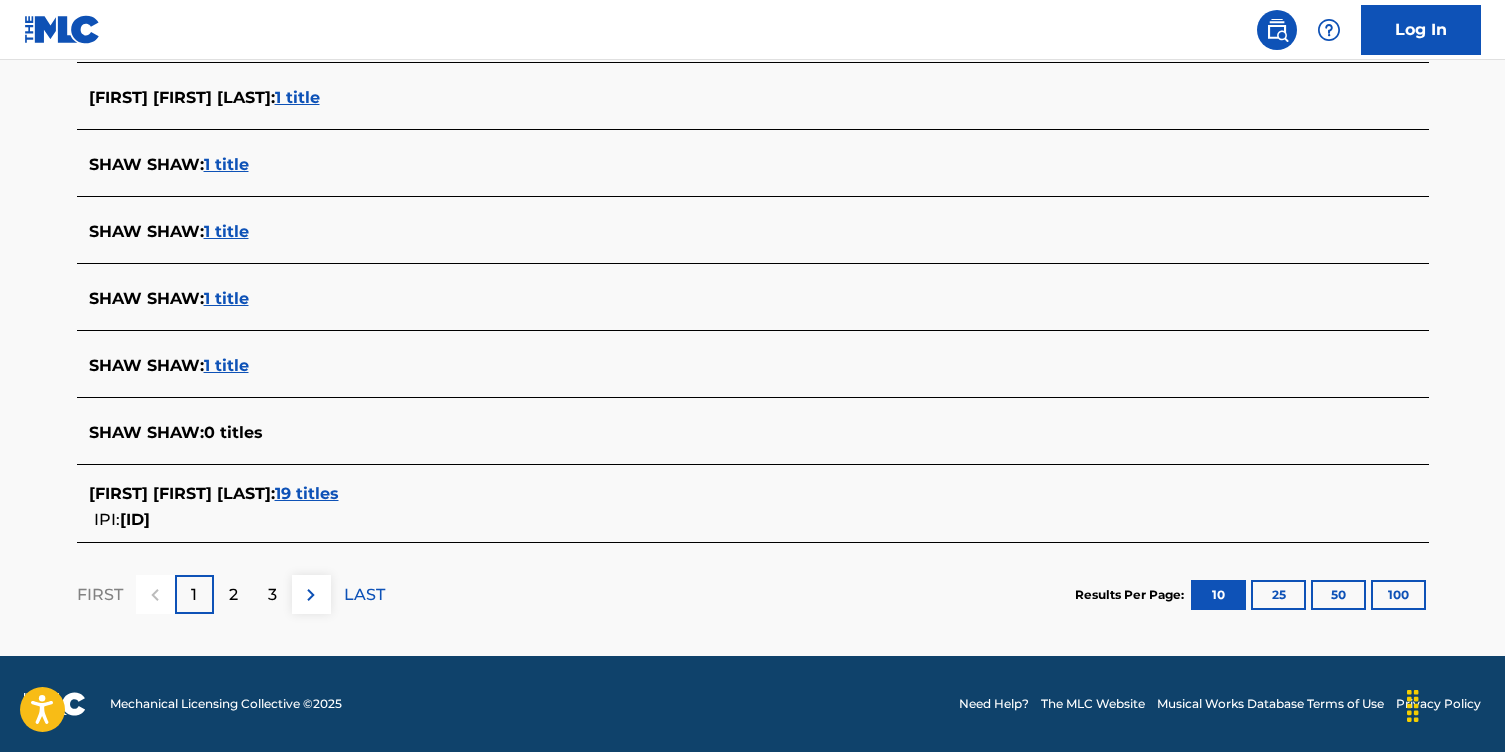 click on "2" at bounding box center [233, 594] 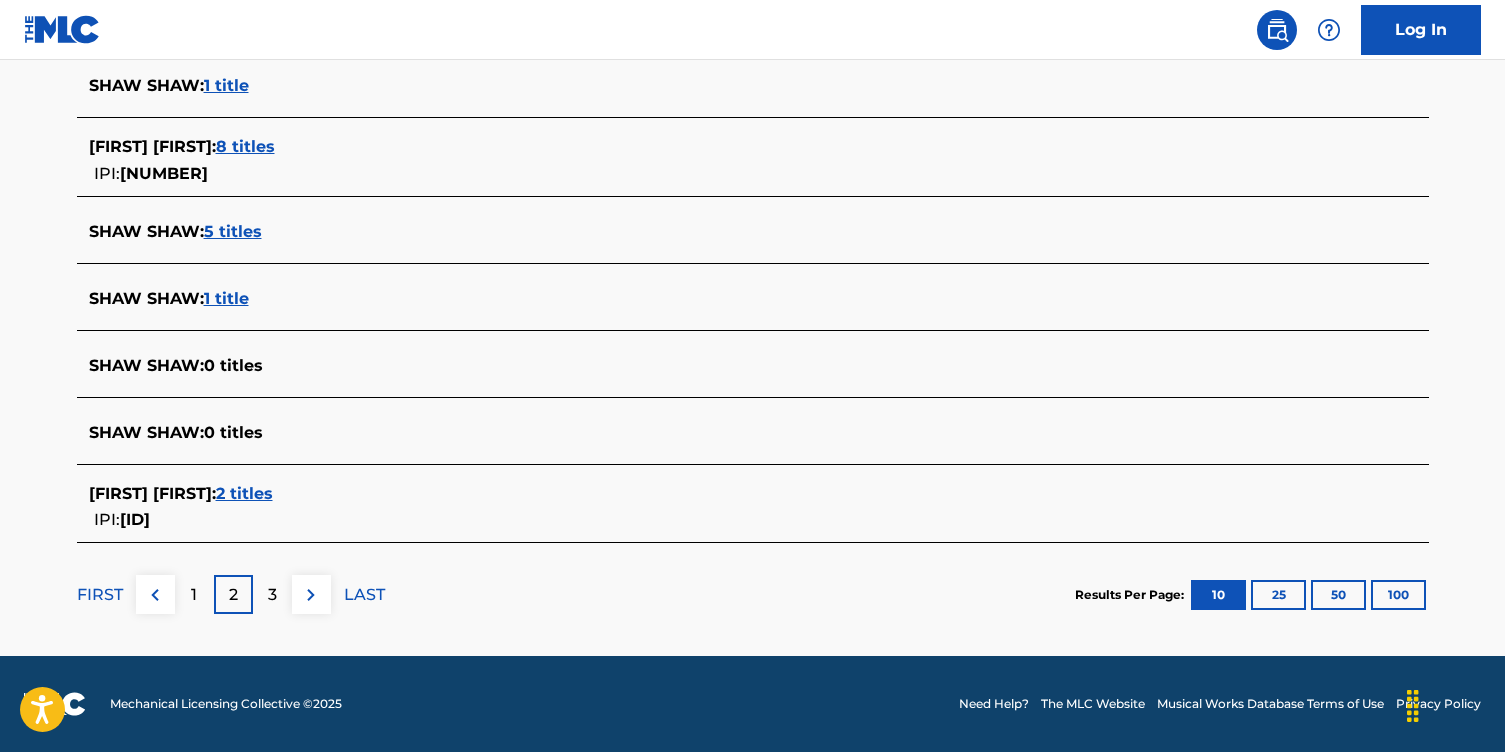 click on "3" at bounding box center [272, 594] 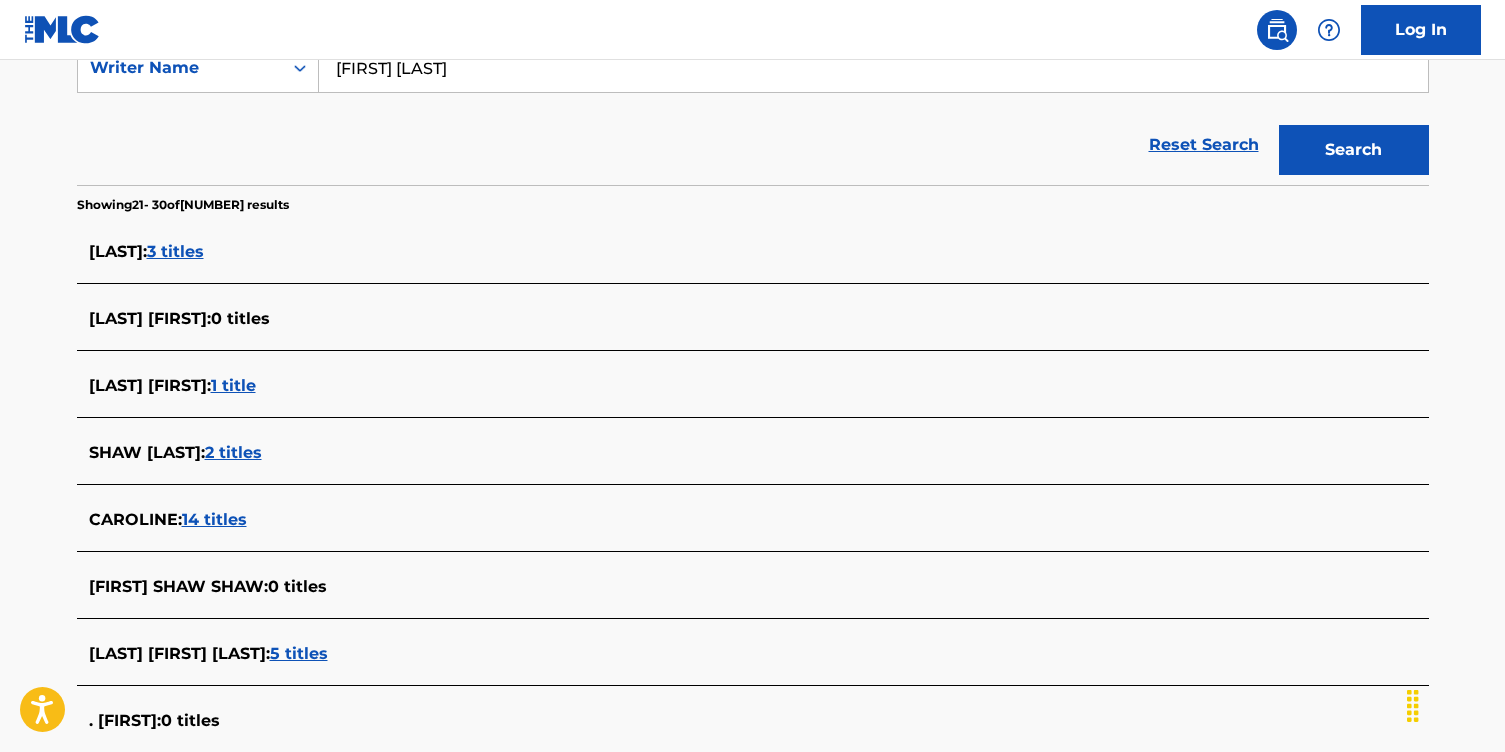 scroll, scrollTop: 746, scrollLeft: 0, axis: vertical 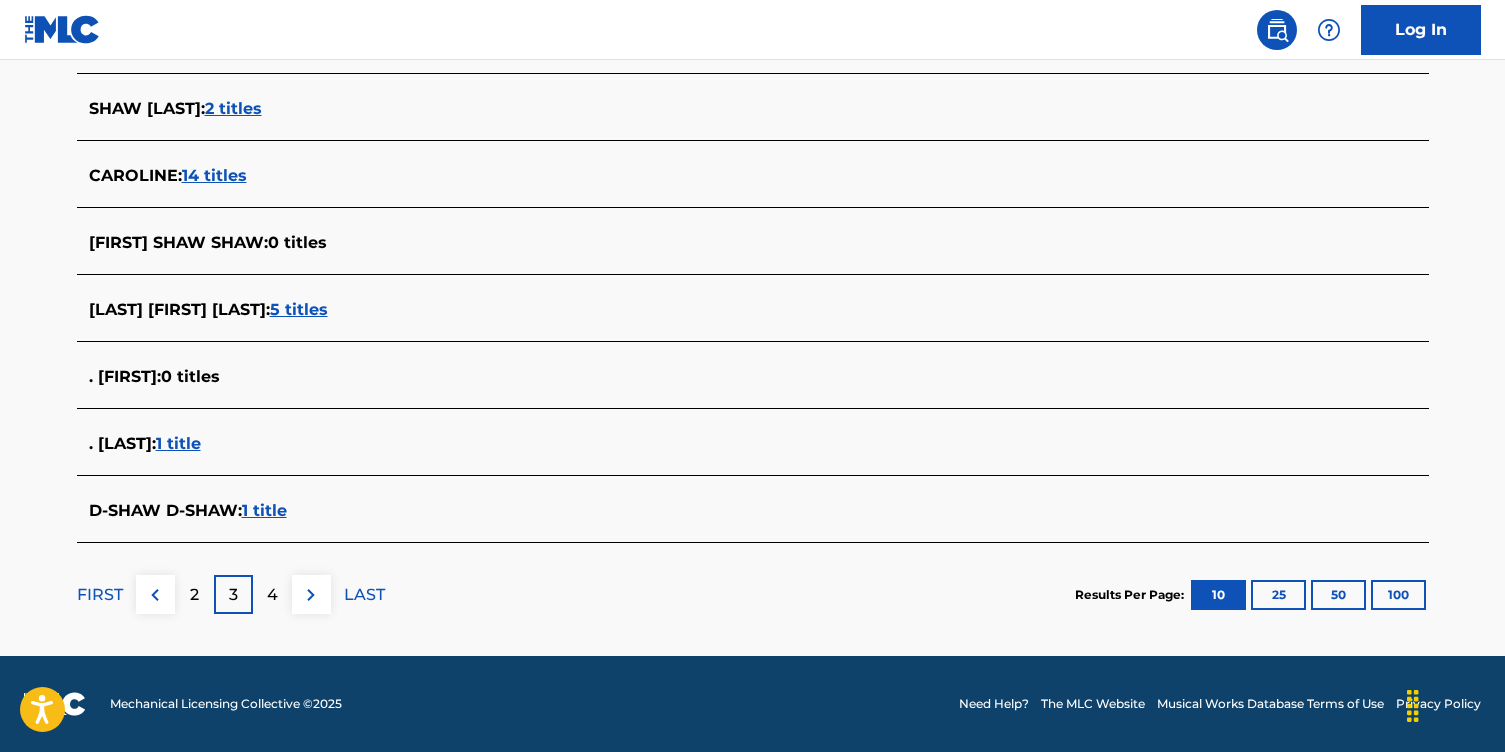click on "4" at bounding box center [272, 595] 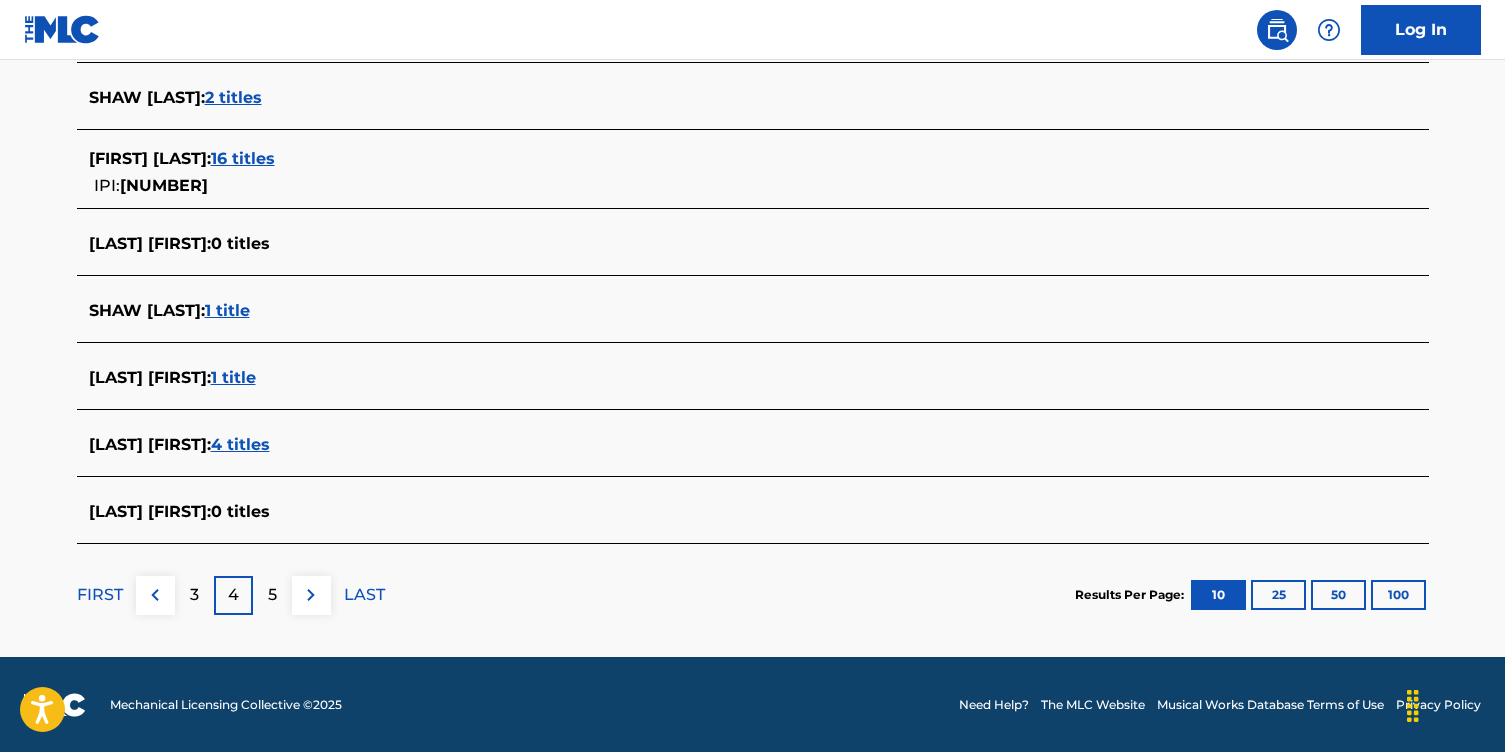 click on "5" at bounding box center (272, 595) 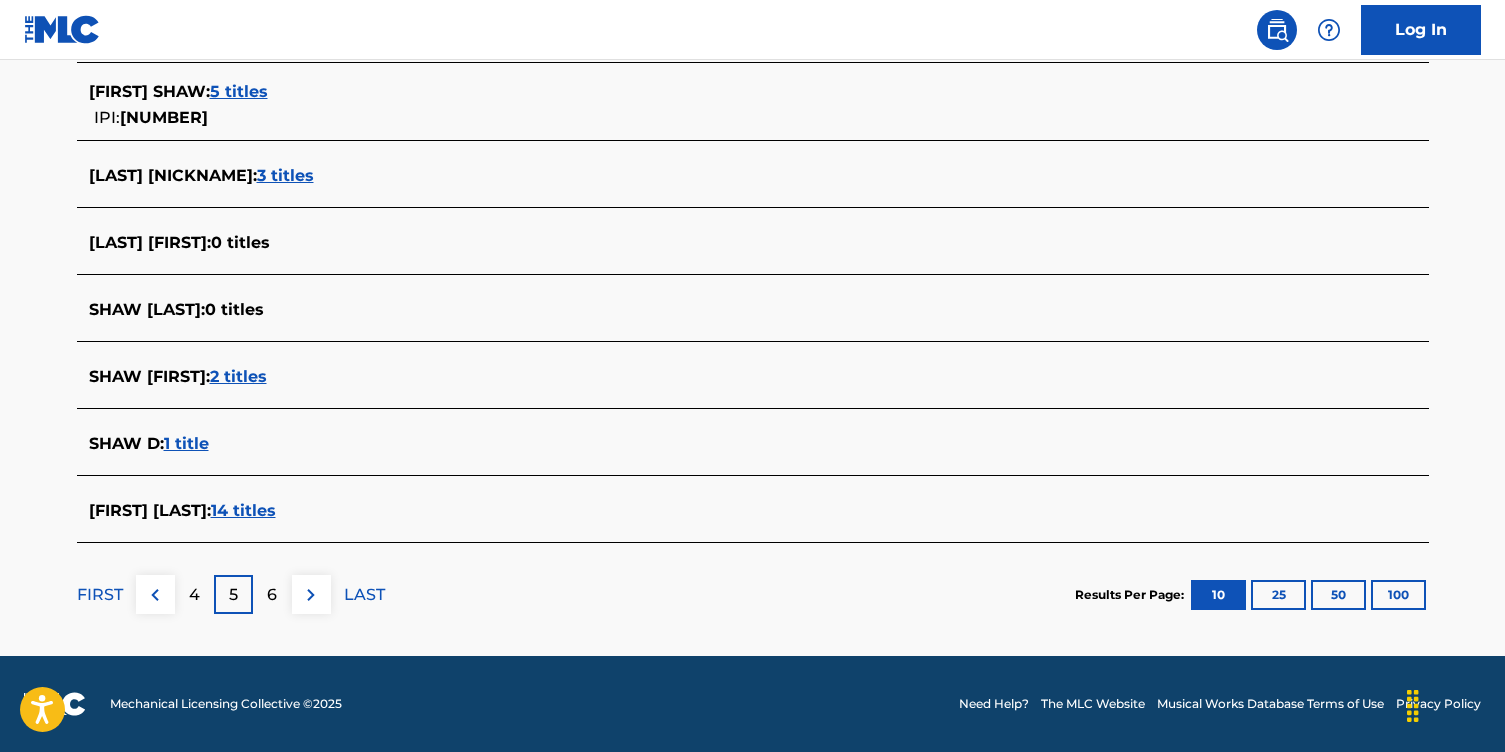 click on "6" at bounding box center [272, 595] 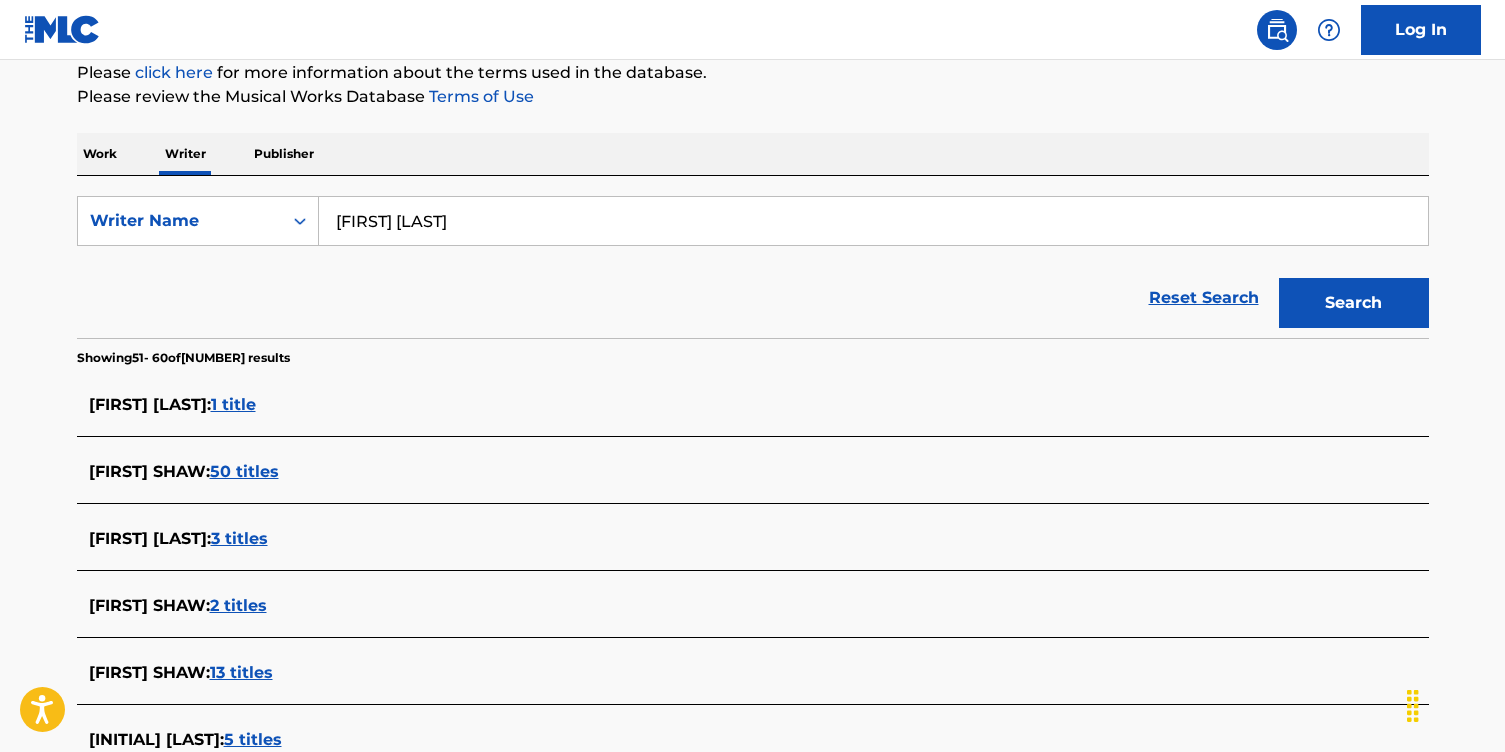 scroll, scrollTop: 250, scrollLeft: 0, axis: vertical 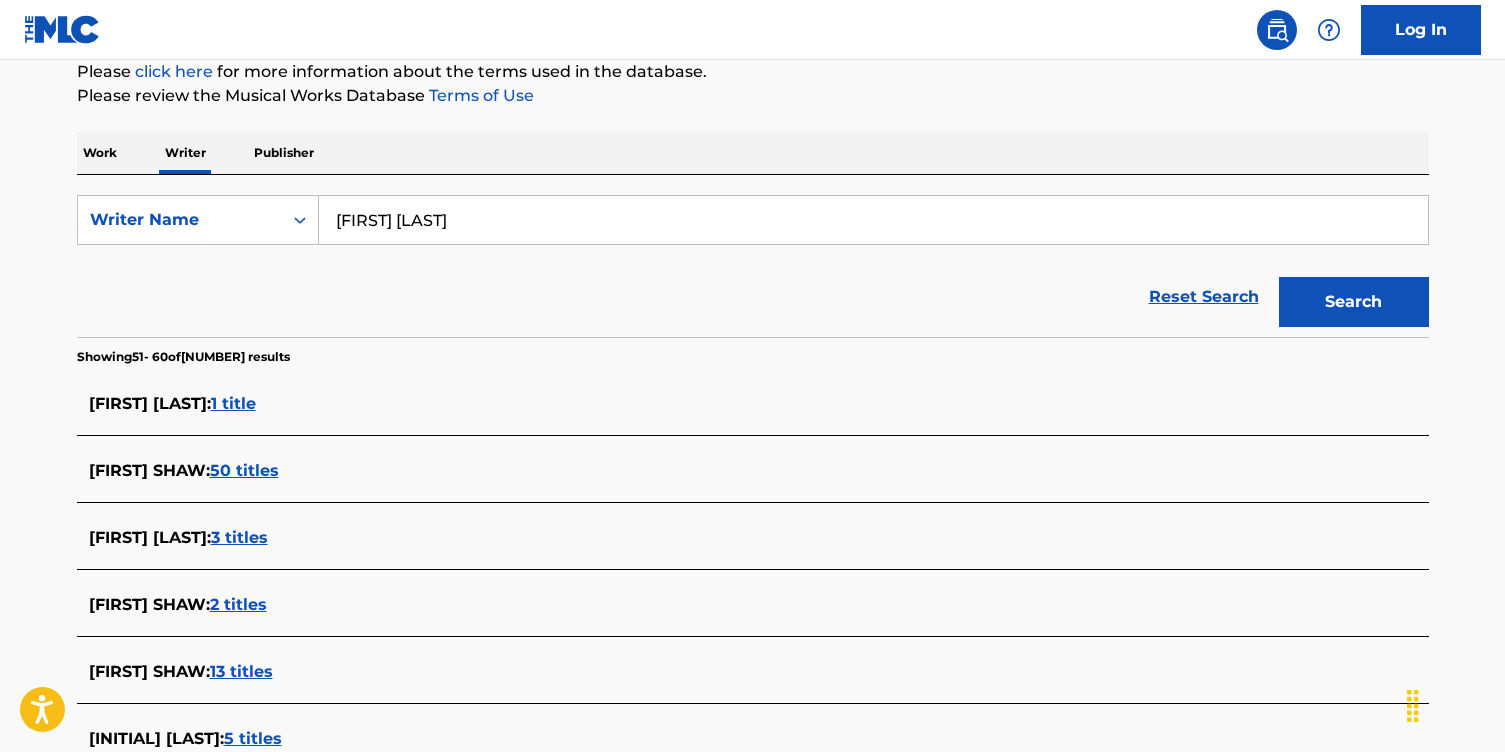 click on "Work" at bounding box center (100, 153) 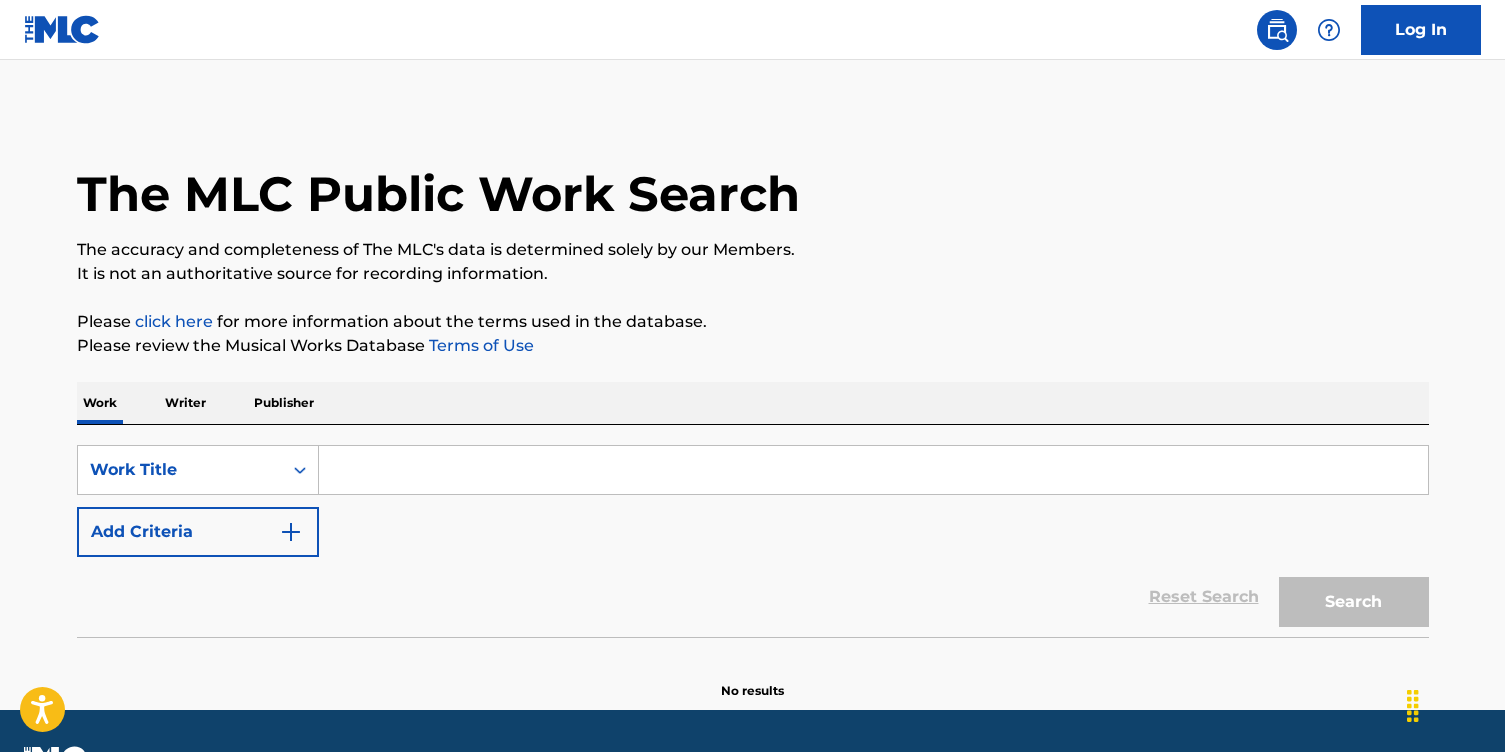 click at bounding box center (873, 470) 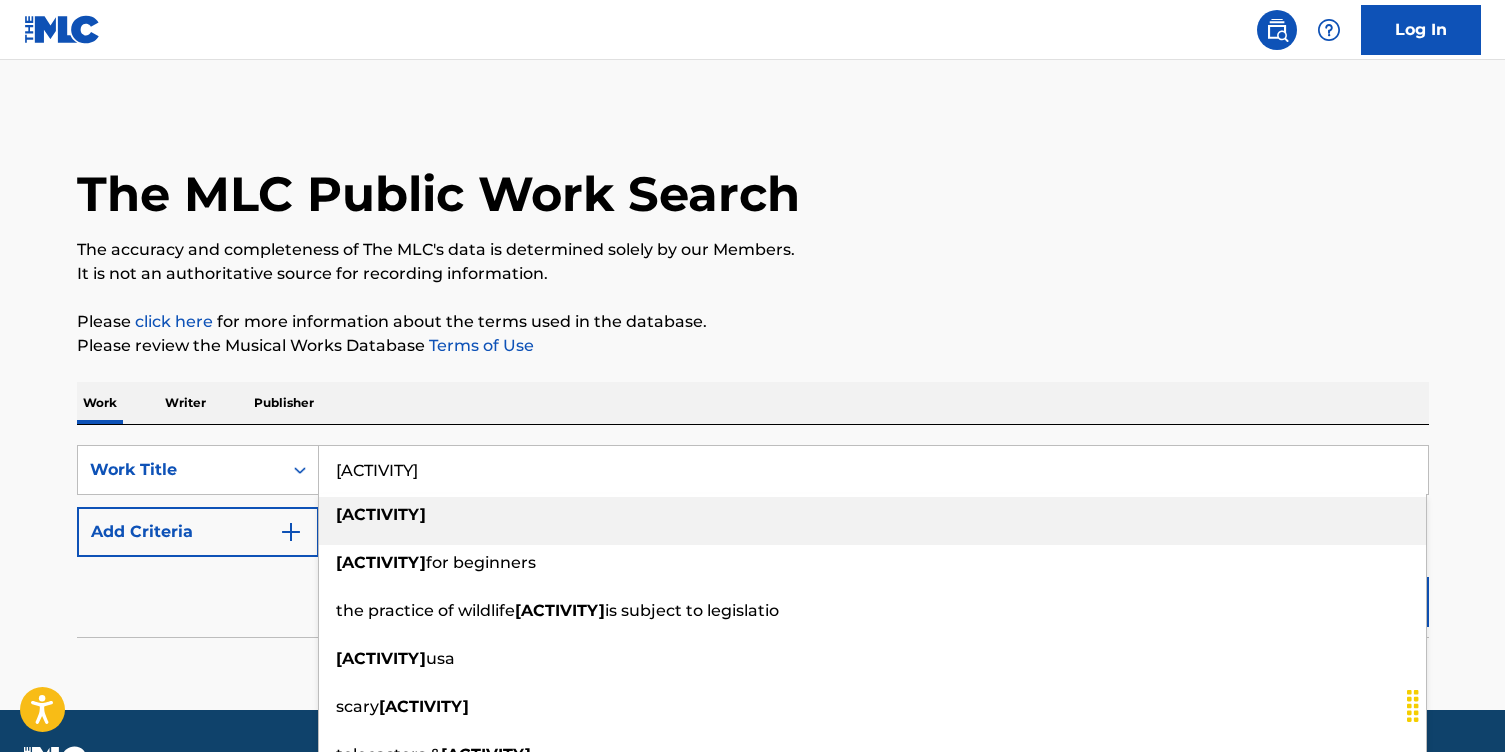 type on "[ACTIVITY]" 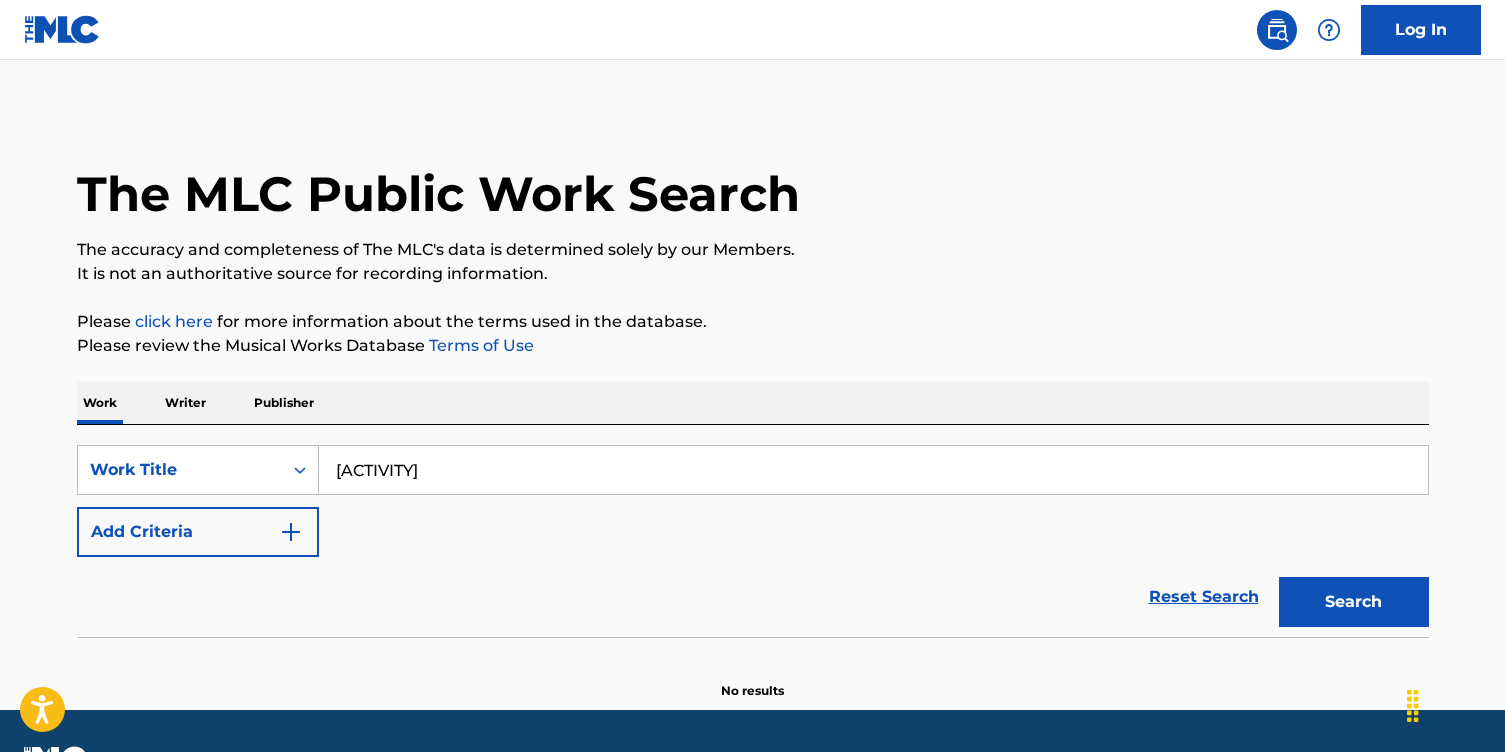 click on "Search" at bounding box center (1354, 602) 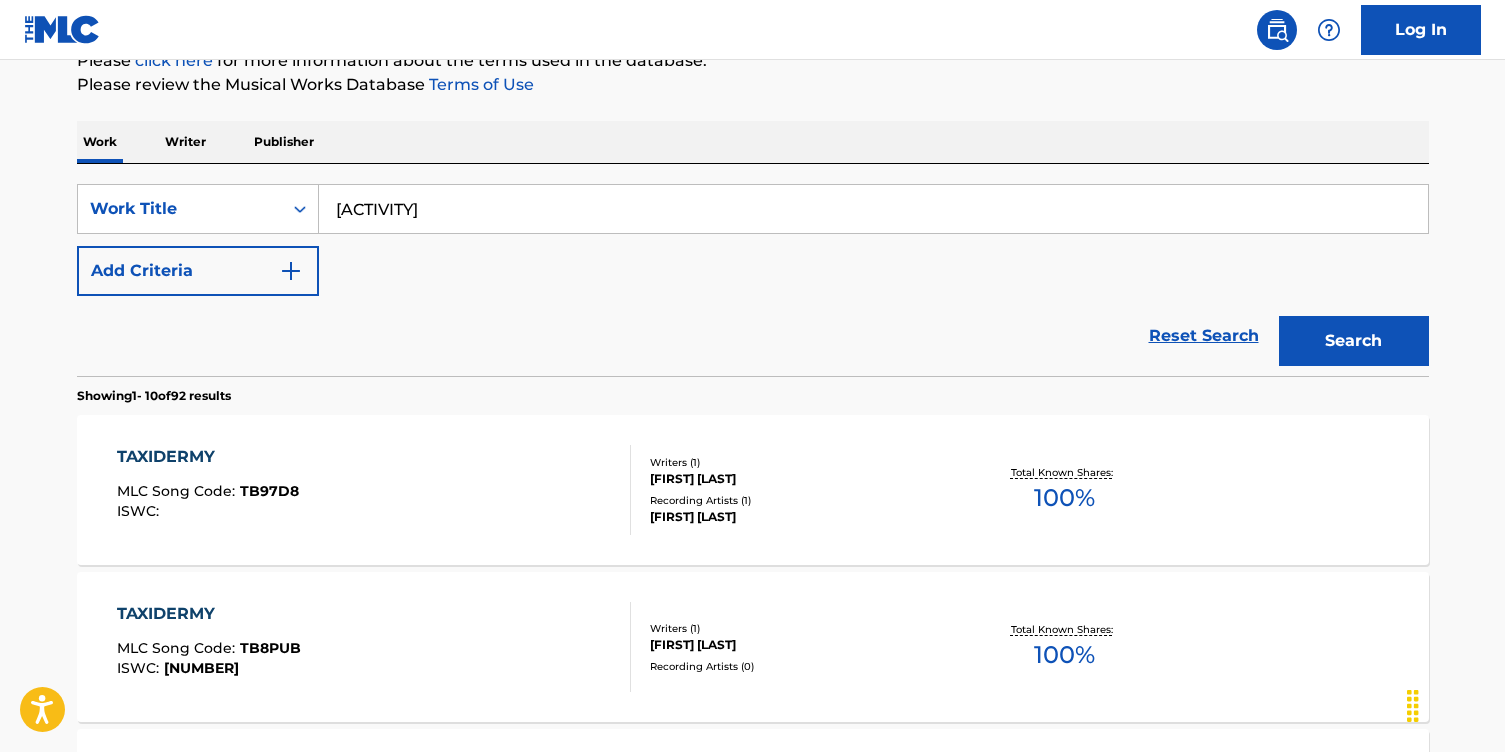 scroll, scrollTop: 263, scrollLeft: 0, axis: vertical 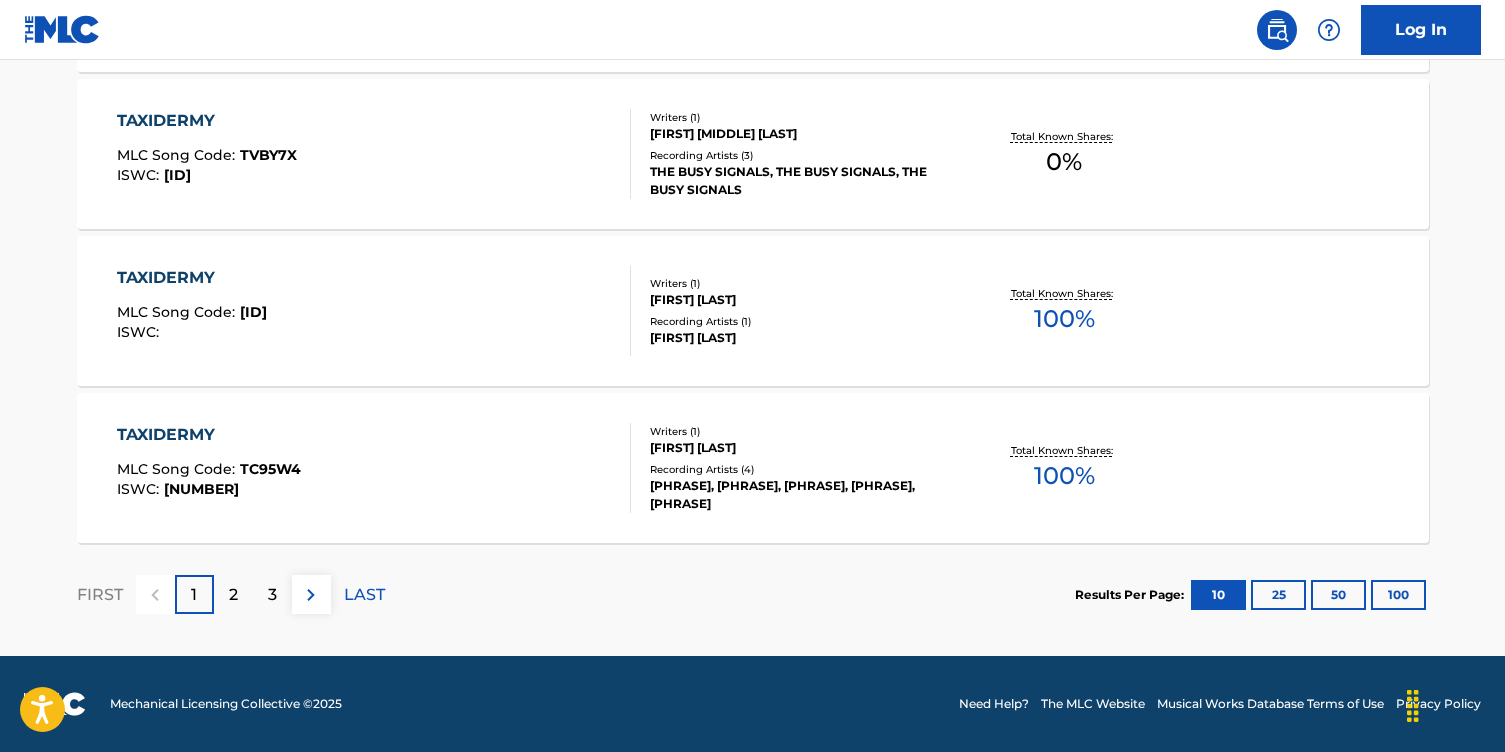 click on "2" at bounding box center [233, 594] 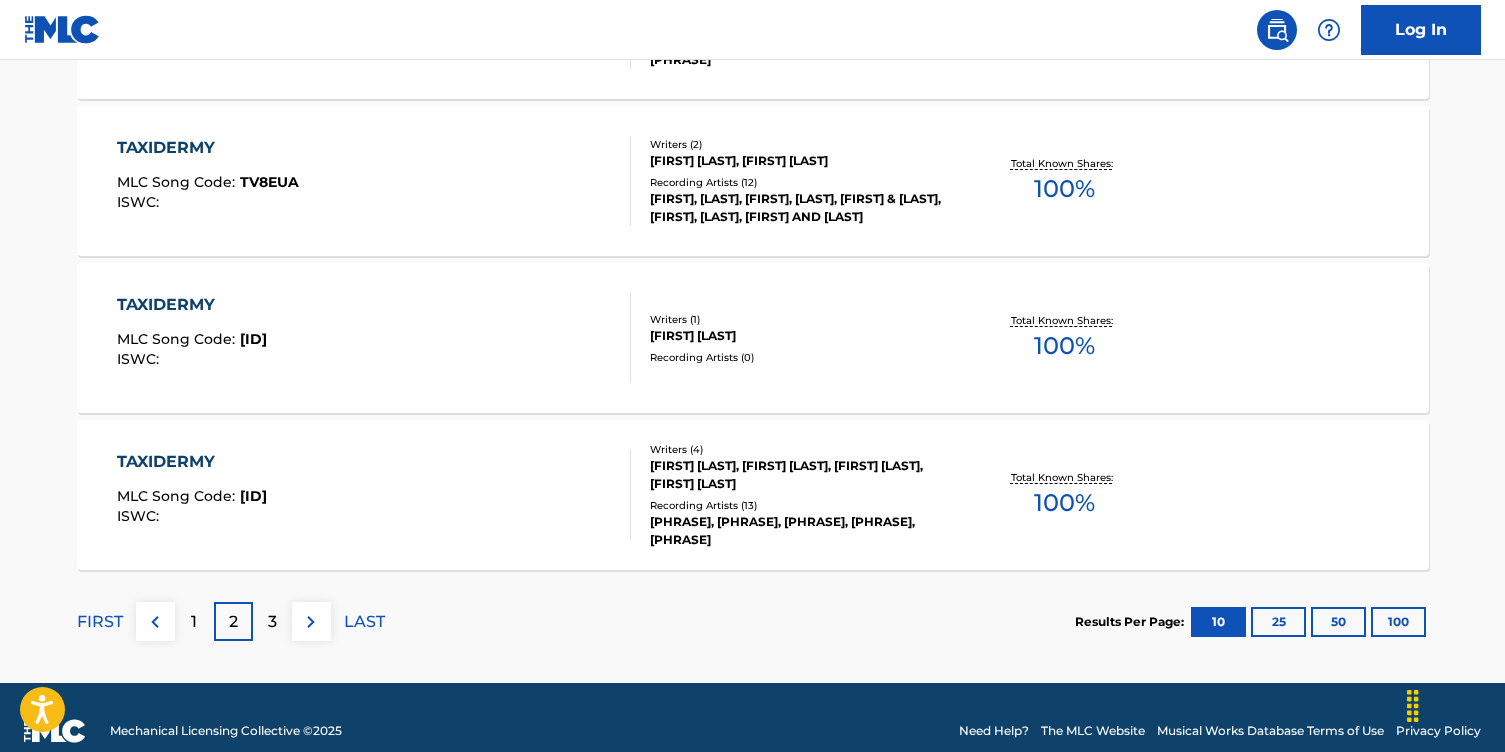 scroll, scrollTop: 1696, scrollLeft: 0, axis: vertical 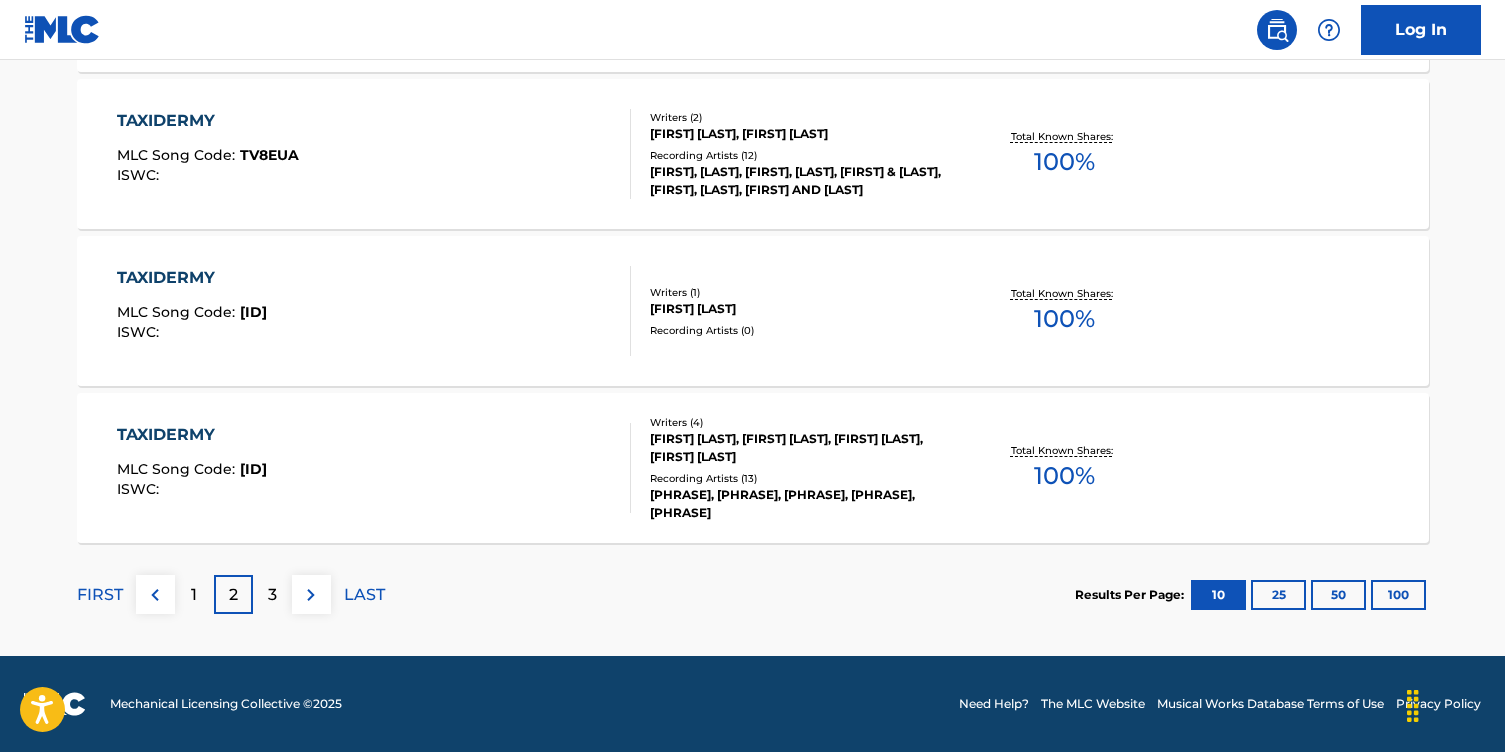 click on "3" at bounding box center (272, 594) 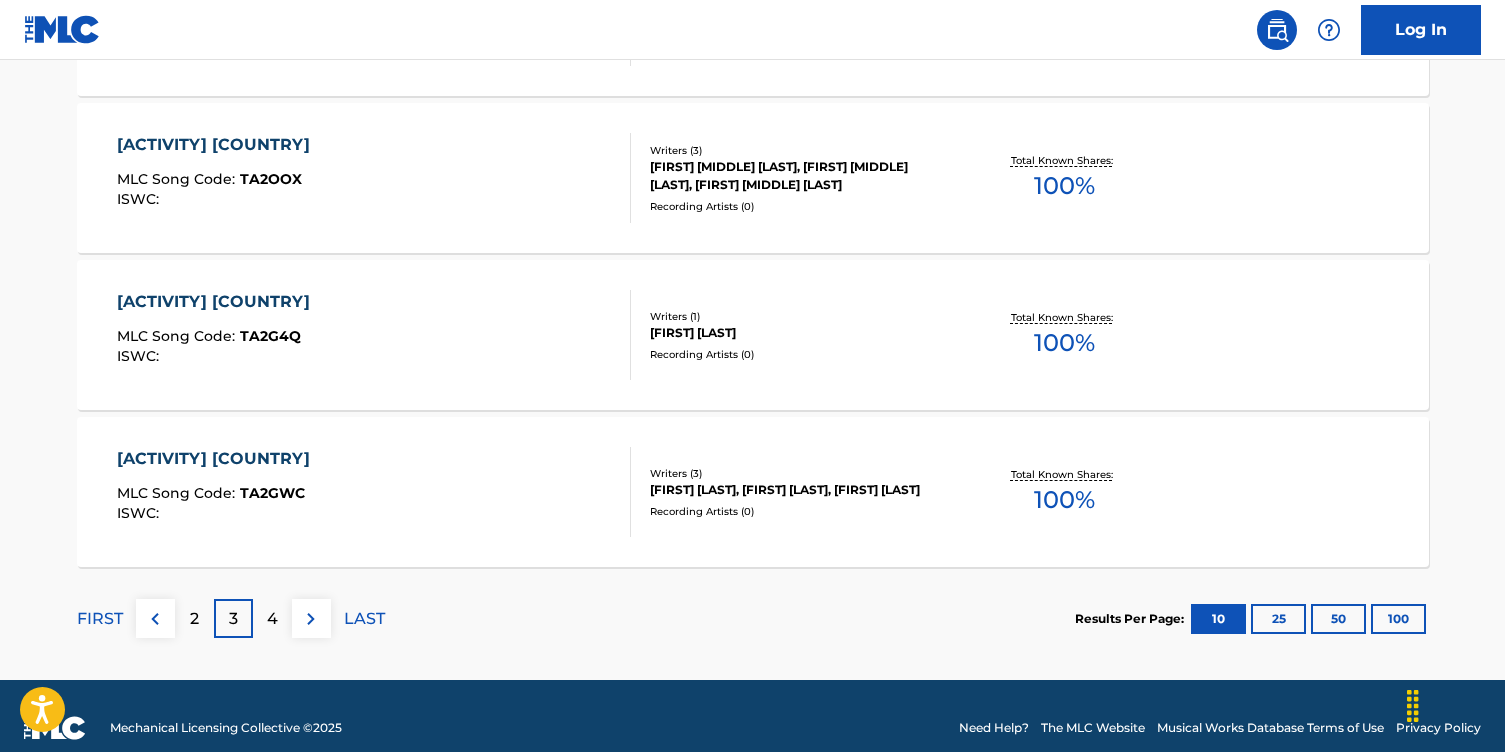 scroll, scrollTop: 1696, scrollLeft: 0, axis: vertical 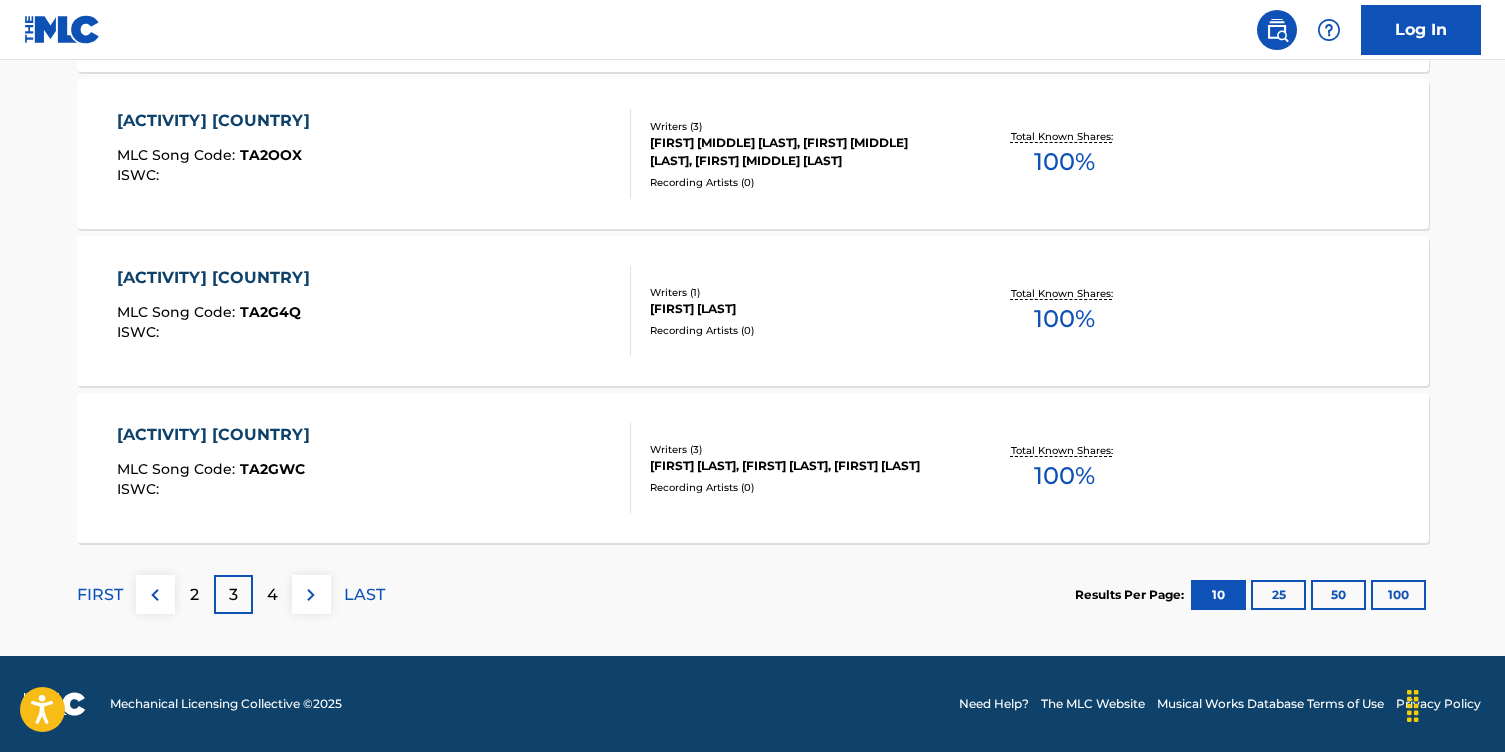 click on "4" at bounding box center [272, 594] 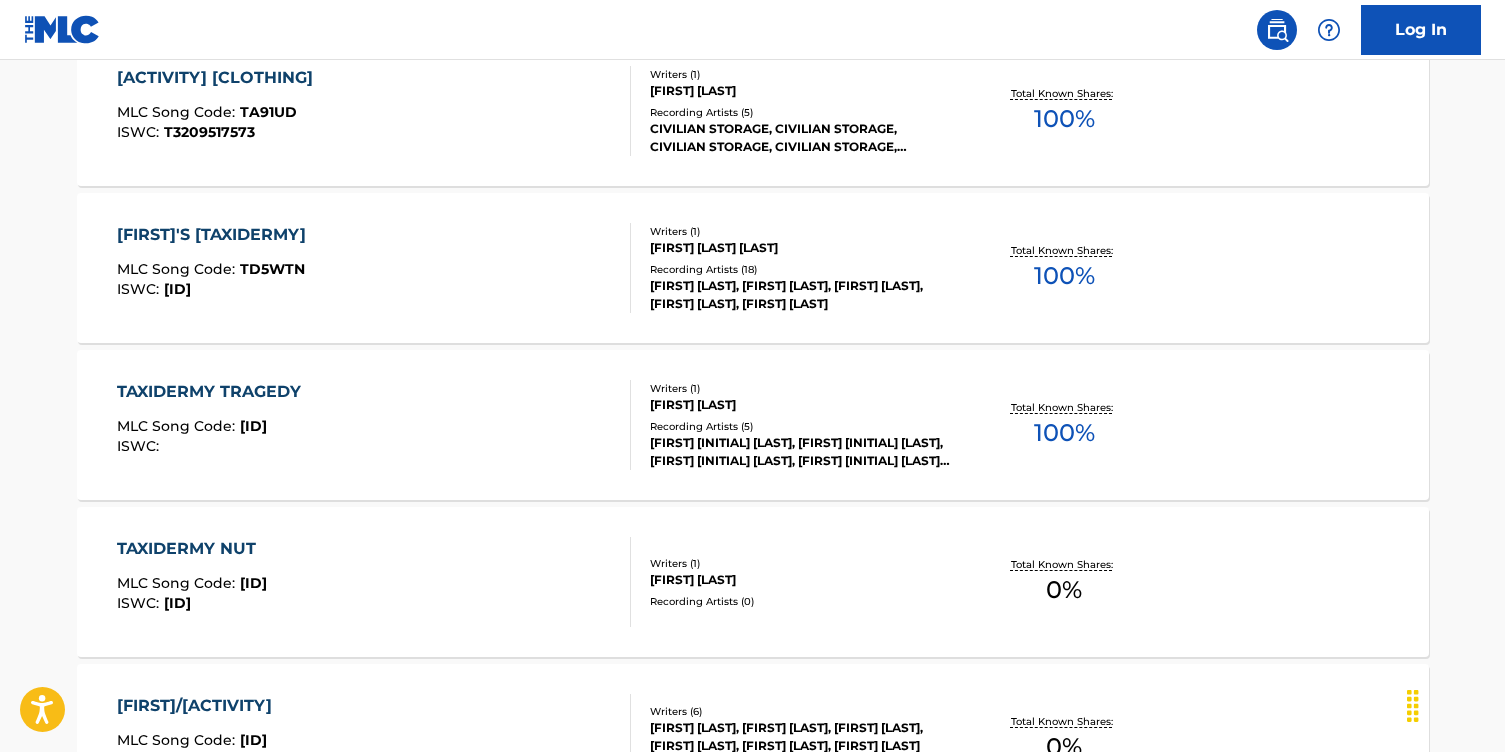 scroll, scrollTop: 809, scrollLeft: 0, axis: vertical 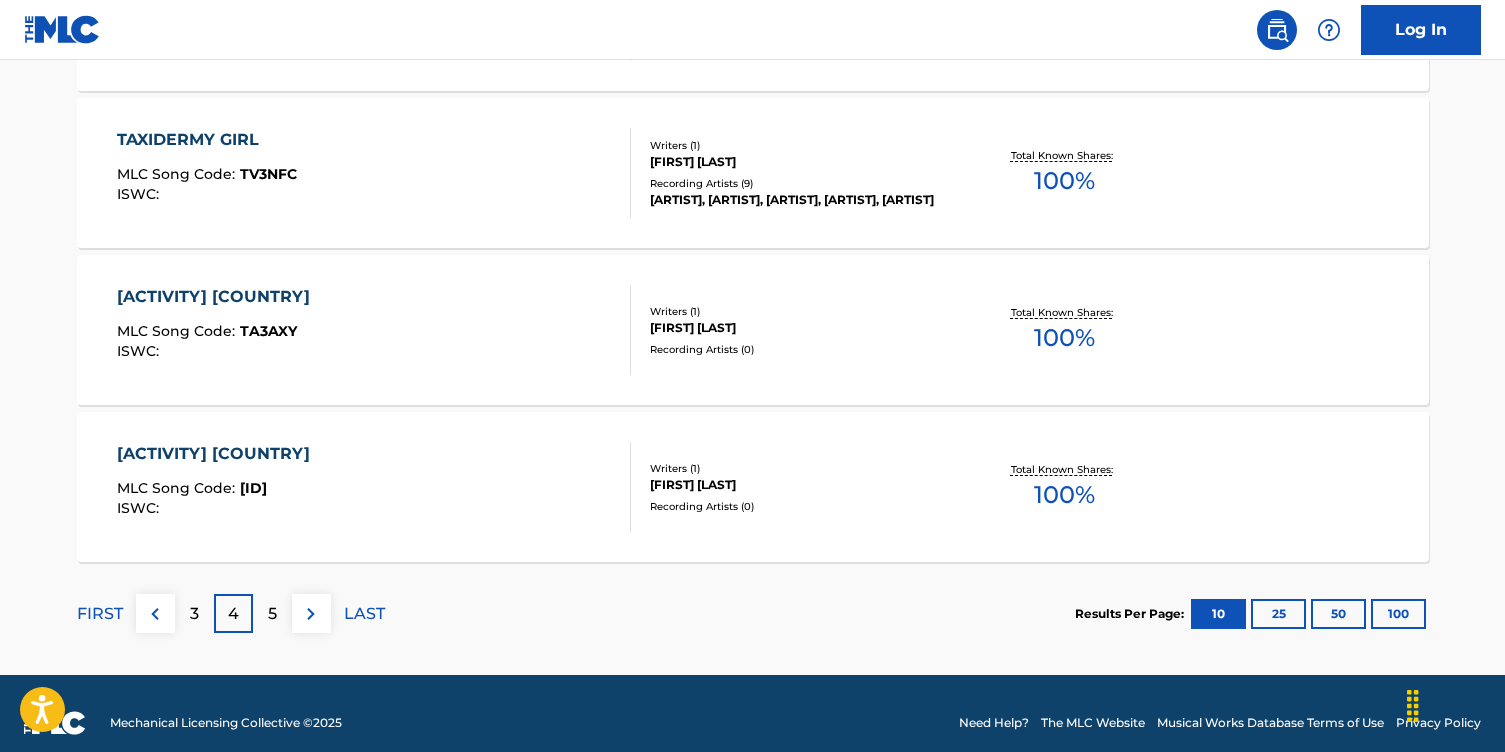 click on "5" at bounding box center [272, 613] 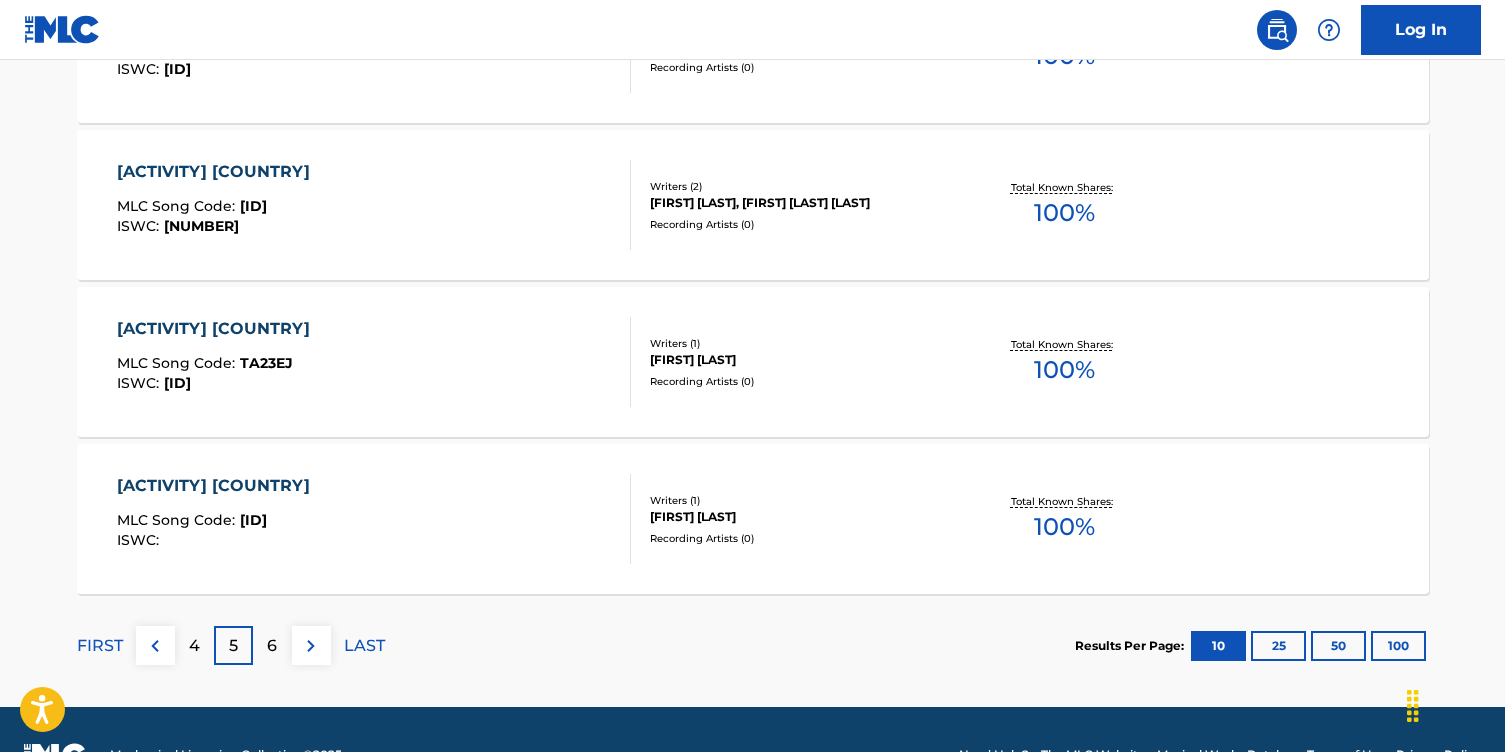 scroll, scrollTop: 1696, scrollLeft: 0, axis: vertical 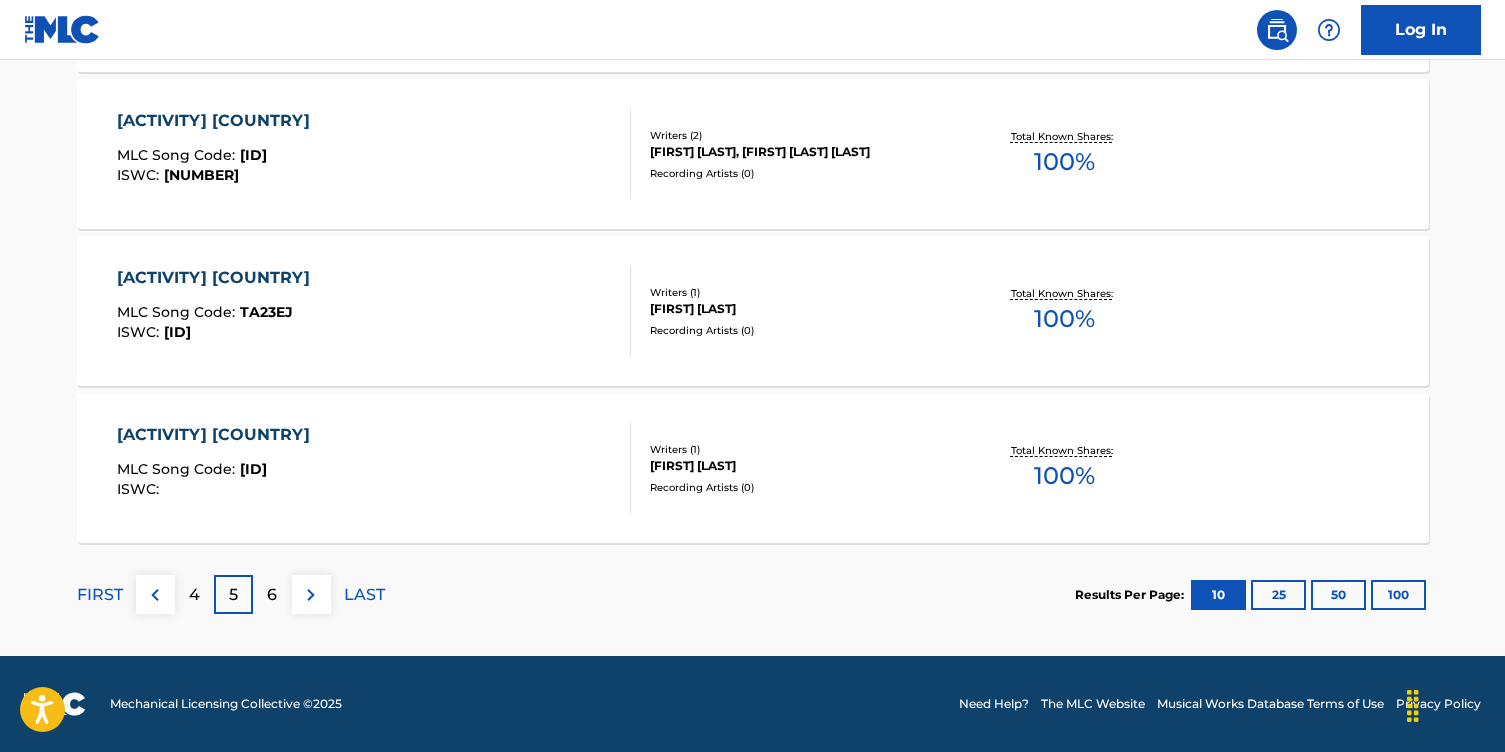 click on "6" at bounding box center (272, 594) 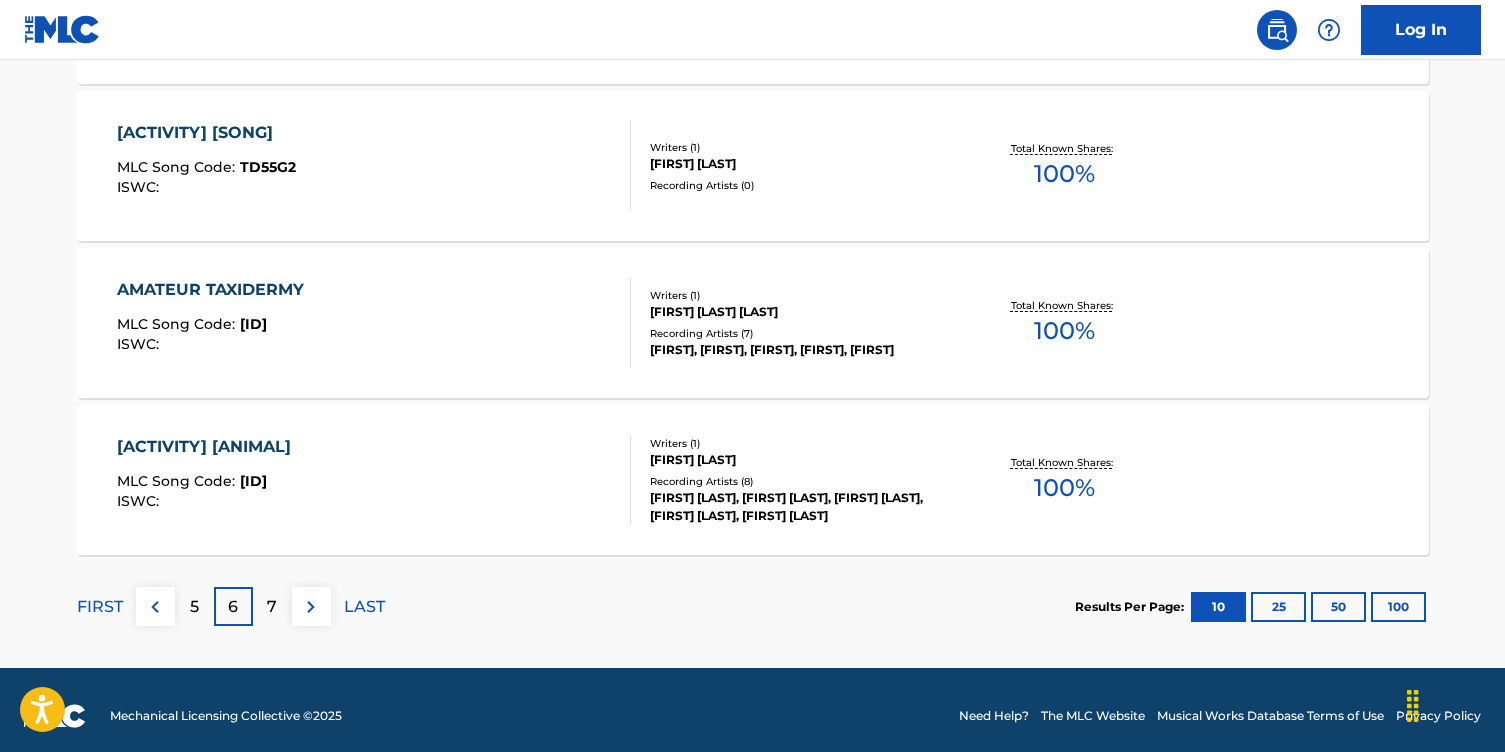 scroll, scrollTop: 1696, scrollLeft: 0, axis: vertical 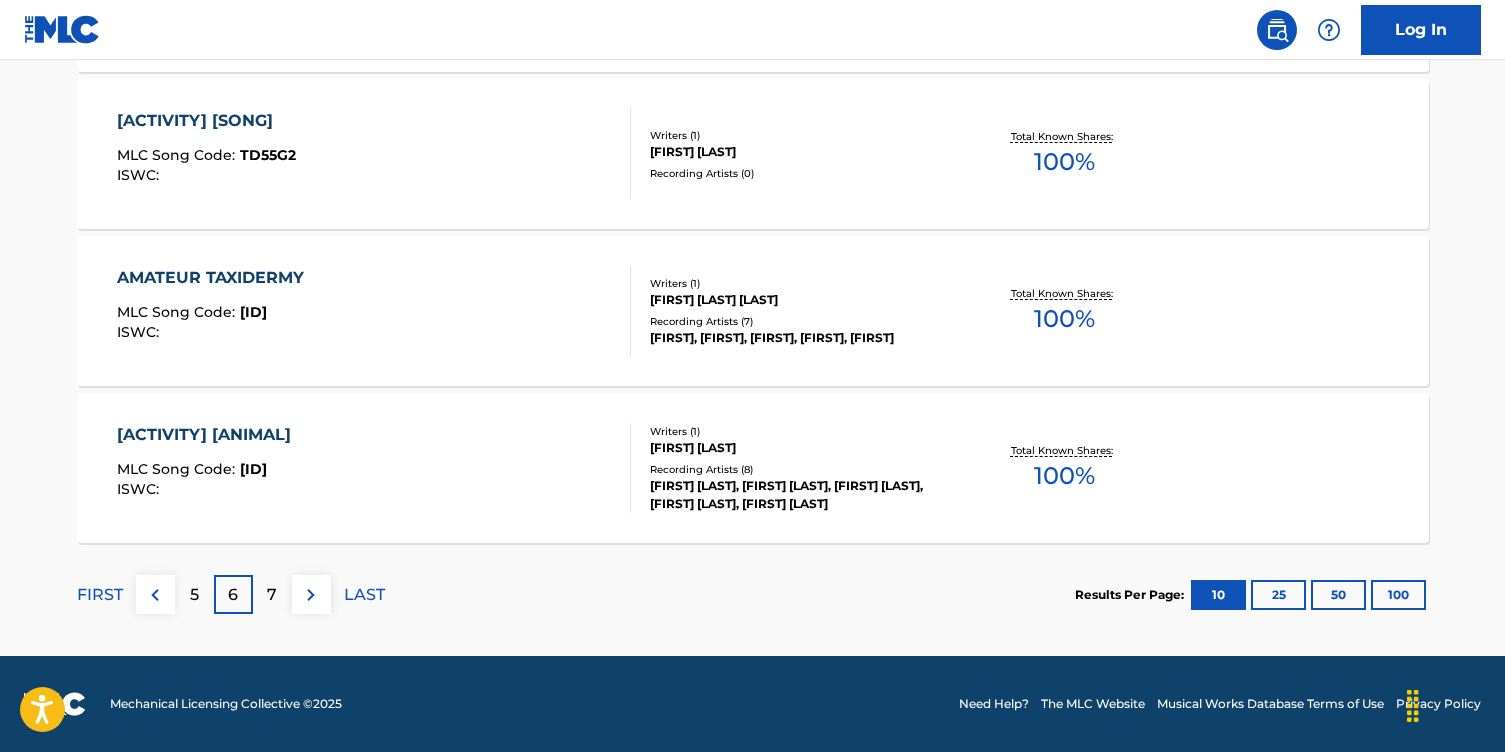 click on "7" at bounding box center (272, 595) 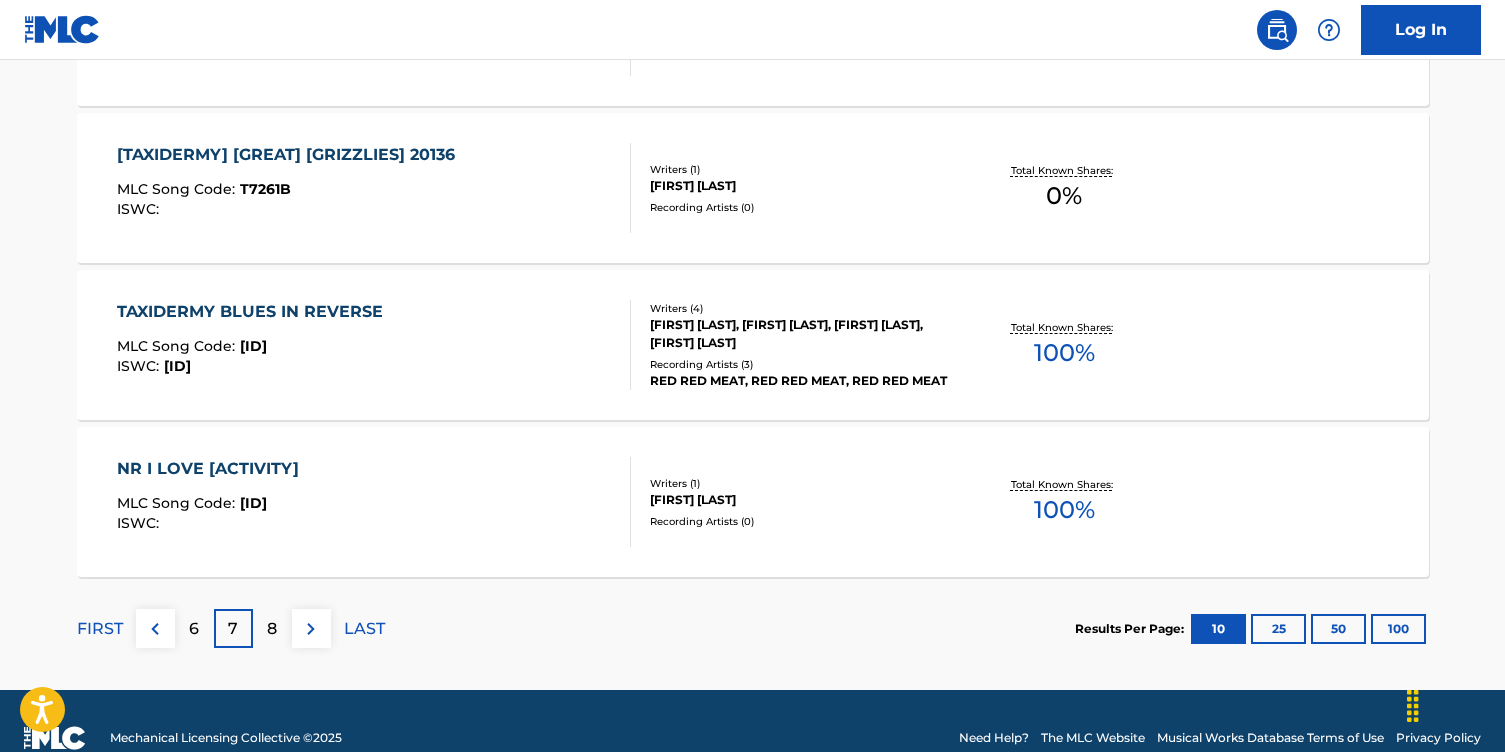 scroll, scrollTop: 1696, scrollLeft: 0, axis: vertical 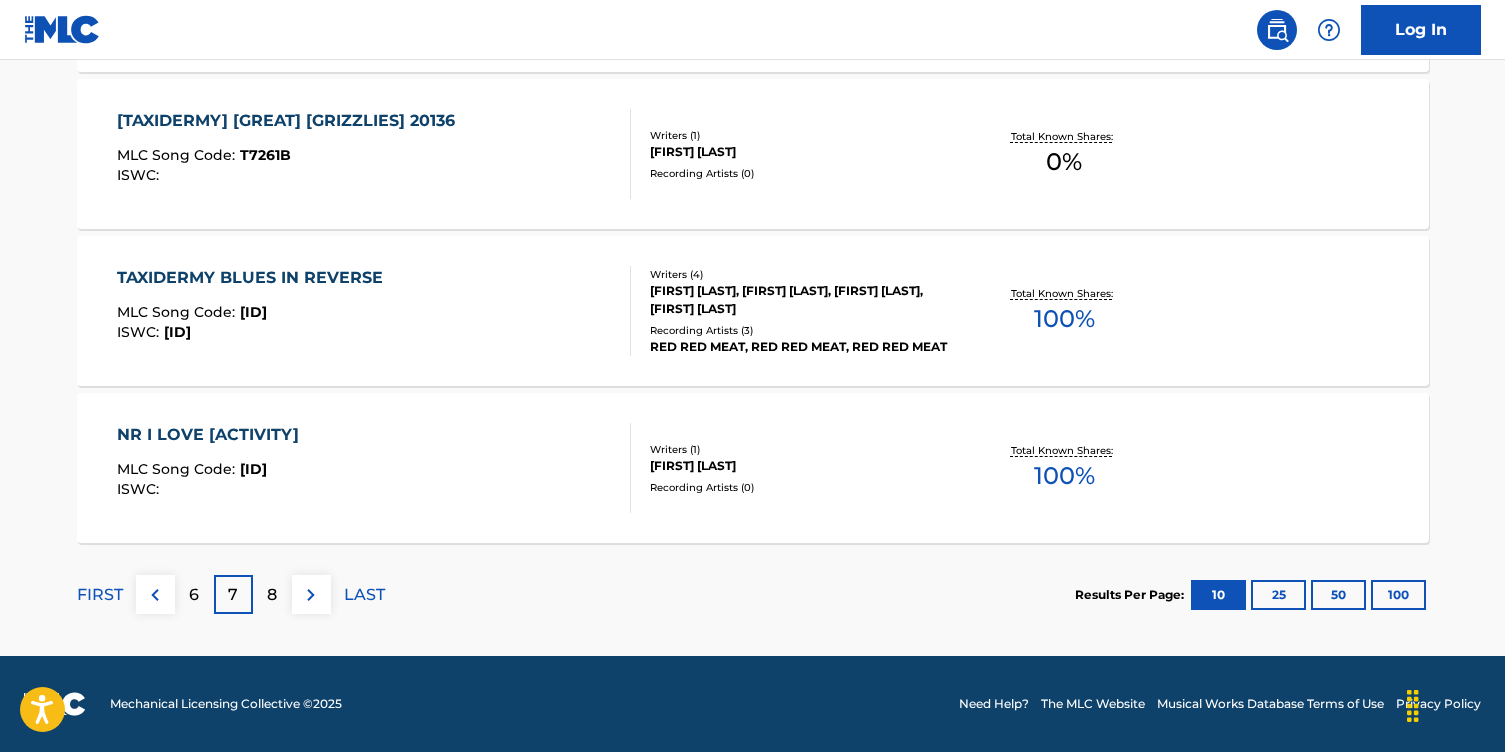 click on "8" at bounding box center [272, 594] 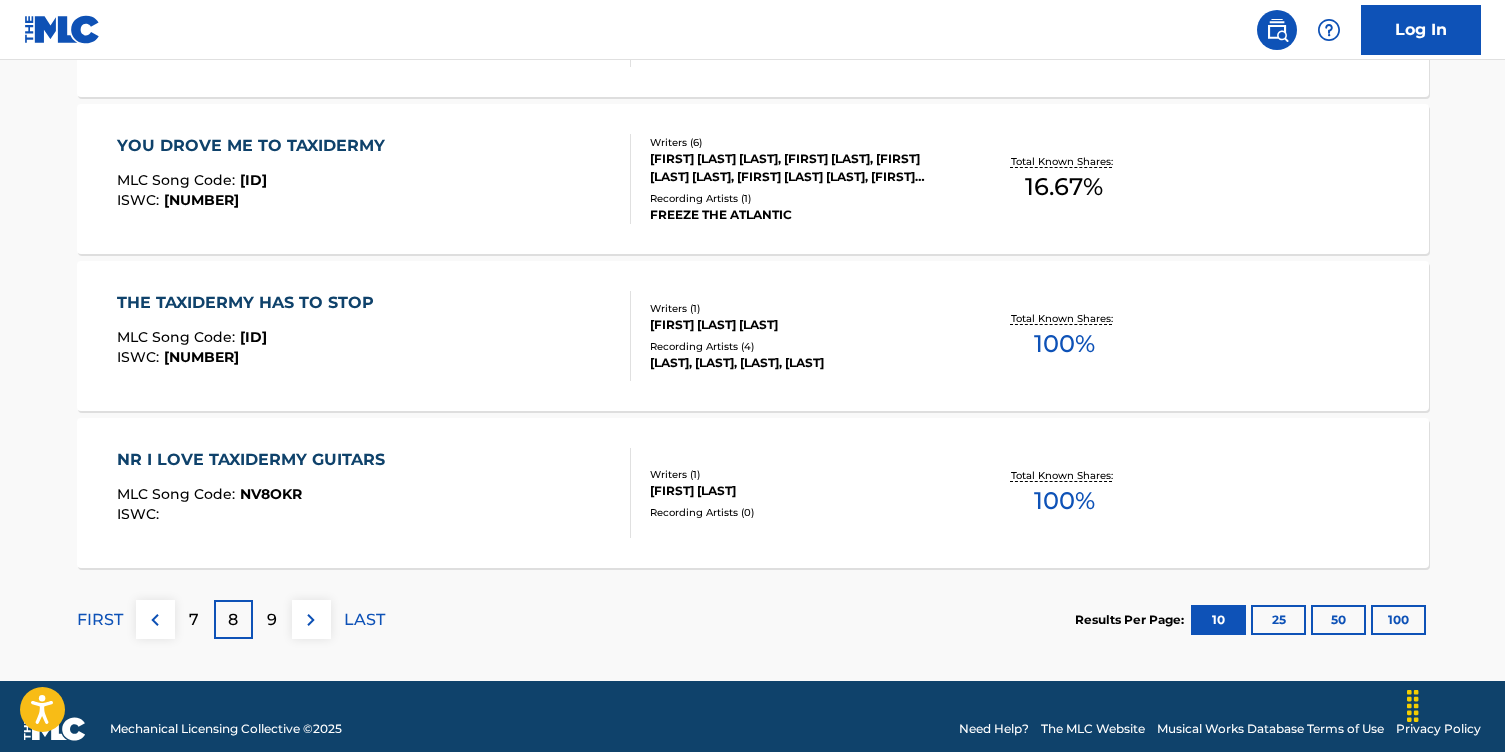 scroll, scrollTop: 1696, scrollLeft: 0, axis: vertical 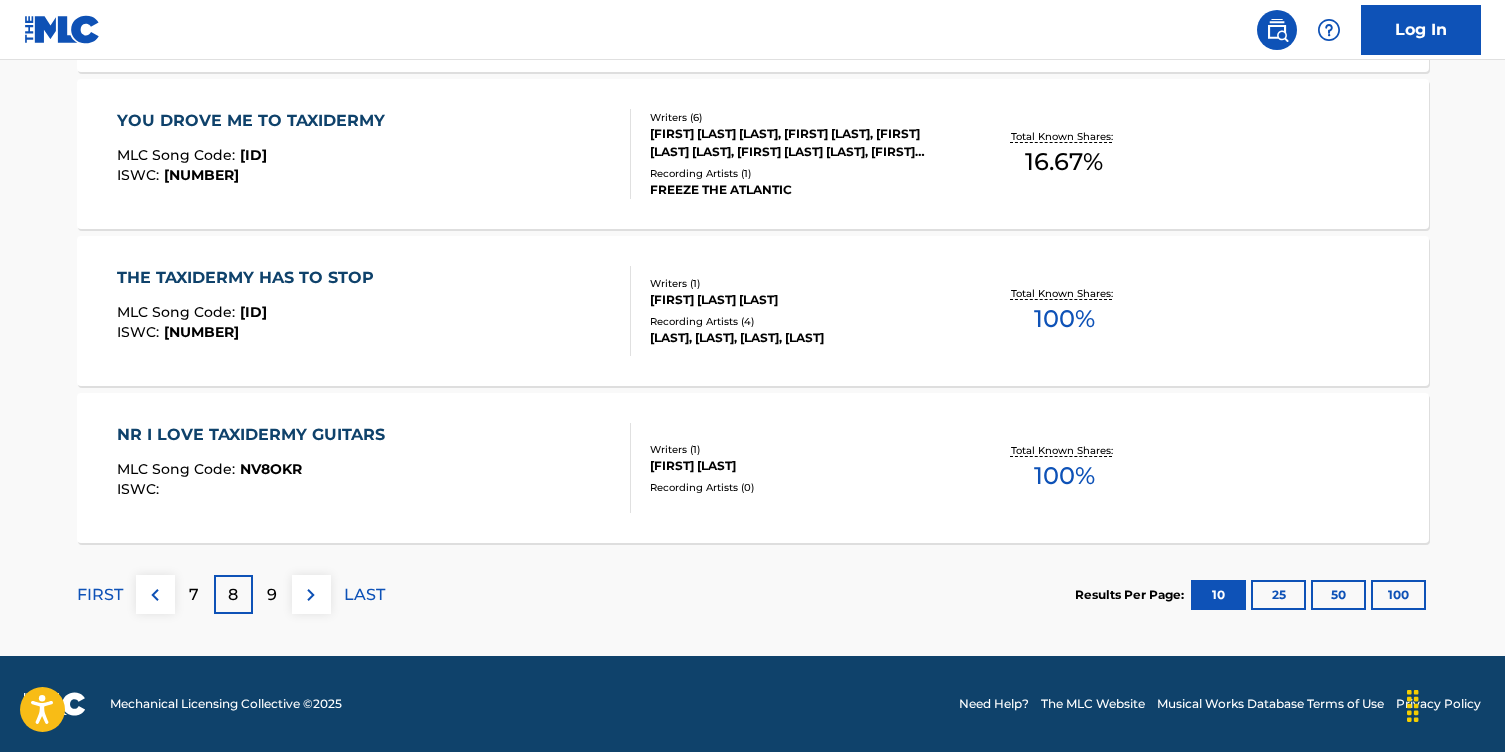click on "9" at bounding box center (272, 594) 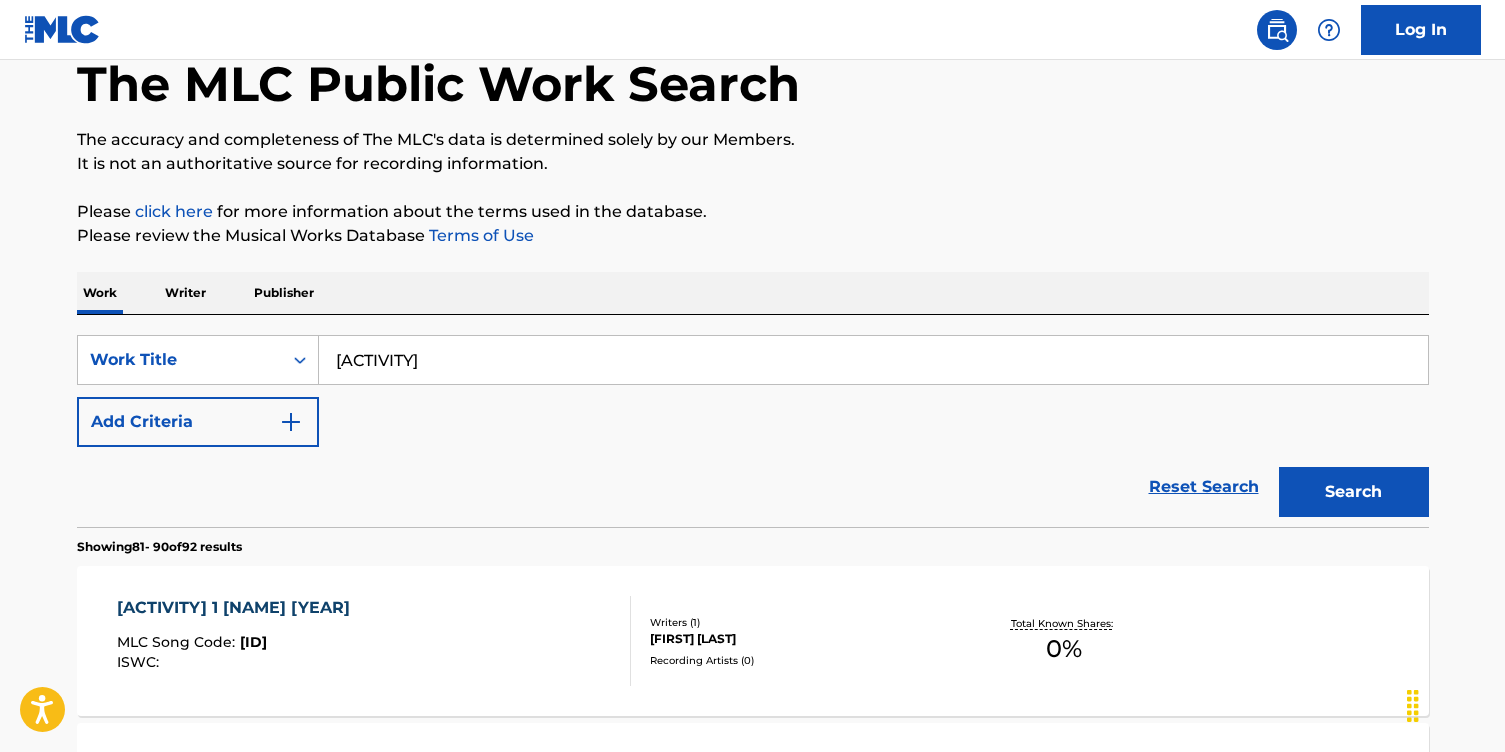 scroll, scrollTop: 0, scrollLeft: 0, axis: both 